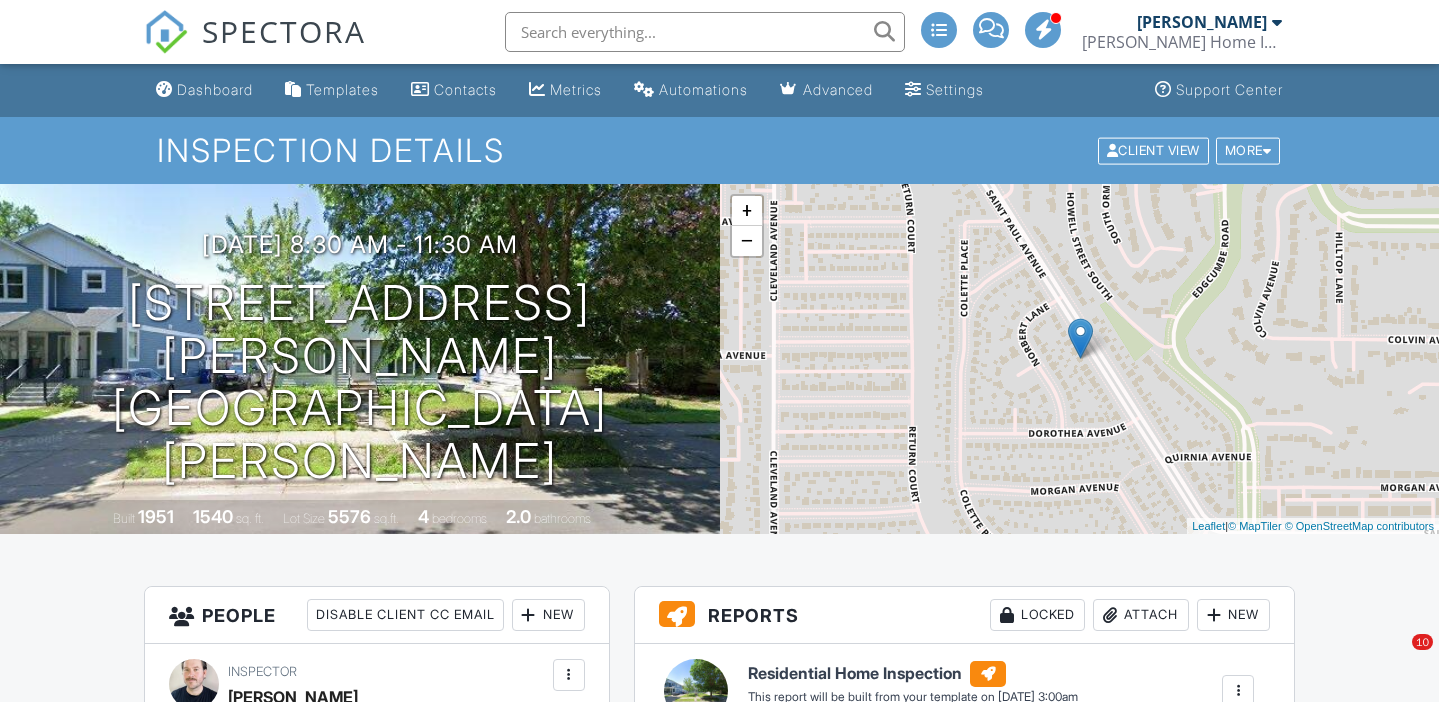 scroll, scrollTop: 1488, scrollLeft: 0, axis: vertical 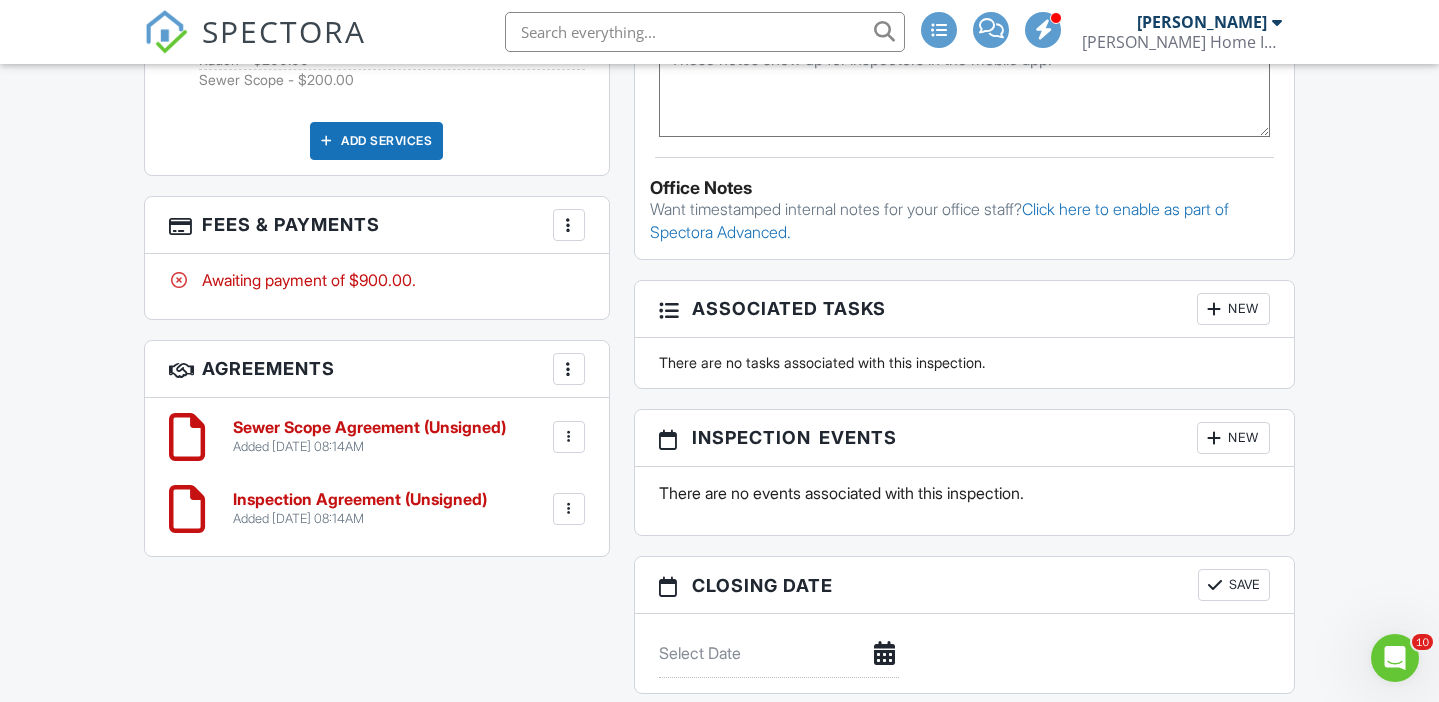 click on "SPECTORA" at bounding box center (284, 31) 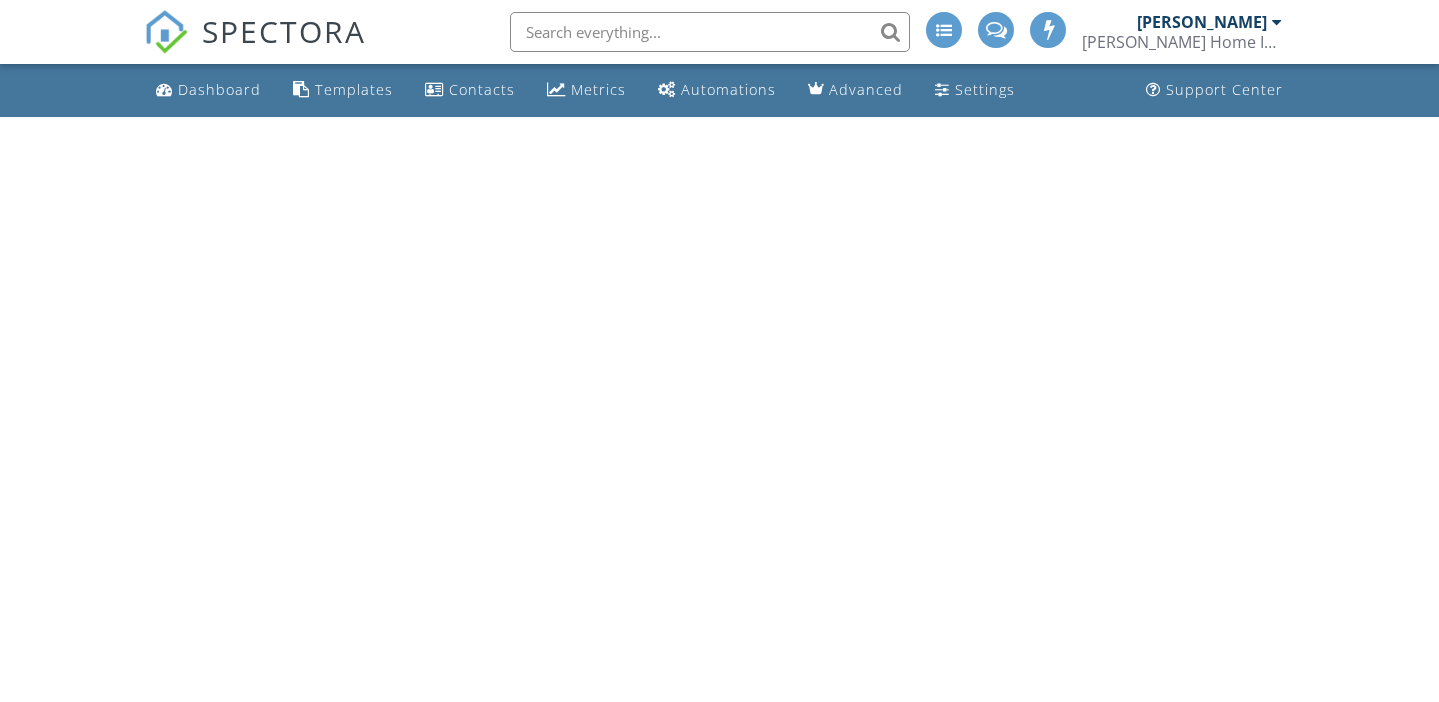 scroll, scrollTop: 0, scrollLeft: 0, axis: both 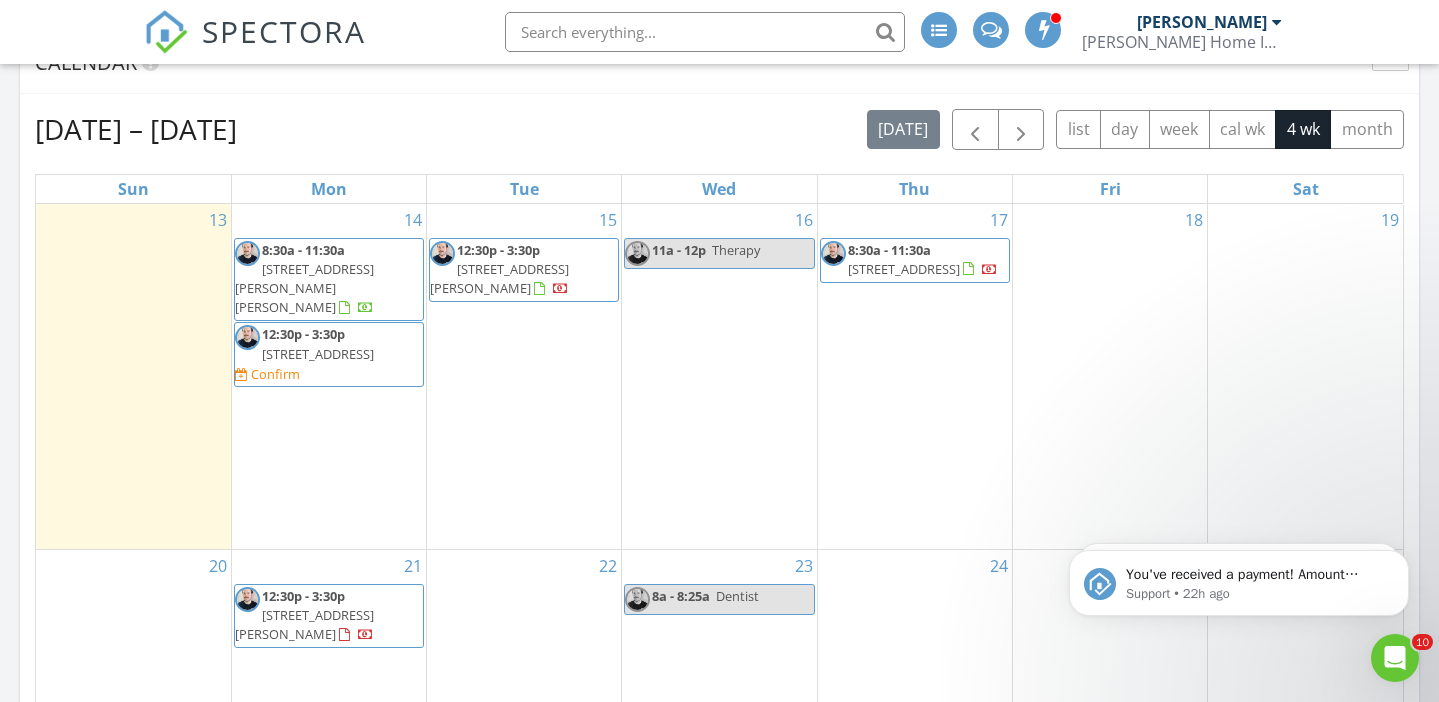 click on "1213 42nd Ave NE, Columbia Heights 55421" at bounding box center [318, 354] 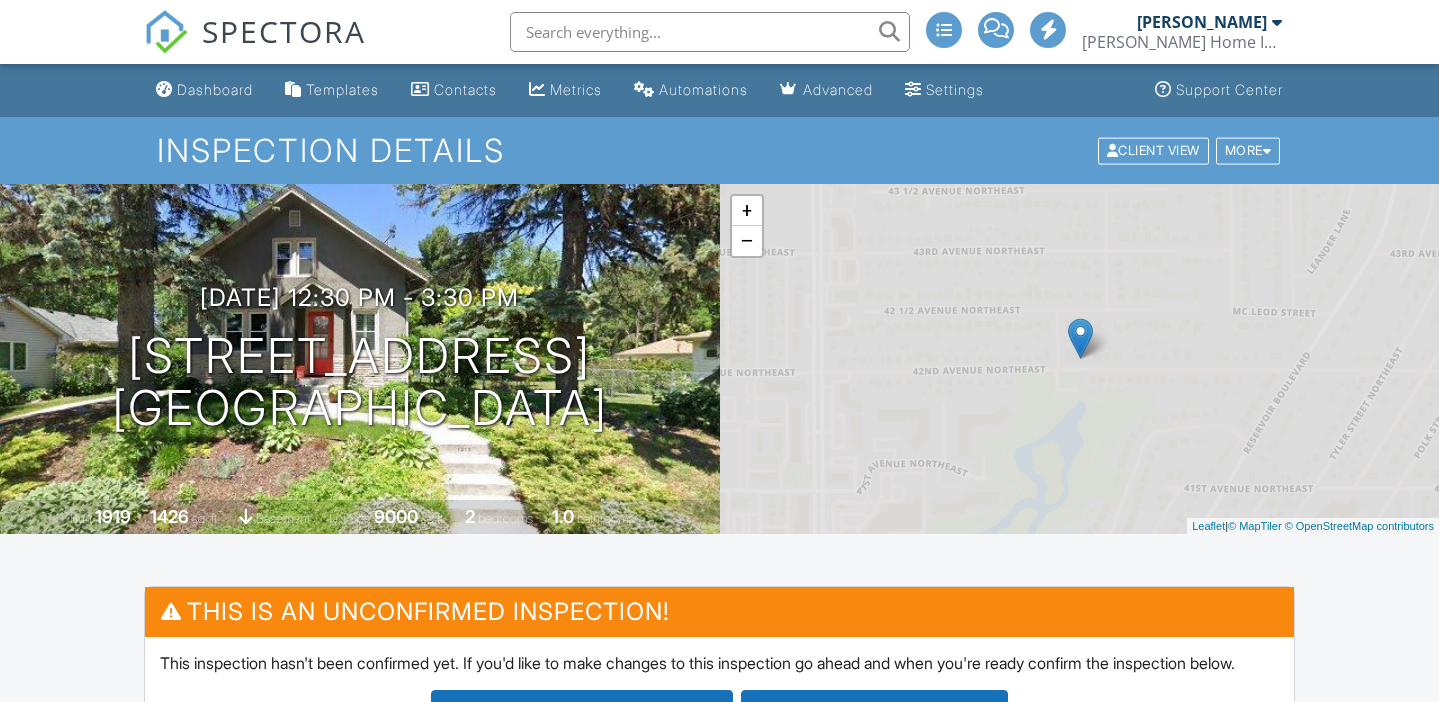scroll, scrollTop: 321, scrollLeft: 0, axis: vertical 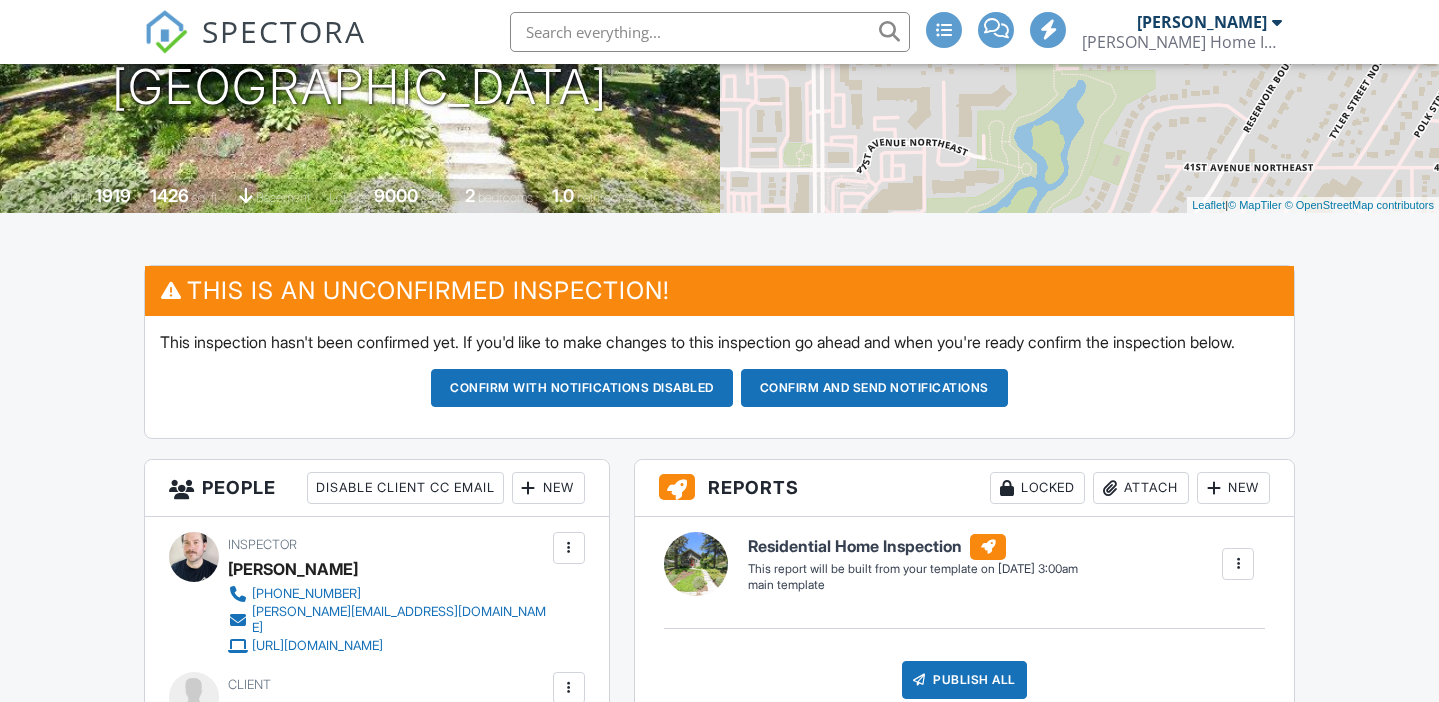 click on "New" at bounding box center [548, 488] 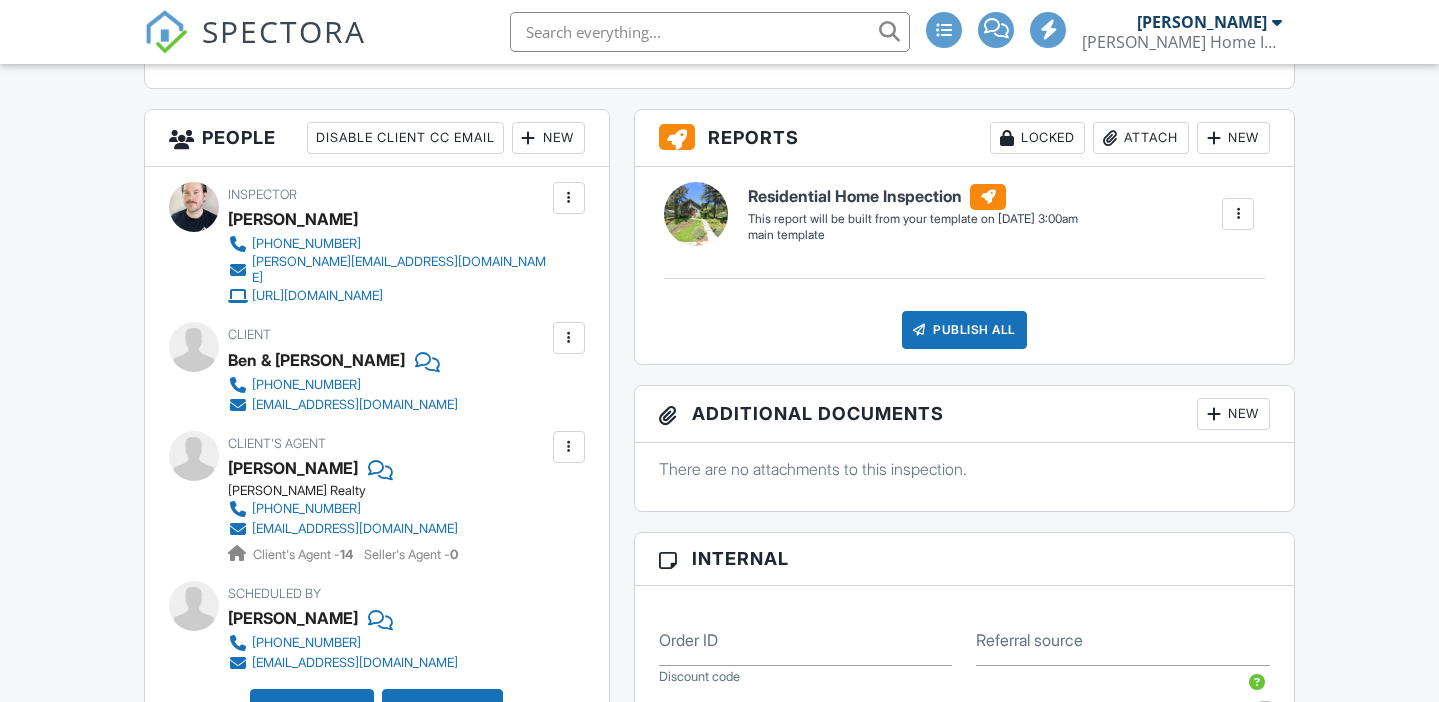 scroll, scrollTop: 0, scrollLeft: 0, axis: both 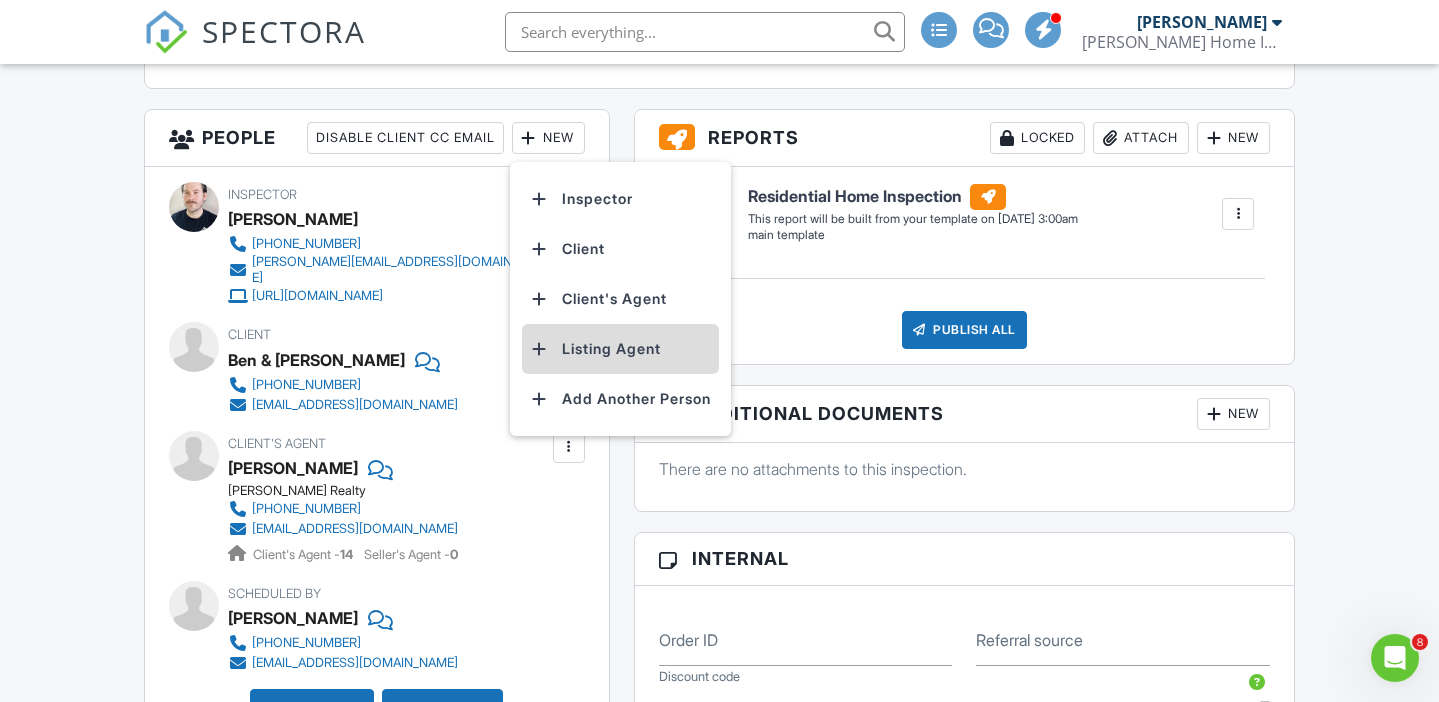 click on "Listing Agent" at bounding box center (620, 349) 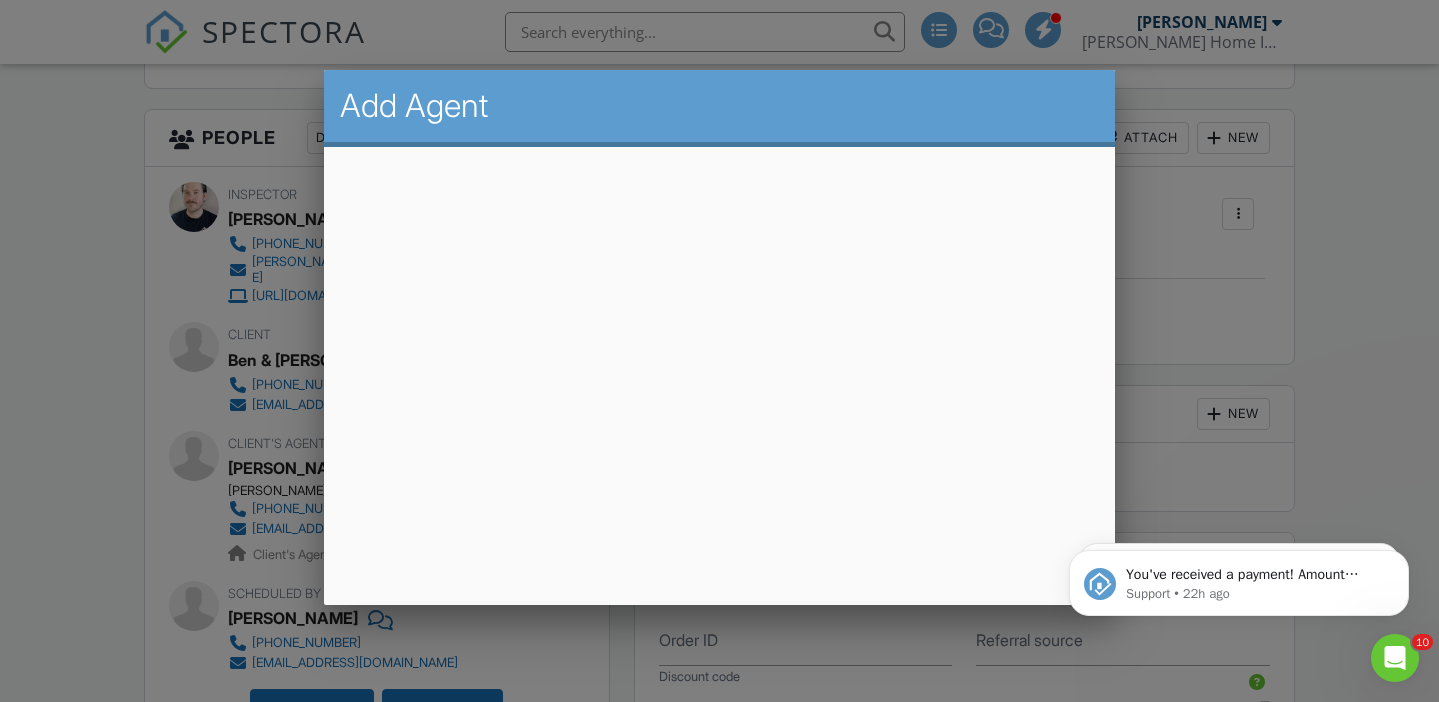 scroll, scrollTop: 0, scrollLeft: 0, axis: both 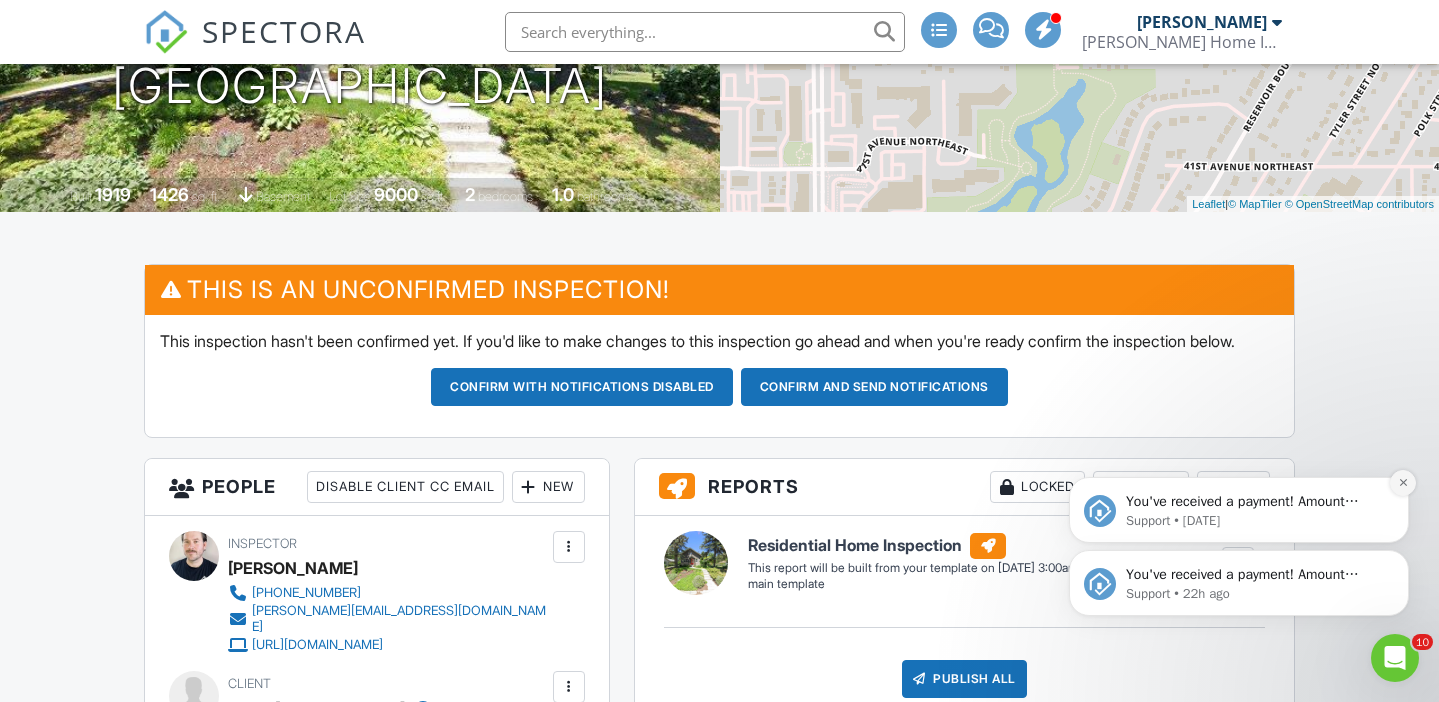 click 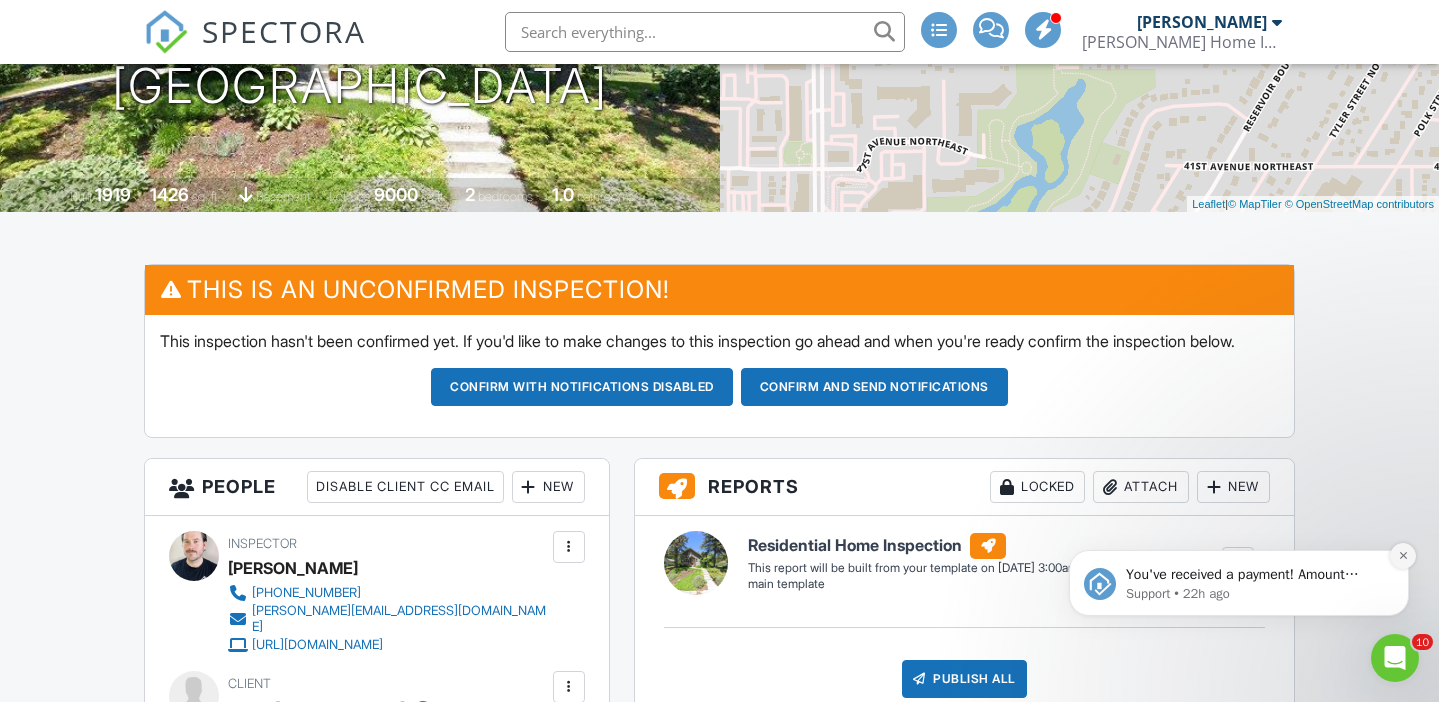 click 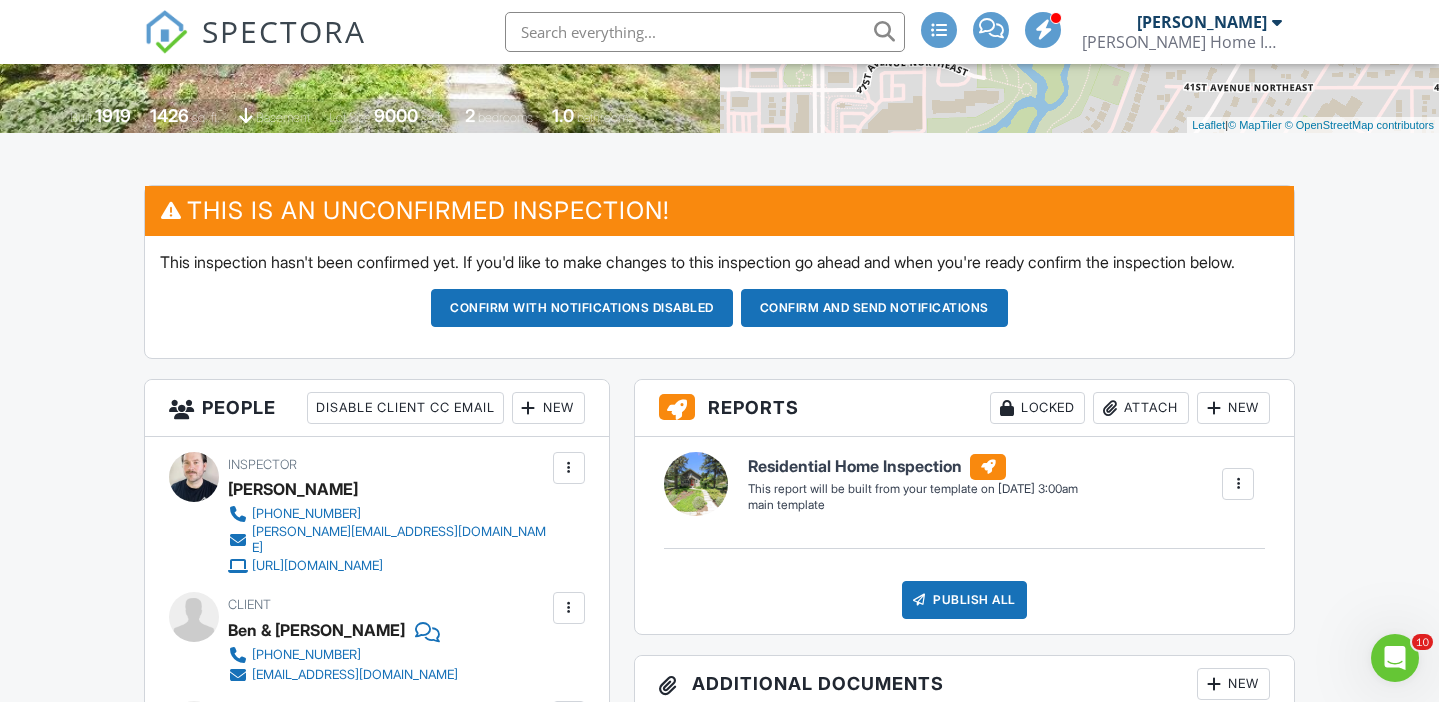 scroll, scrollTop: 403, scrollLeft: 0, axis: vertical 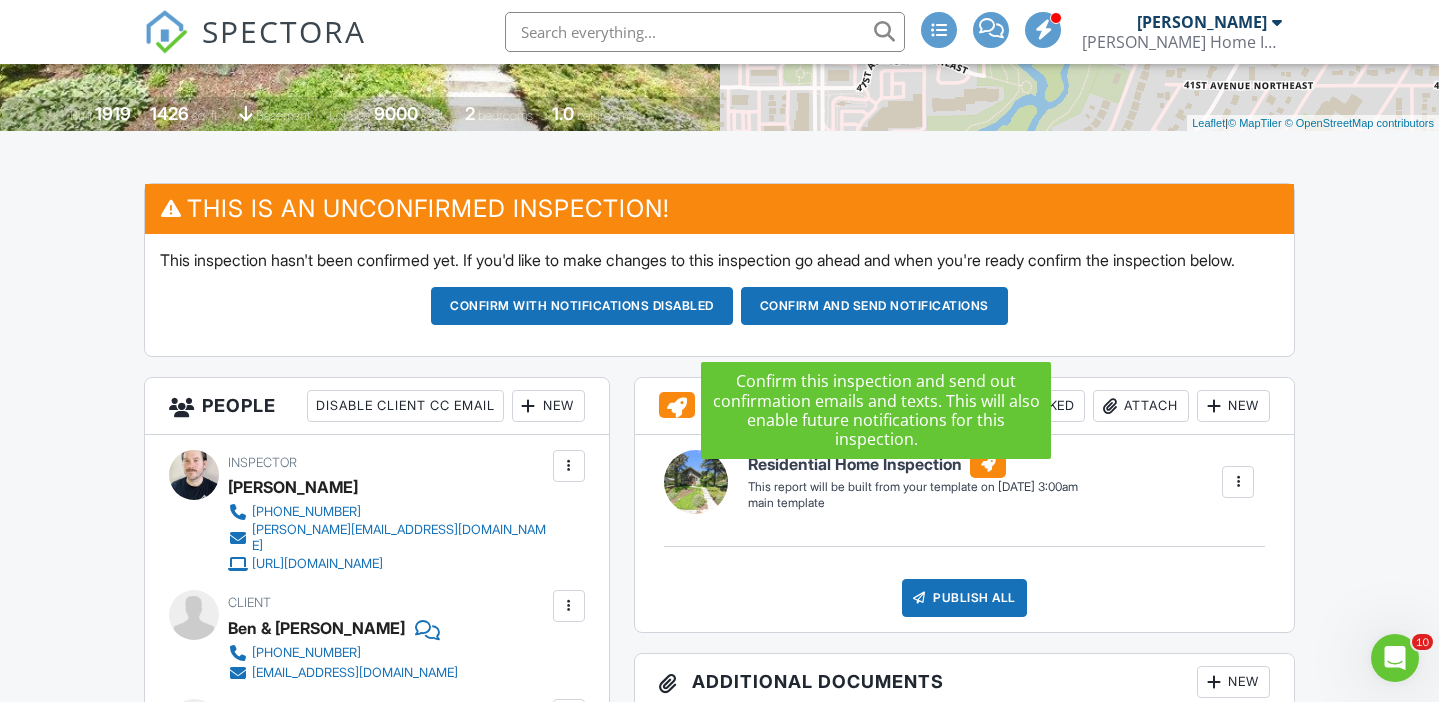 click on "Confirm and send notifications" at bounding box center (582, 306) 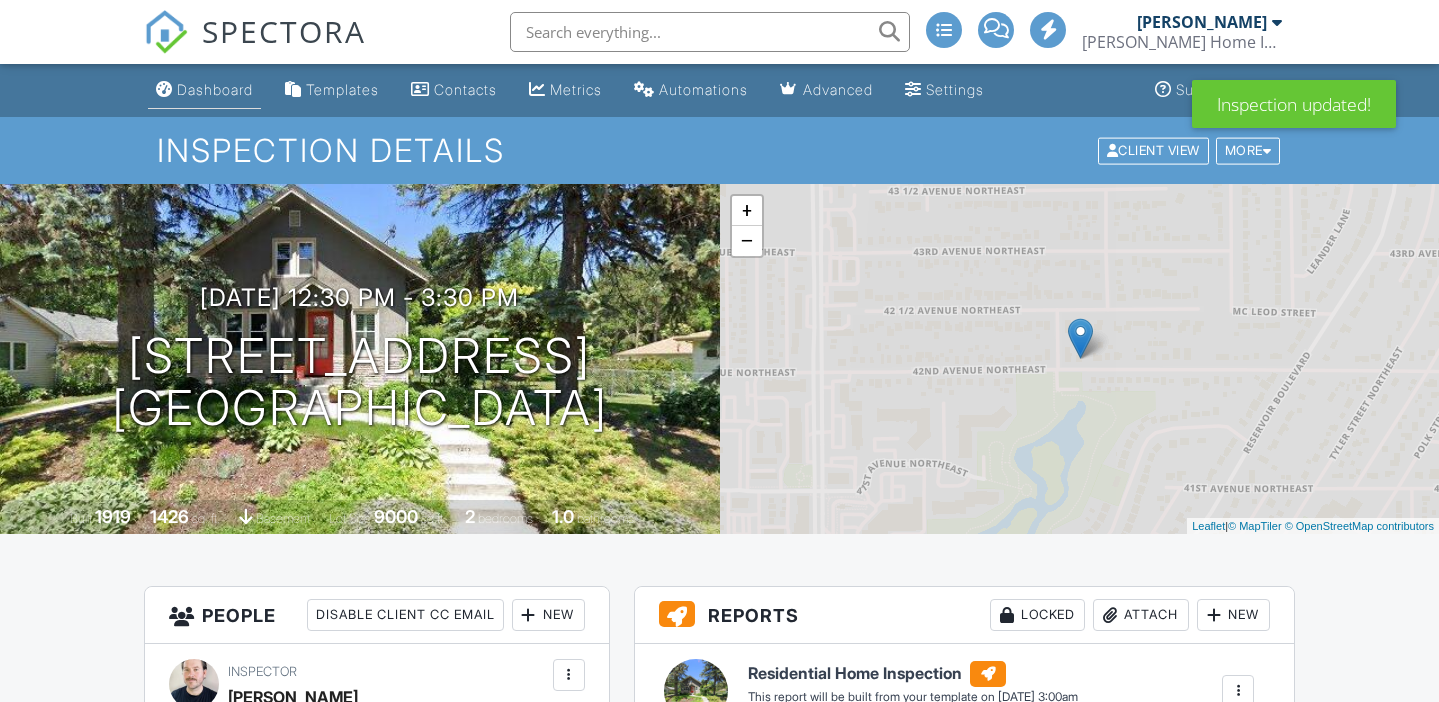scroll, scrollTop: 0, scrollLeft: 0, axis: both 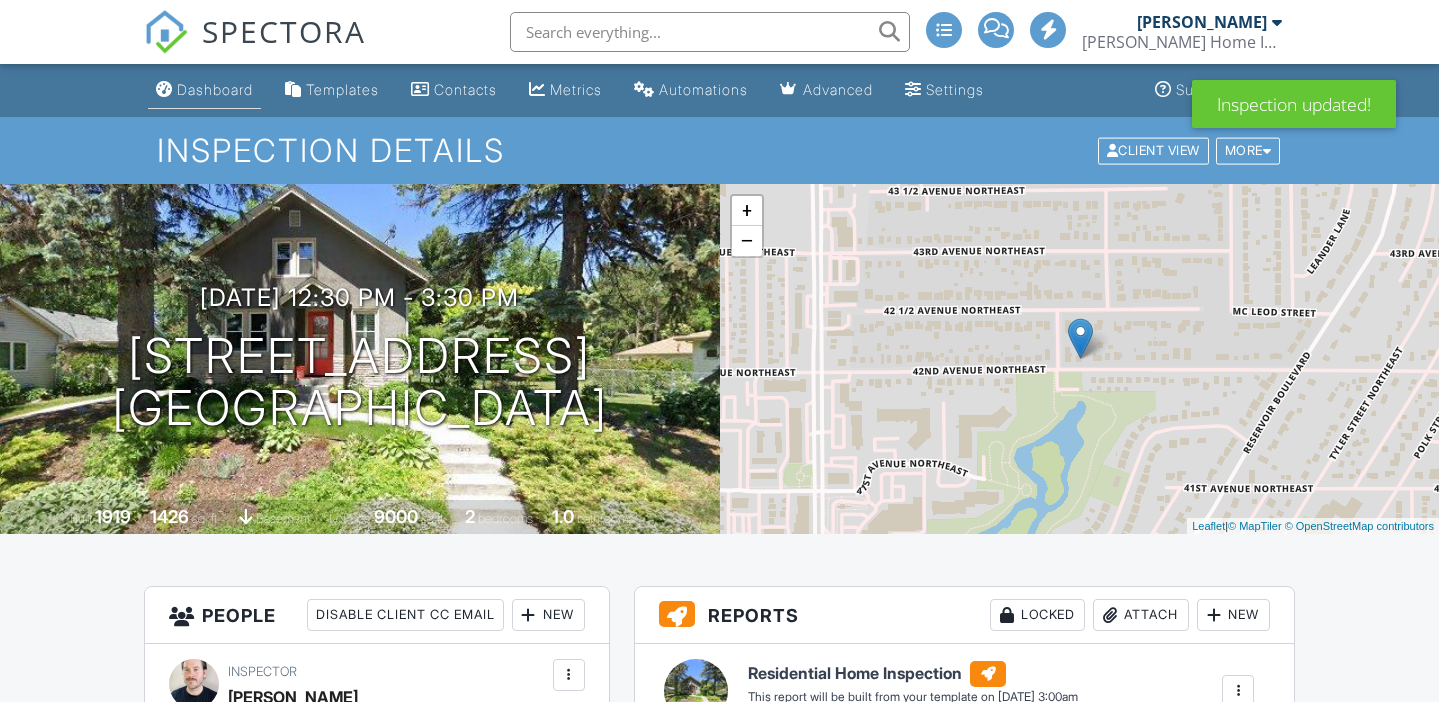 click on "Dashboard" at bounding box center (215, 89) 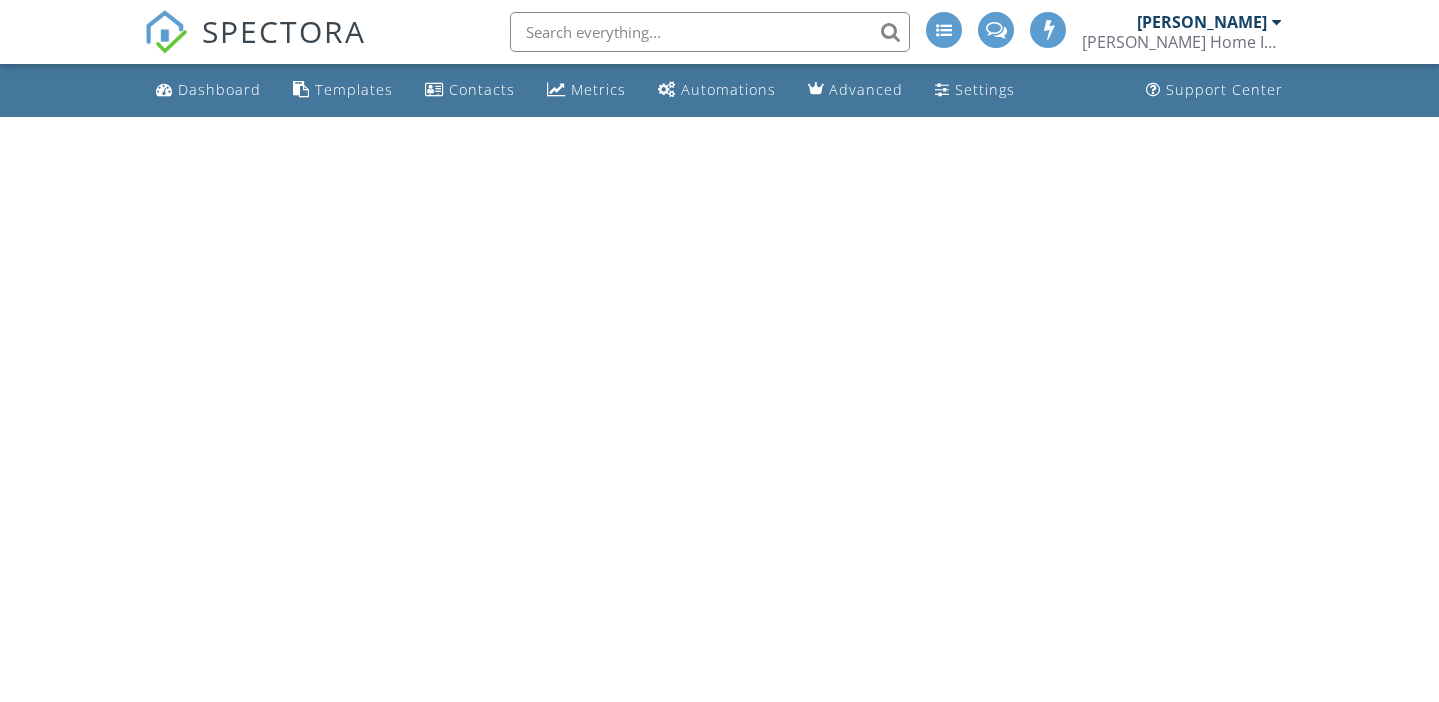 scroll, scrollTop: 0, scrollLeft: 0, axis: both 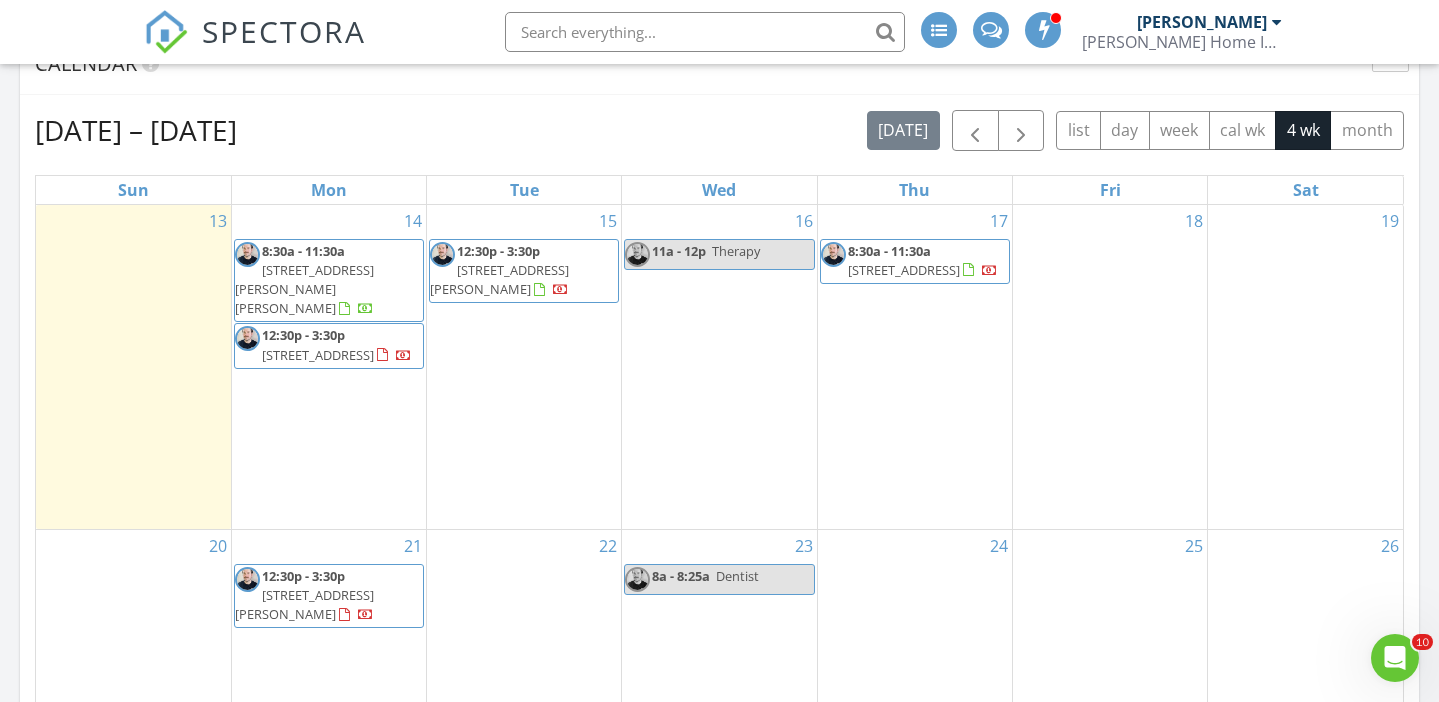 click on "1165 St Paul Ave, Saint Paul 55116" at bounding box center [304, 289] 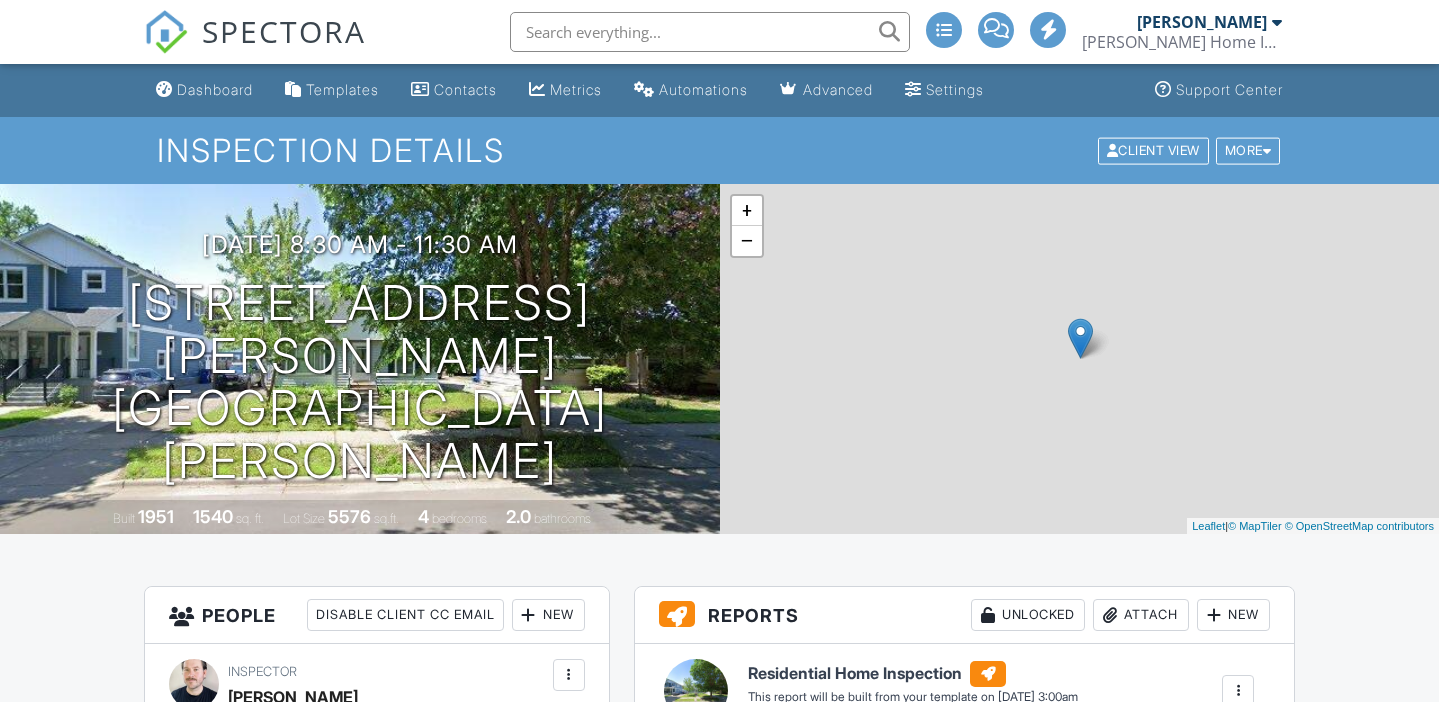 scroll, scrollTop: 0, scrollLeft: 0, axis: both 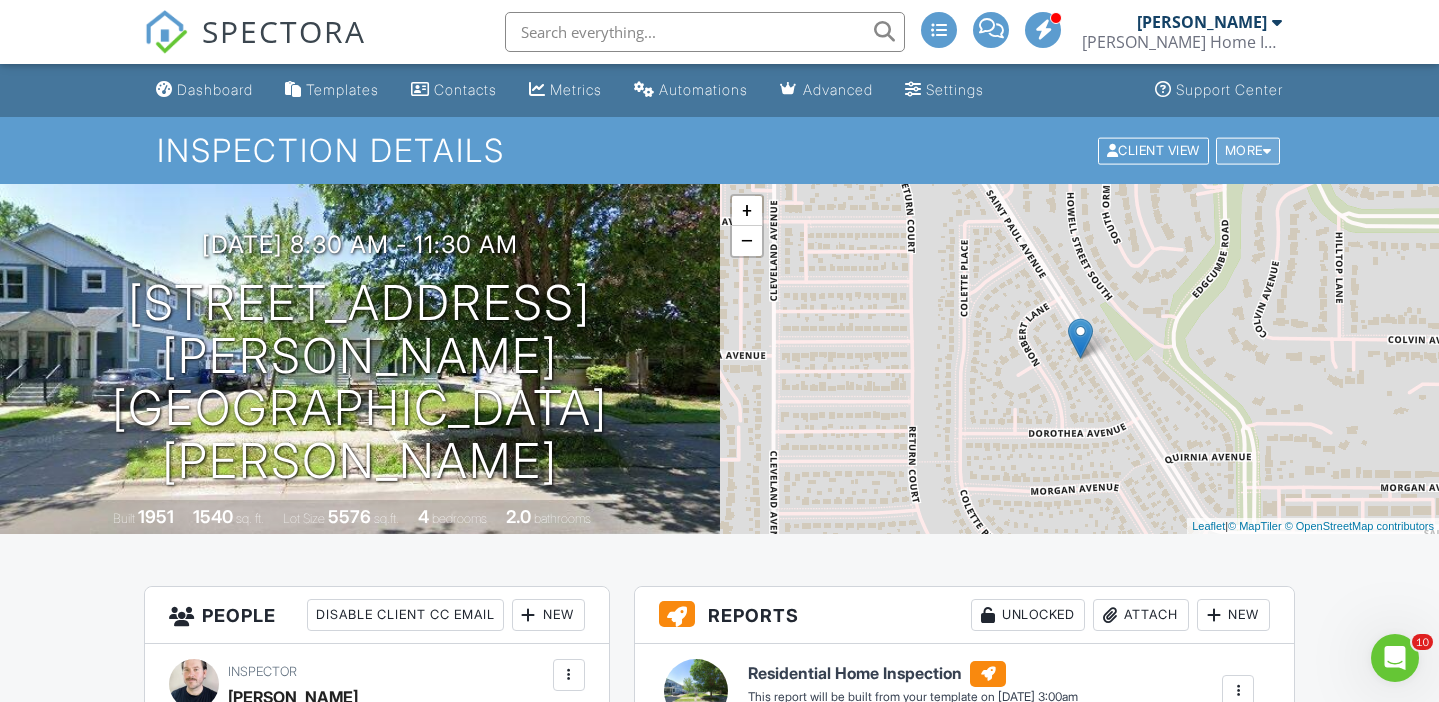 click at bounding box center (1267, 150) 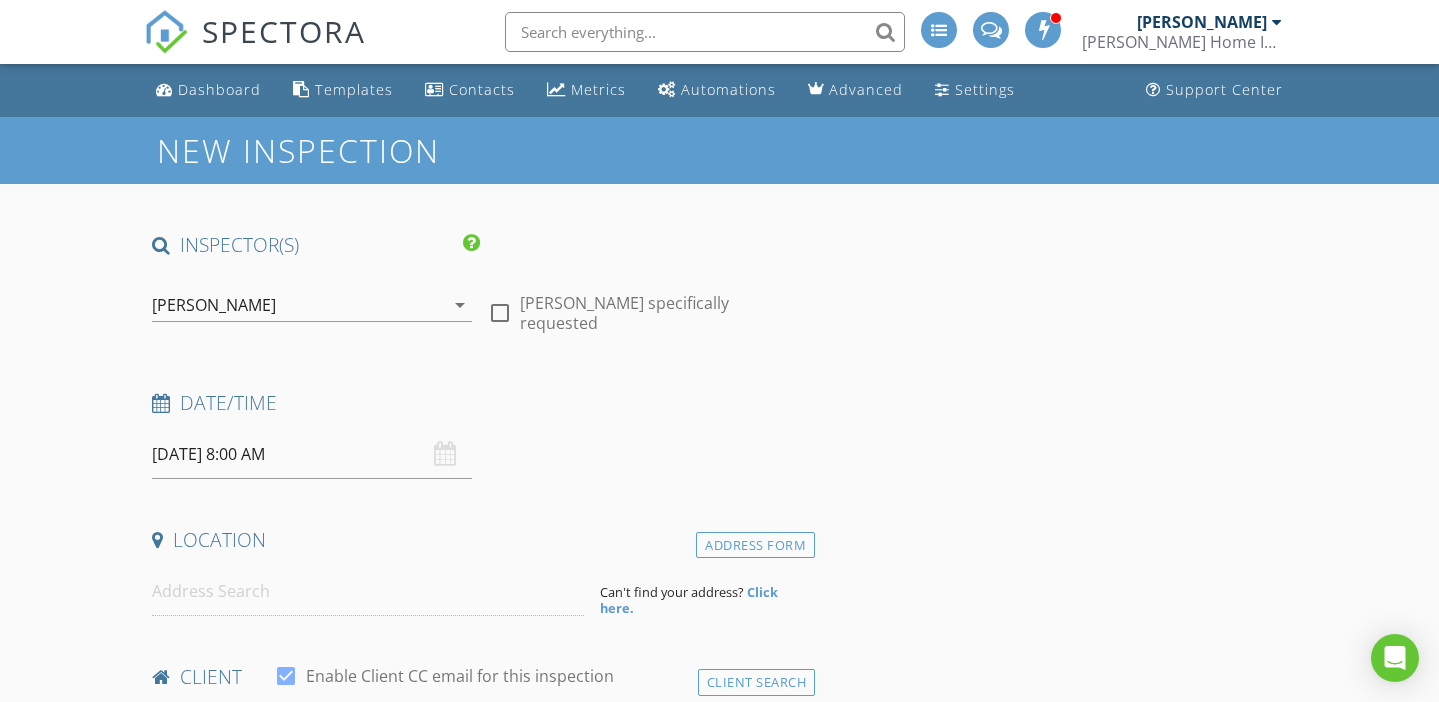 scroll, scrollTop: 0, scrollLeft: 0, axis: both 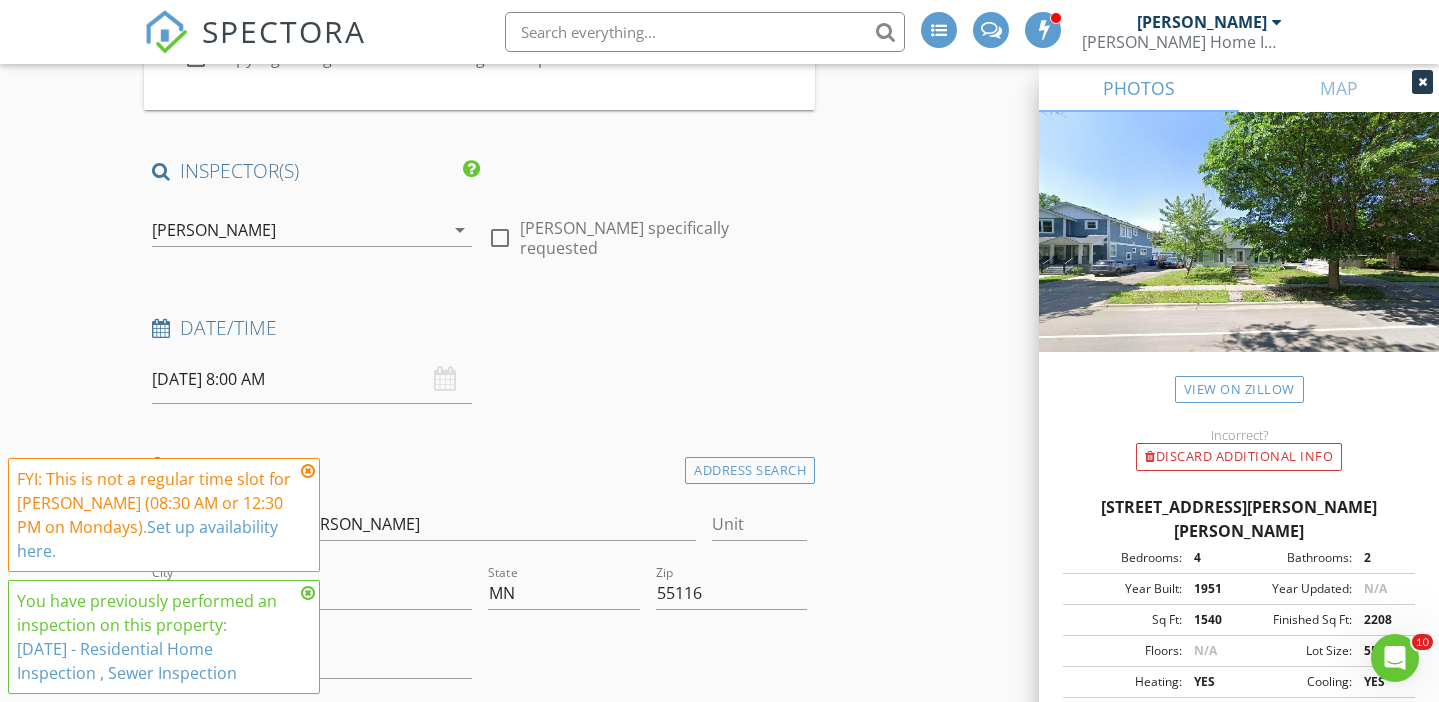 click on "[PERSON_NAME]" at bounding box center [298, 230] 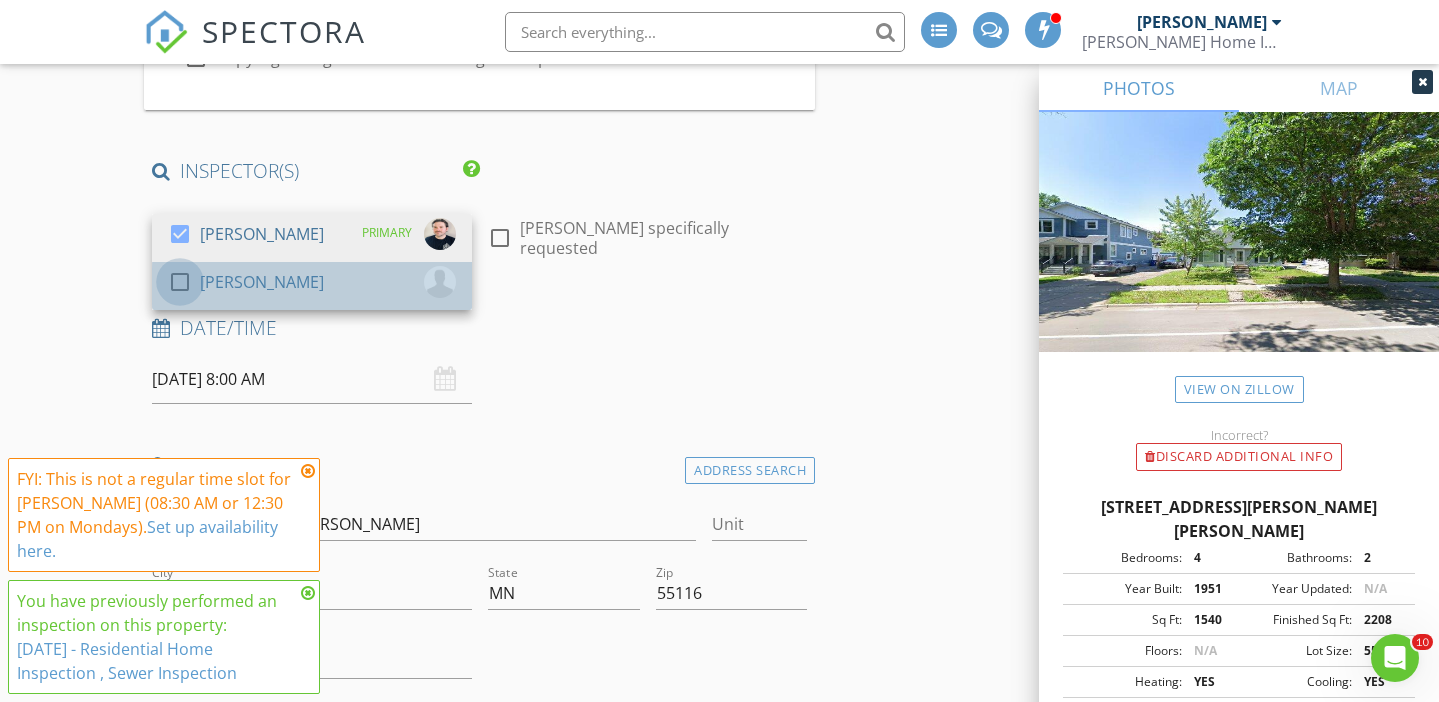 click at bounding box center [180, 282] 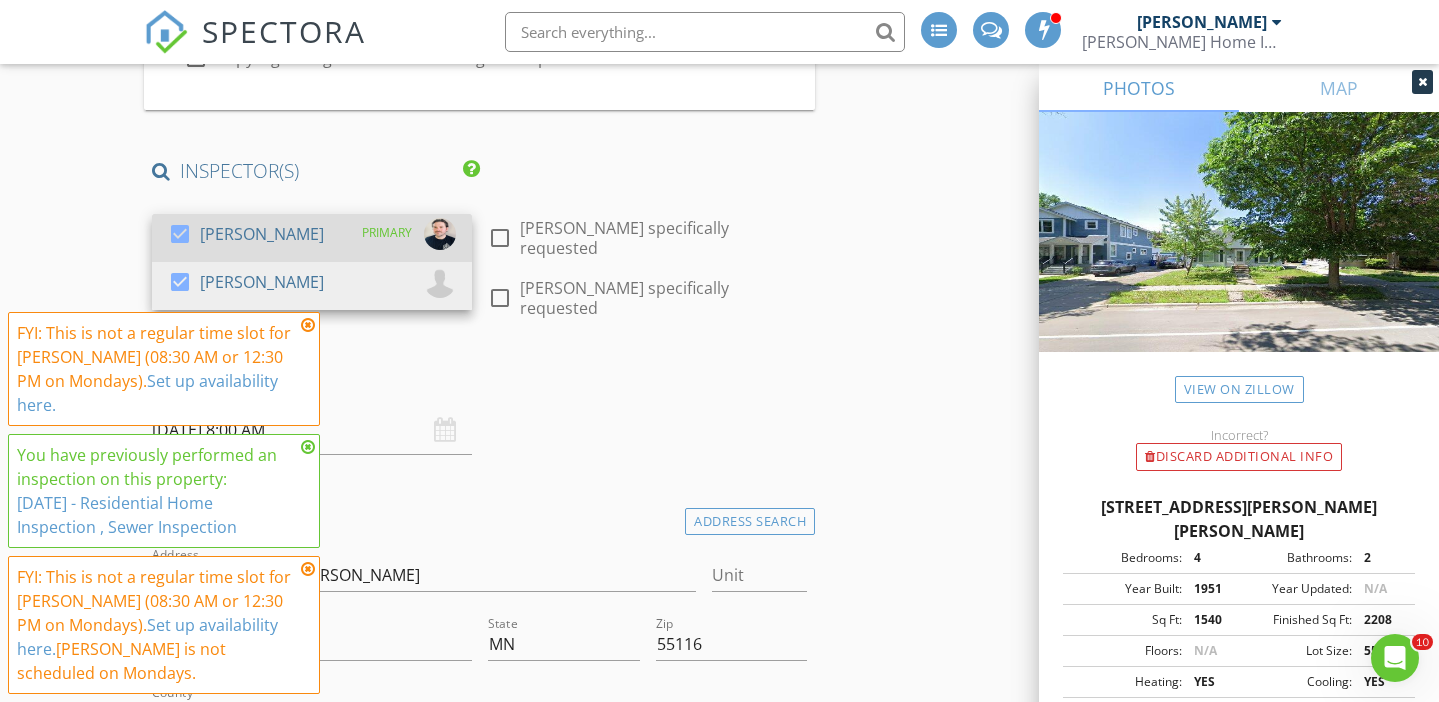 click at bounding box center (180, 234) 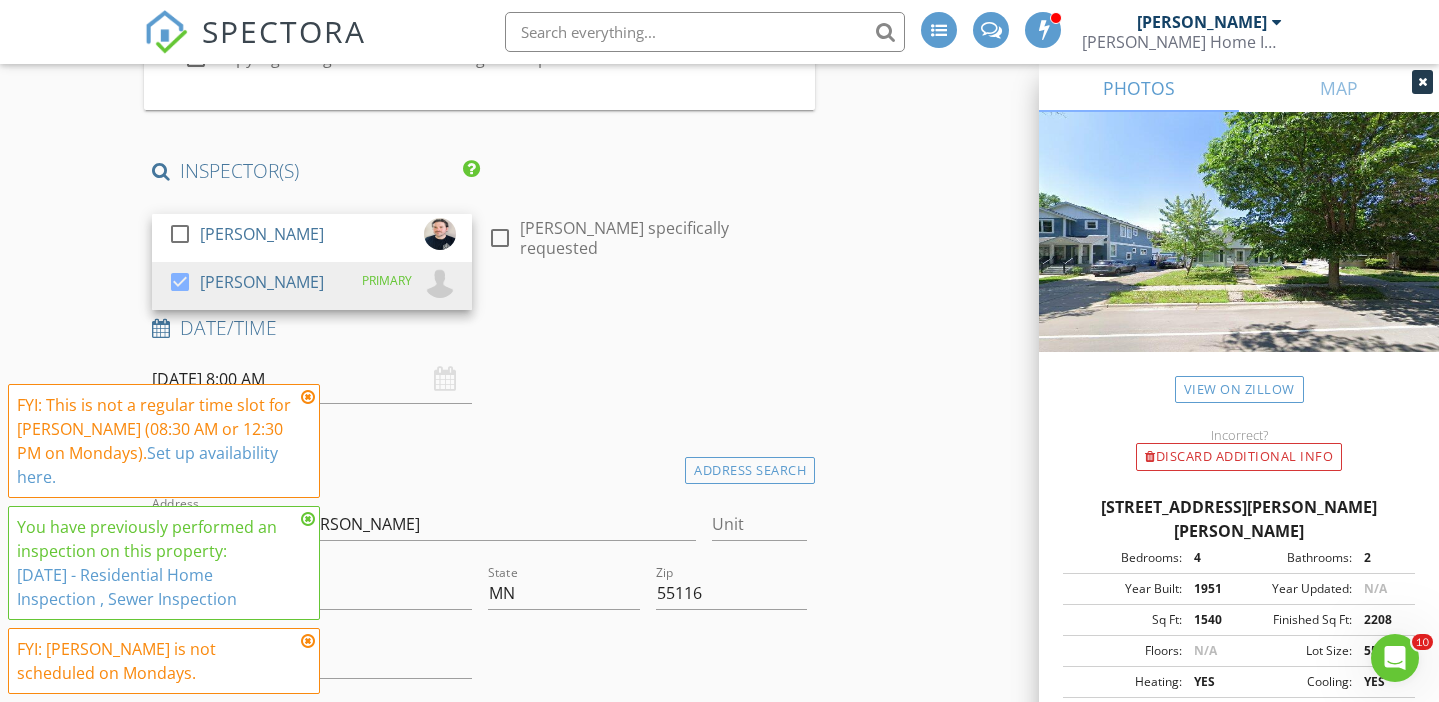 click on "Date/Time" at bounding box center [480, 328] 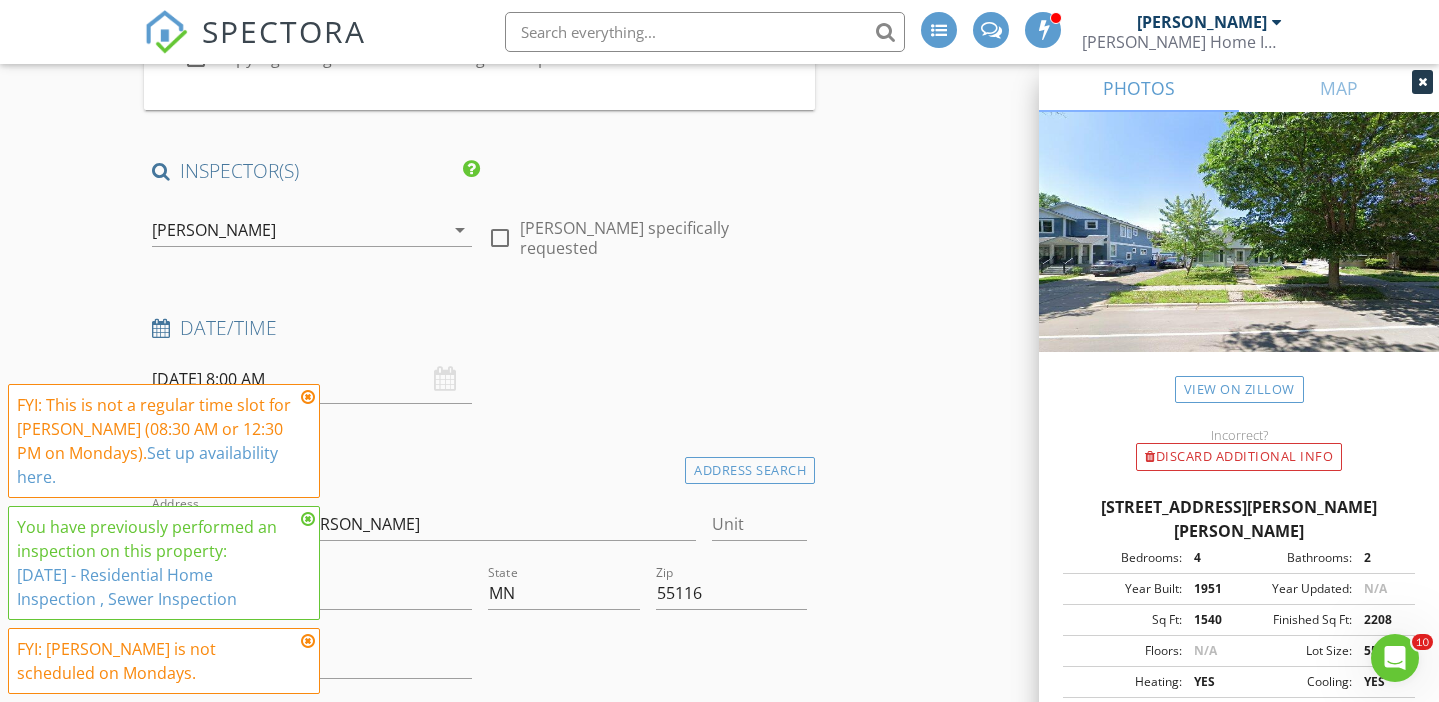 click at bounding box center [308, 397] 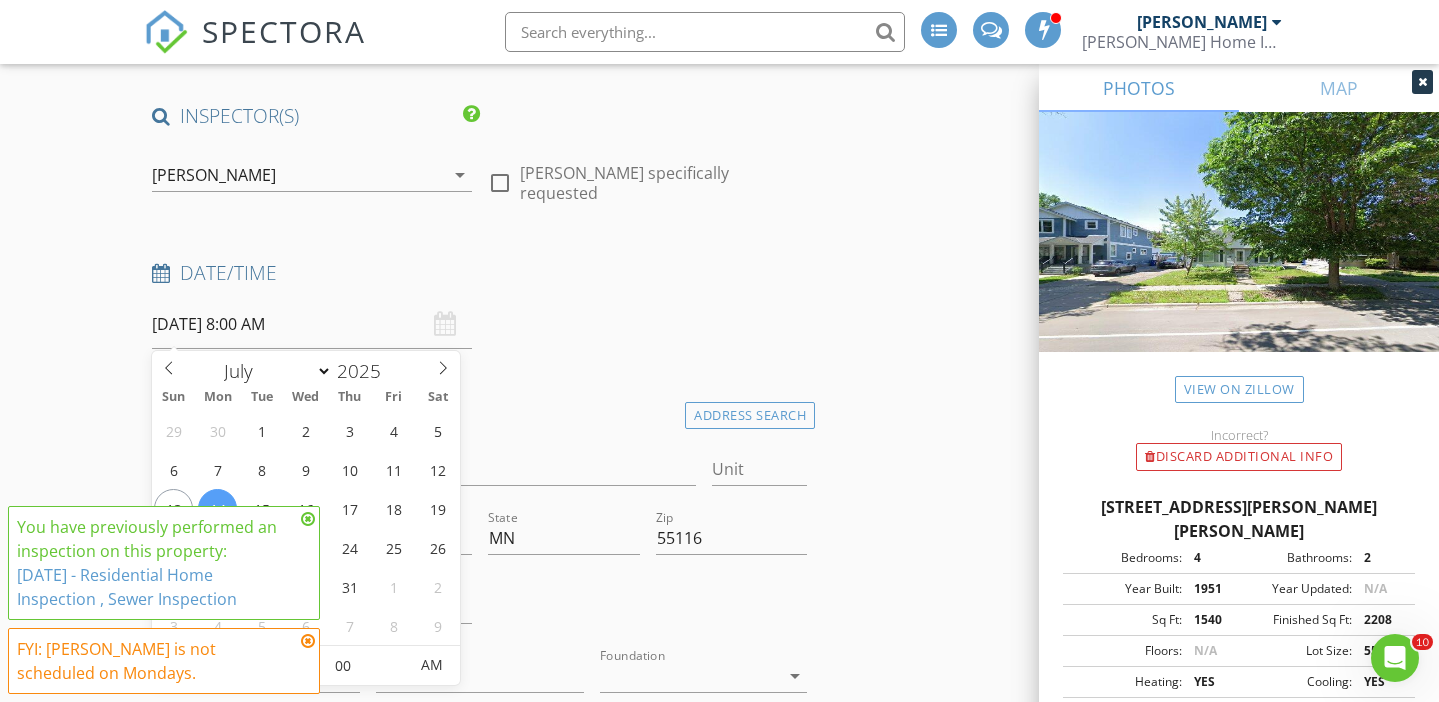 click on "07/14/2025 8:00 AM" at bounding box center (312, 324) 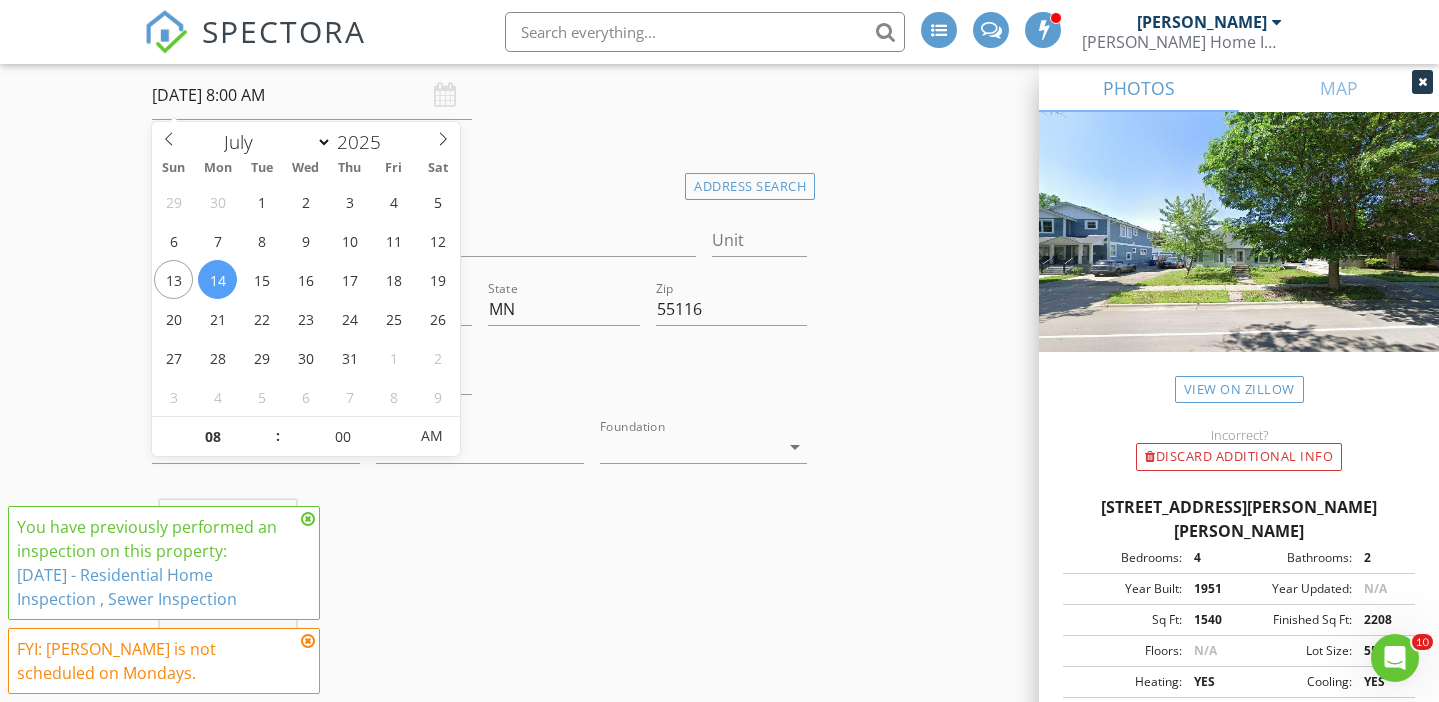 scroll, scrollTop: 593, scrollLeft: 0, axis: vertical 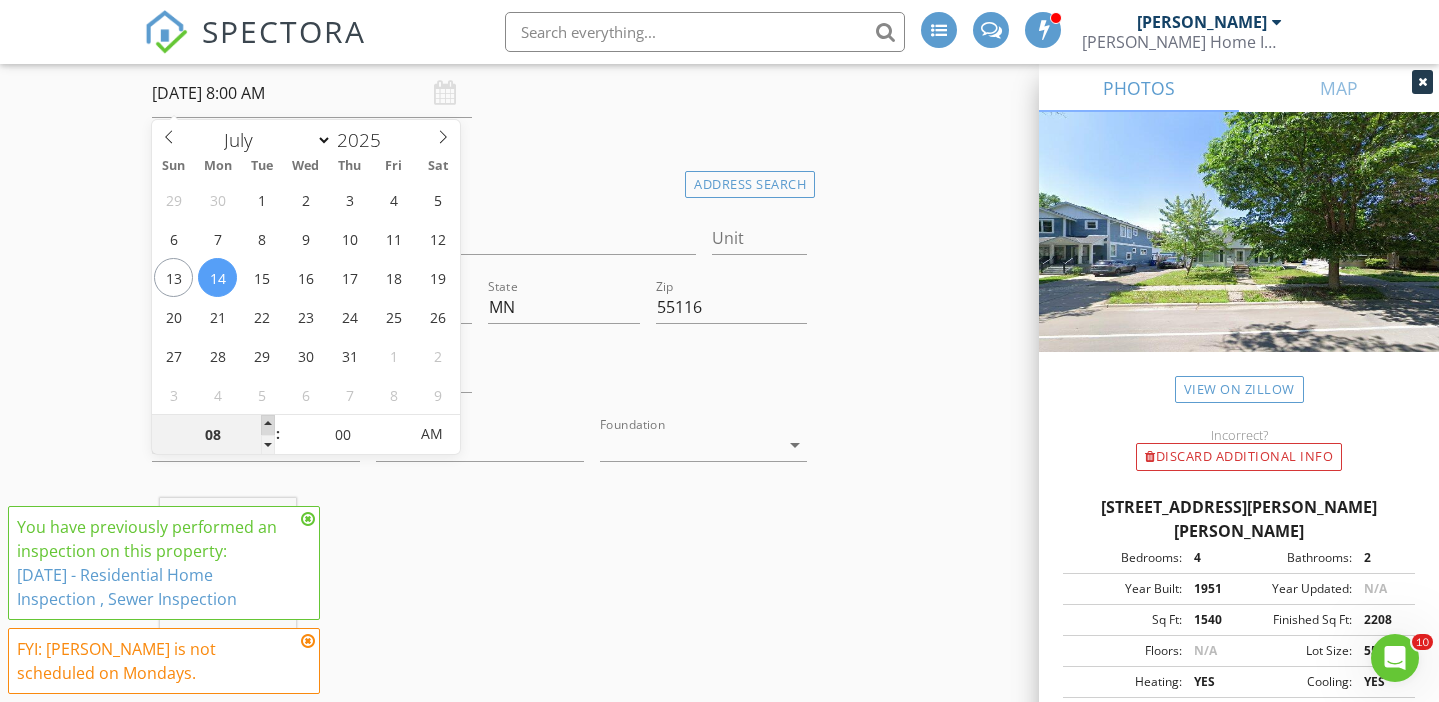 type on "07/14/2025 9:00 AM" 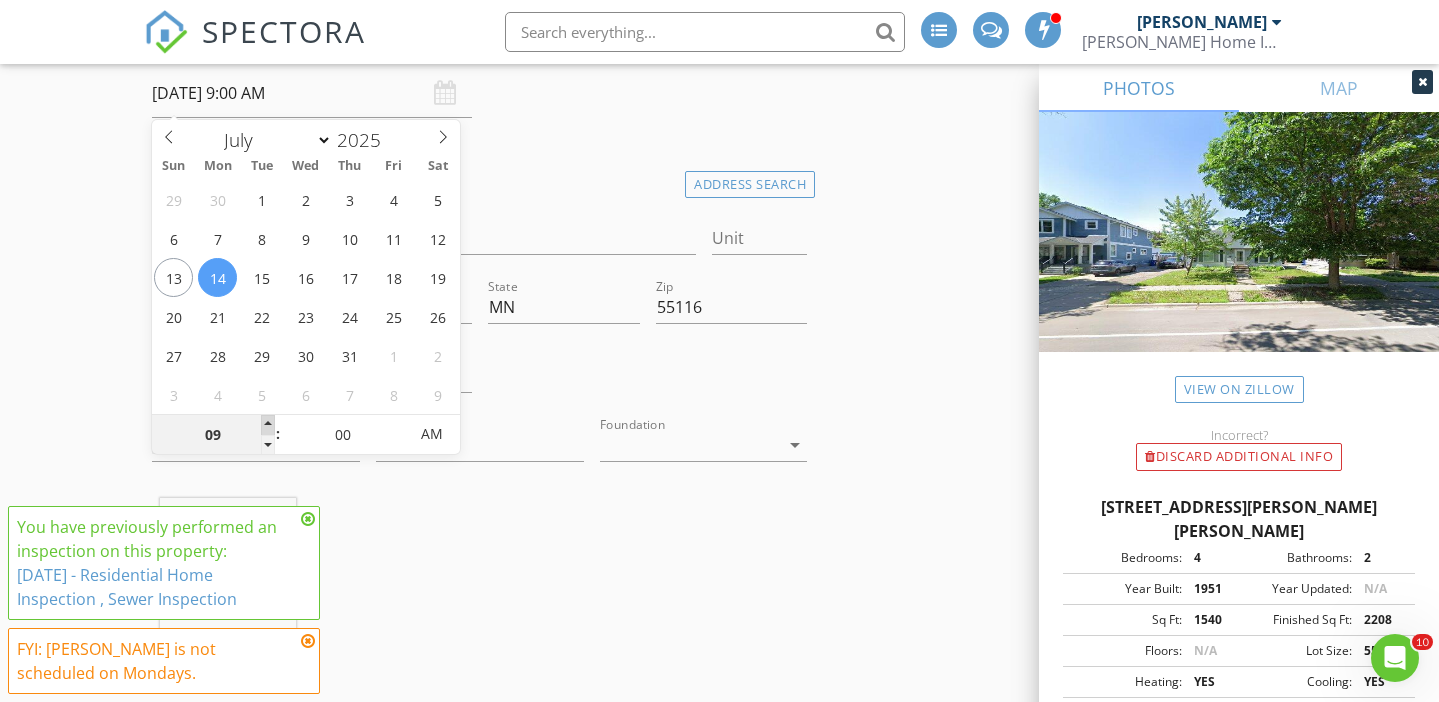 click at bounding box center [268, 425] 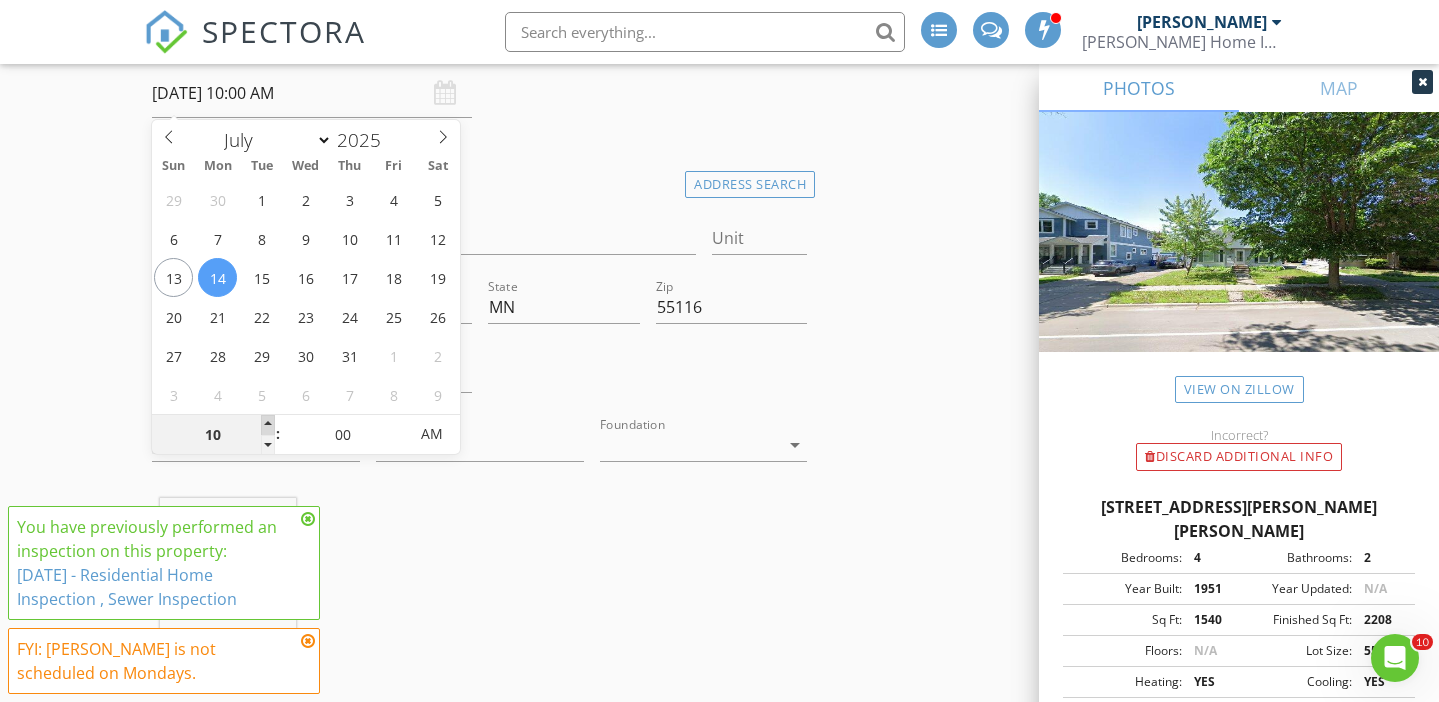 click at bounding box center (268, 425) 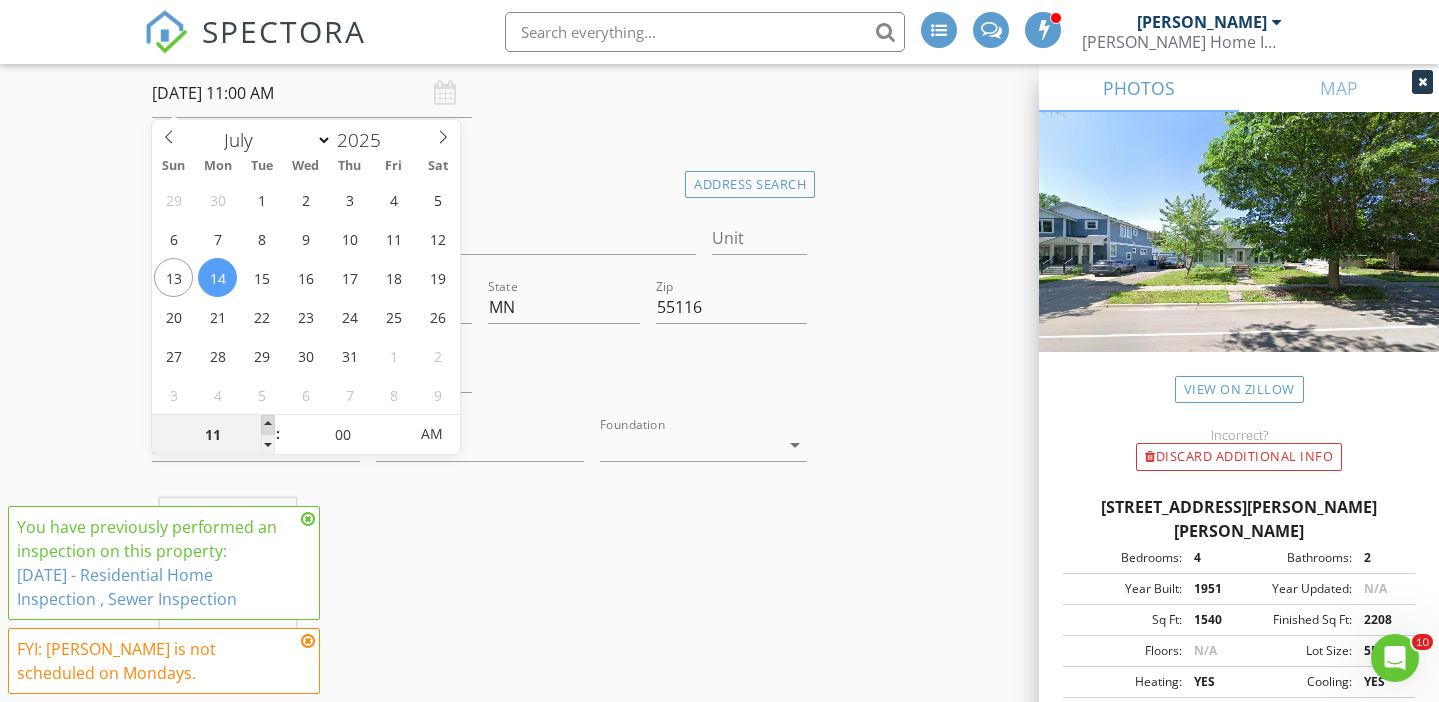 click at bounding box center [268, 425] 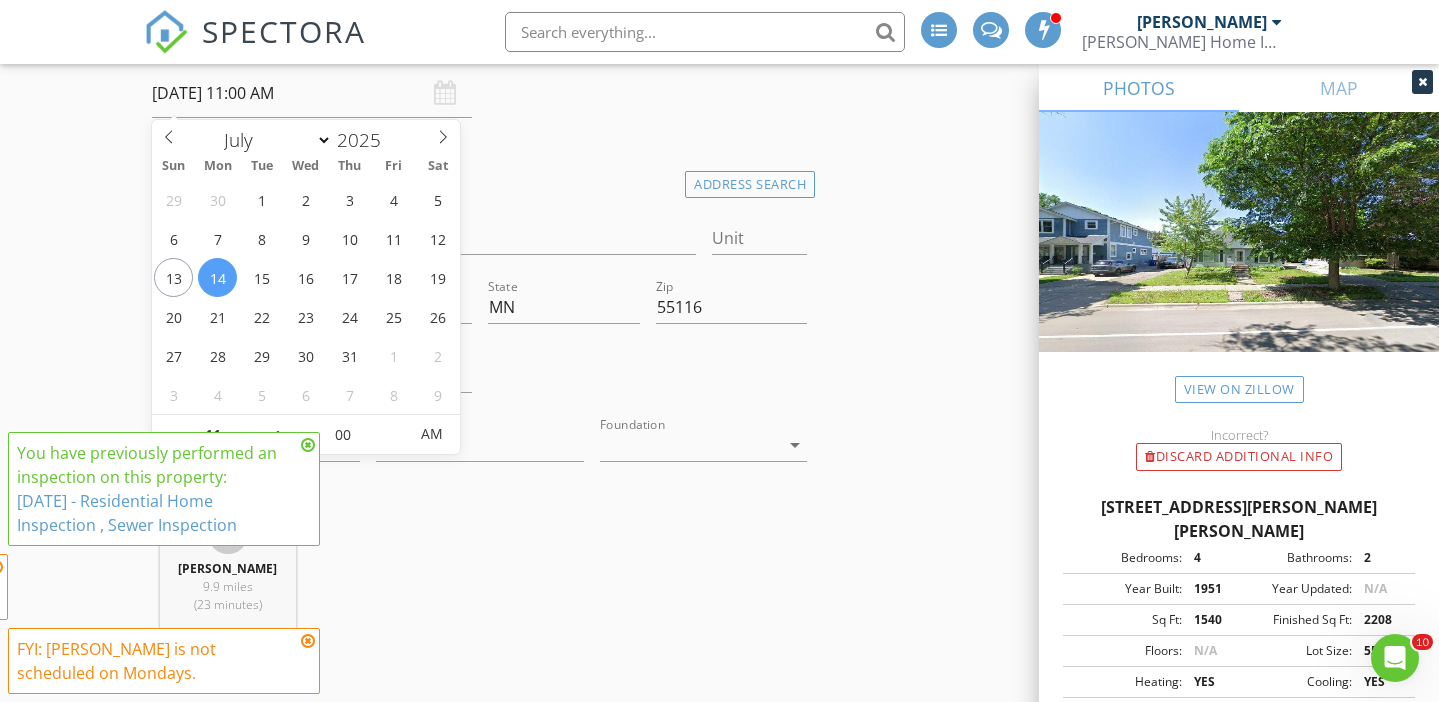 click on "You have previously performed an inspection on this property: 7/14/2025 - Residential Home Inspection , Sewer Inspection" at bounding box center [156, 489] 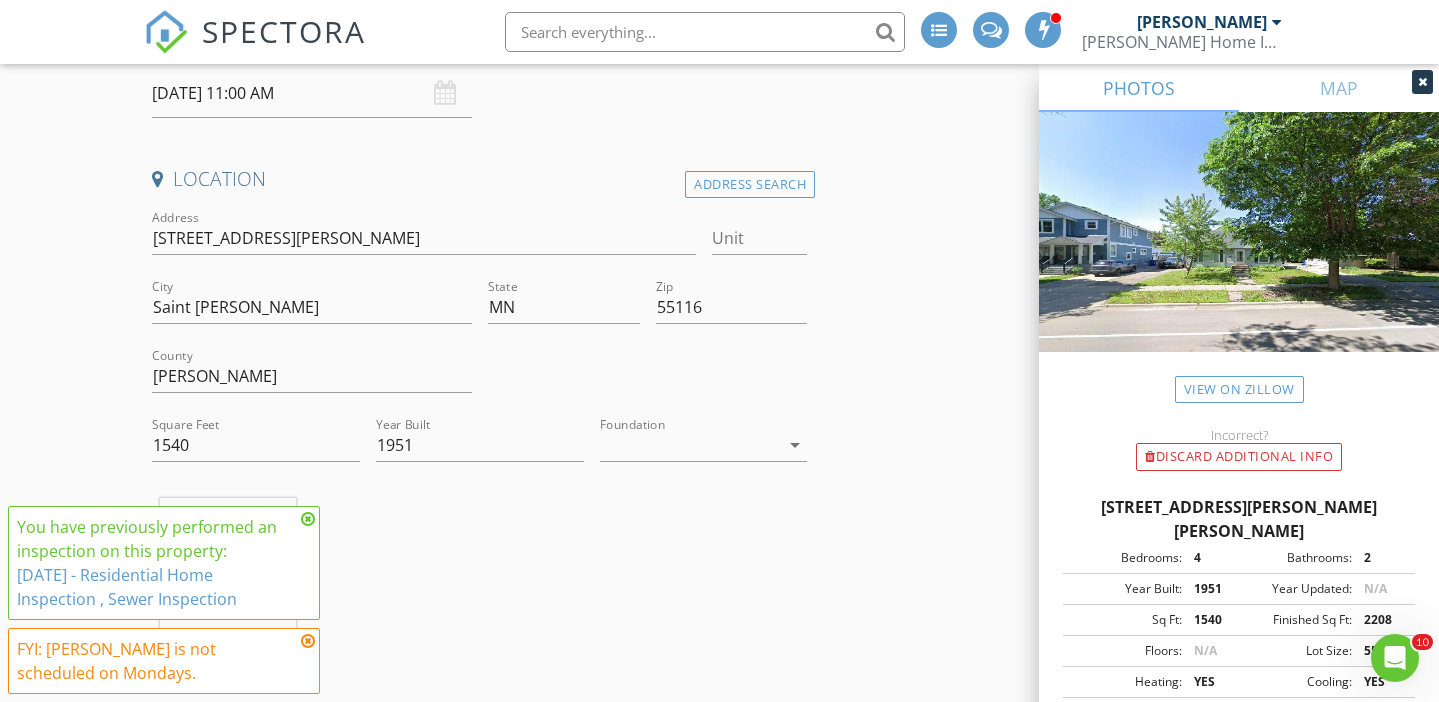 scroll, scrollTop: 492, scrollLeft: 0, axis: vertical 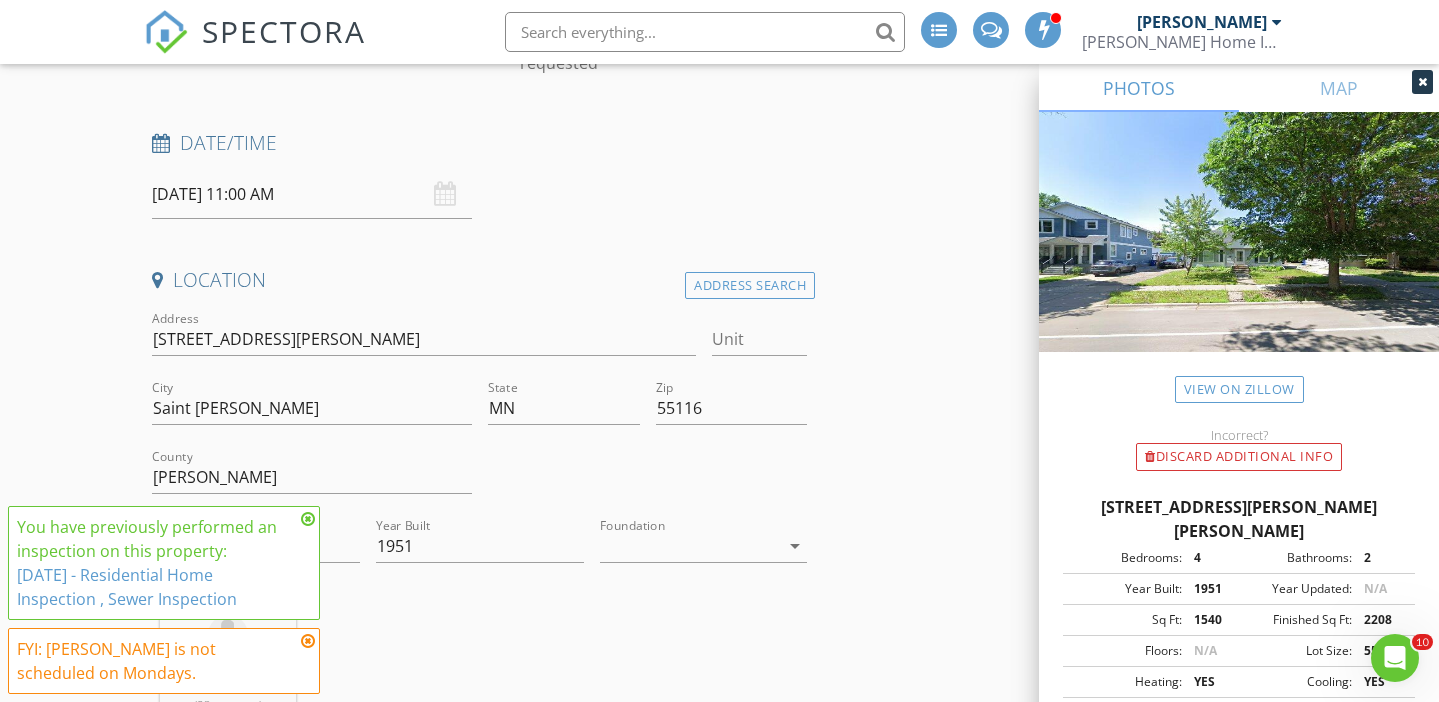 click on "07/14/2025 11:00 AM" at bounding box center (312, 194) 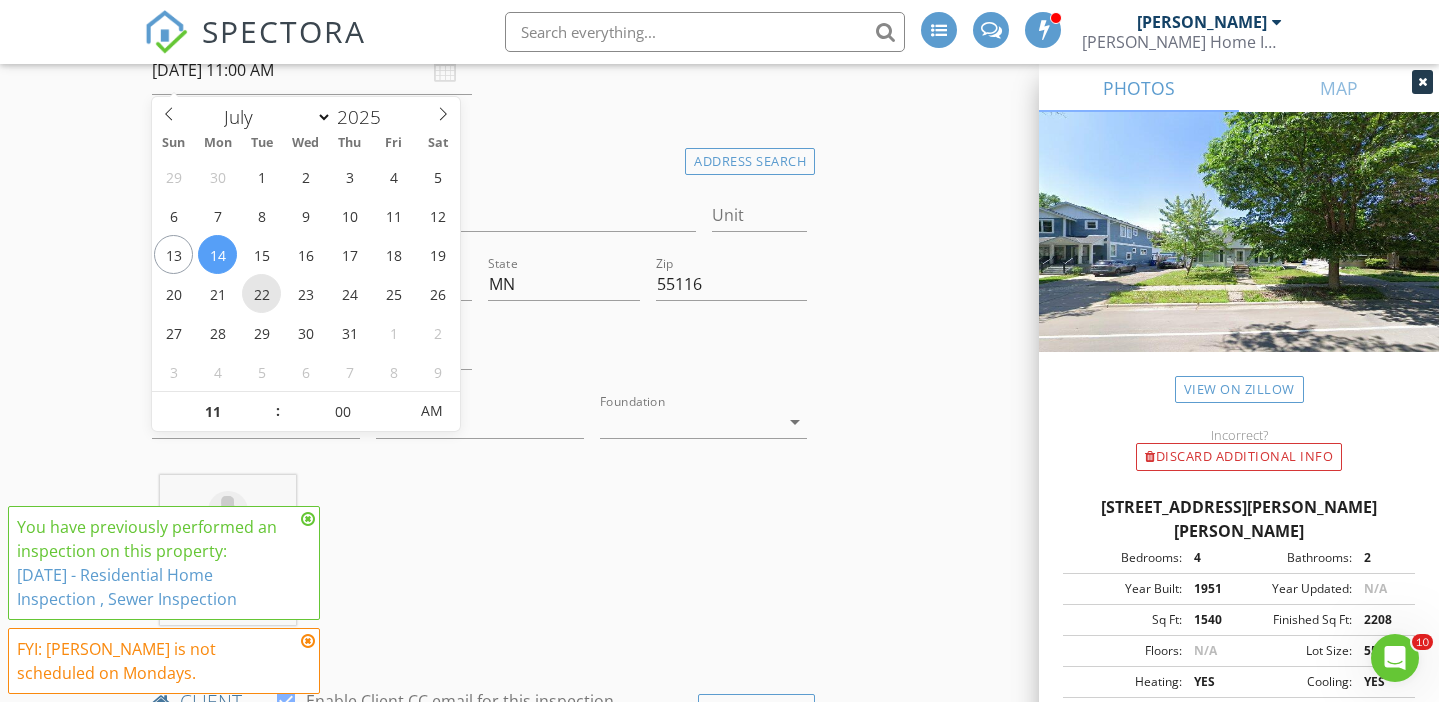 scroll, scrollTop: 618, scrollLeft: 0, axis: vertical 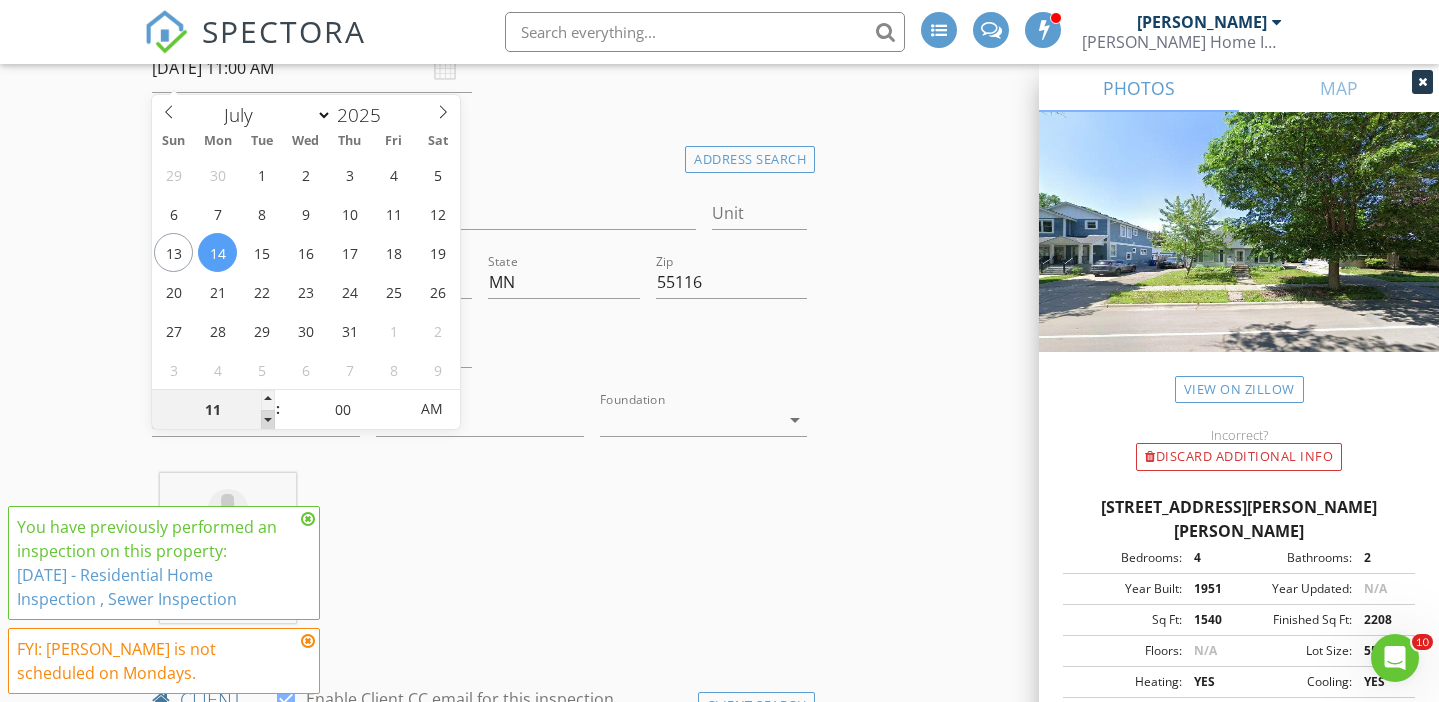 type on "07/14/2025 10:00 AM" 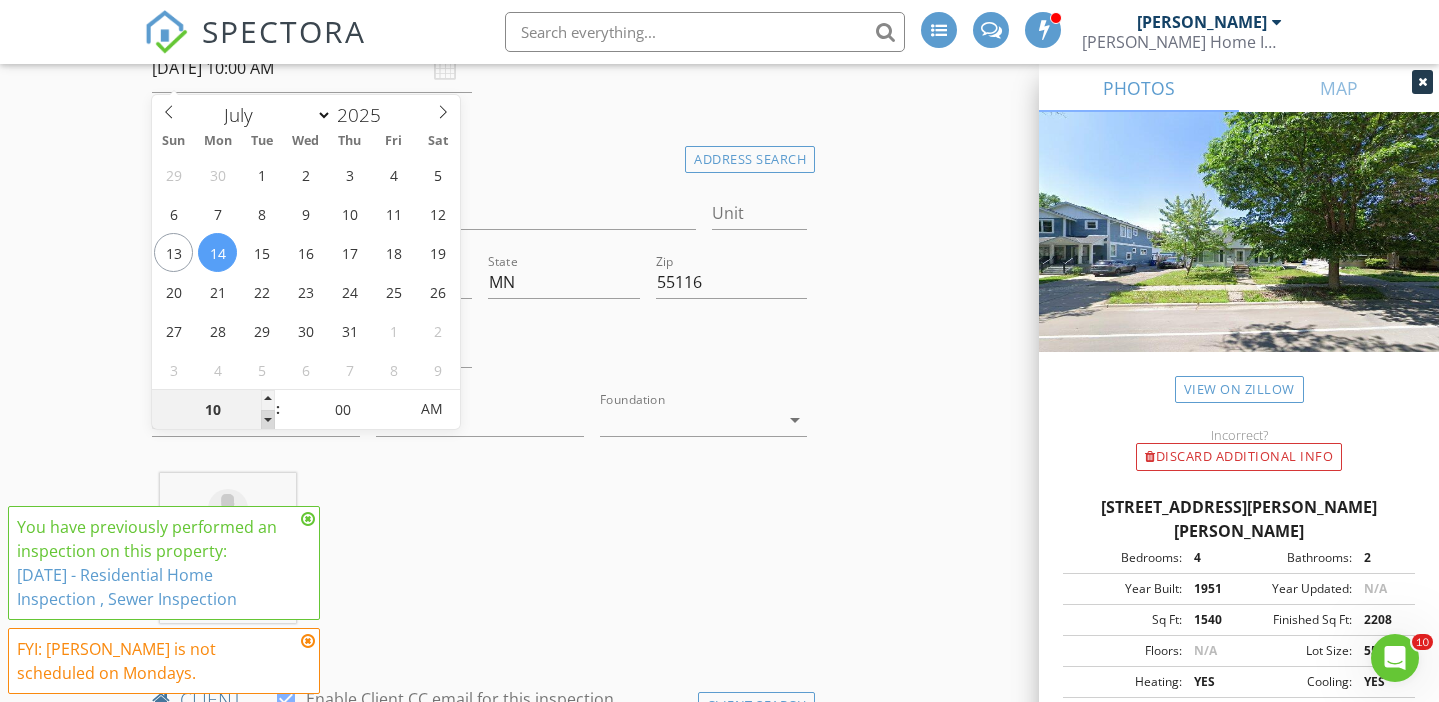 click at bounding box center (268, 420) 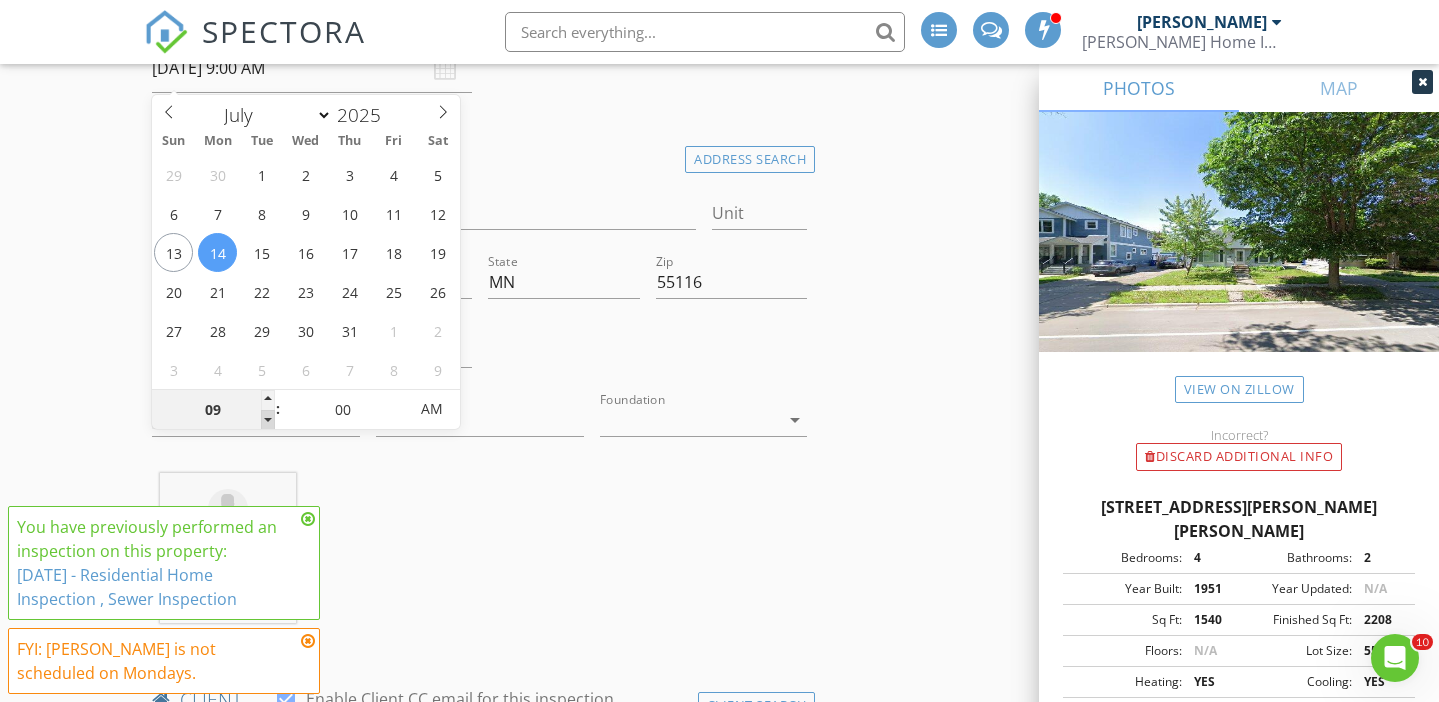 click at bounding box center (268, 420) 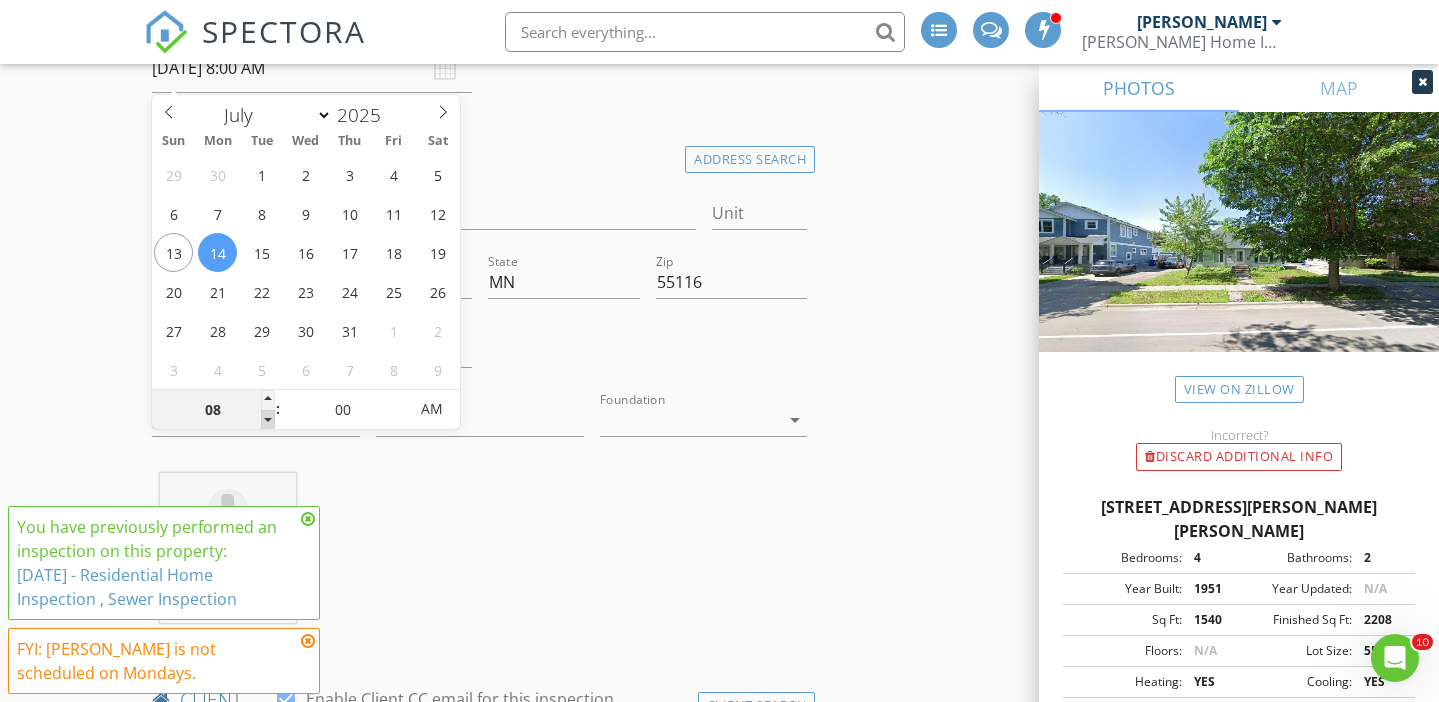 click at bounding box center [268, 420] 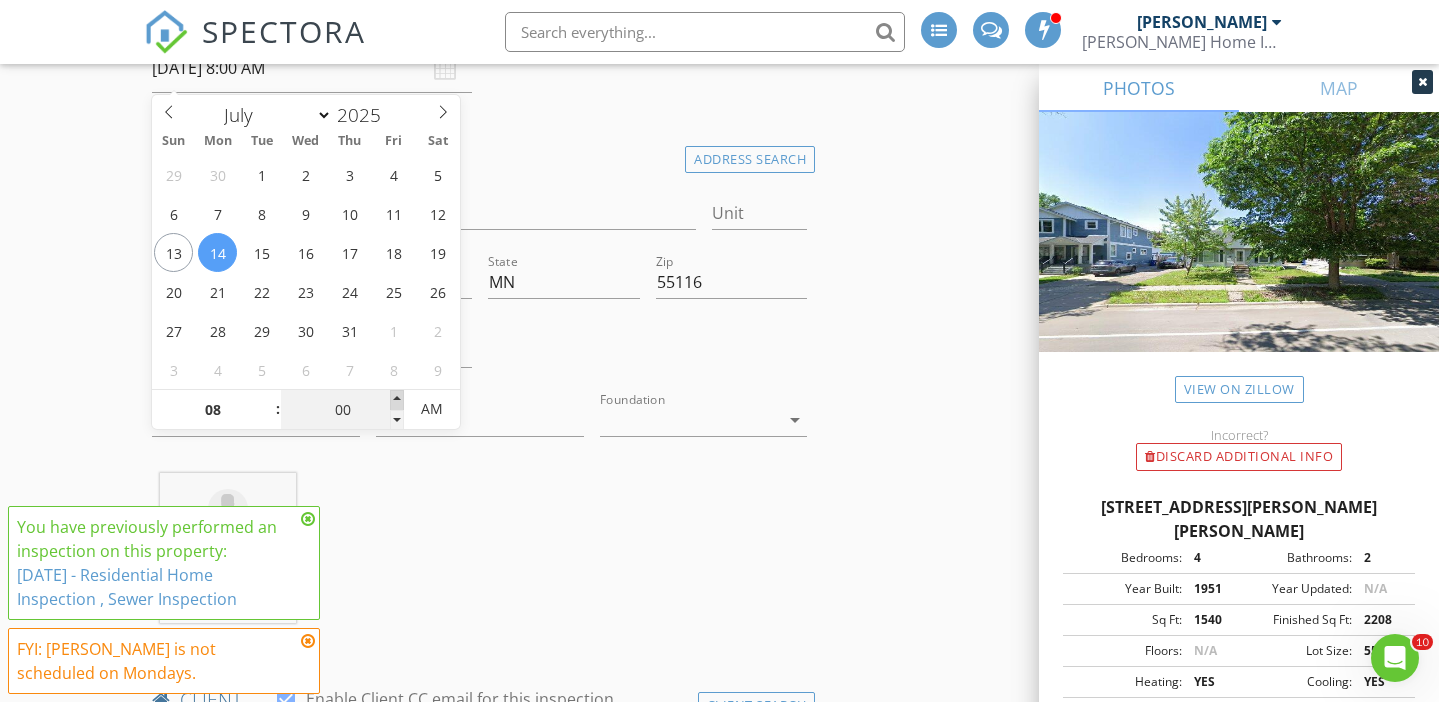 type on "07/14/2025 8:05 AM" 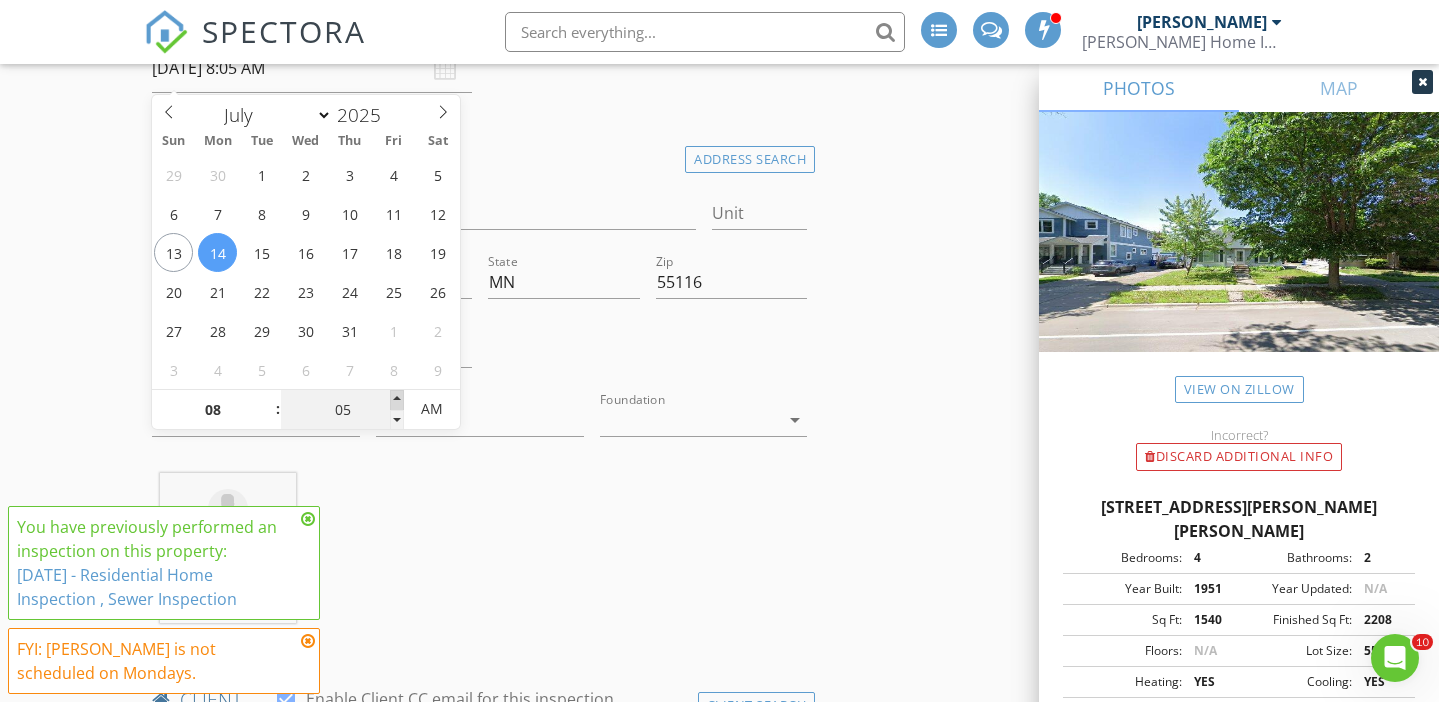 click at bounding box center (397, 400) 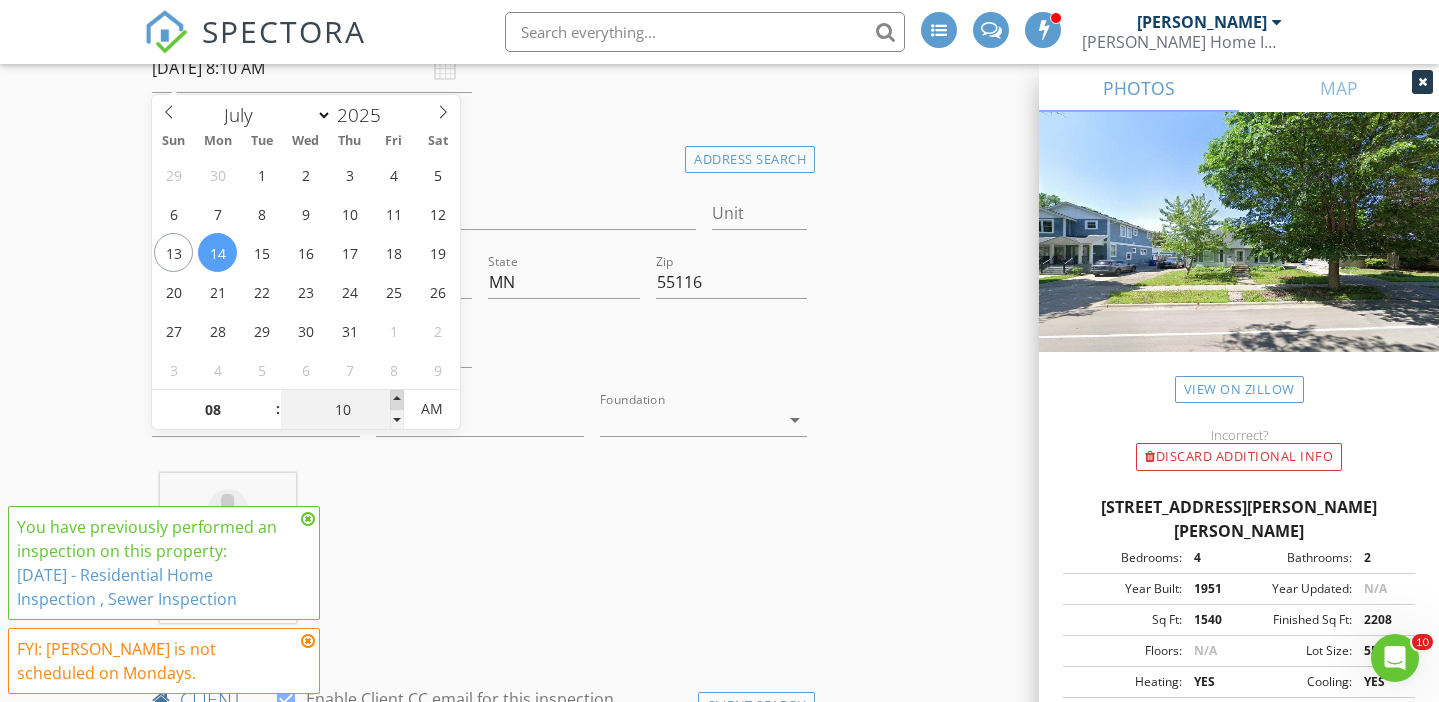 click at bounding box center (397, 400) 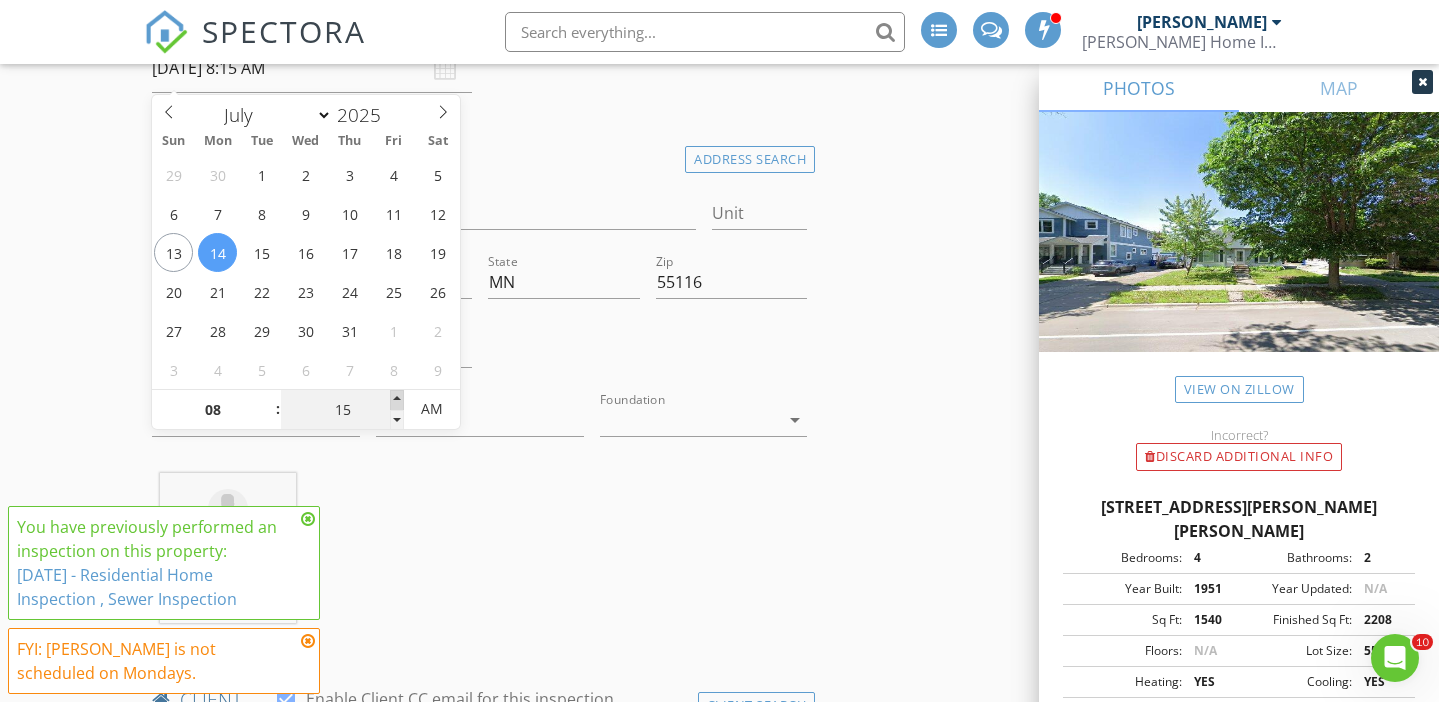 click at bounding box center [397, 400] 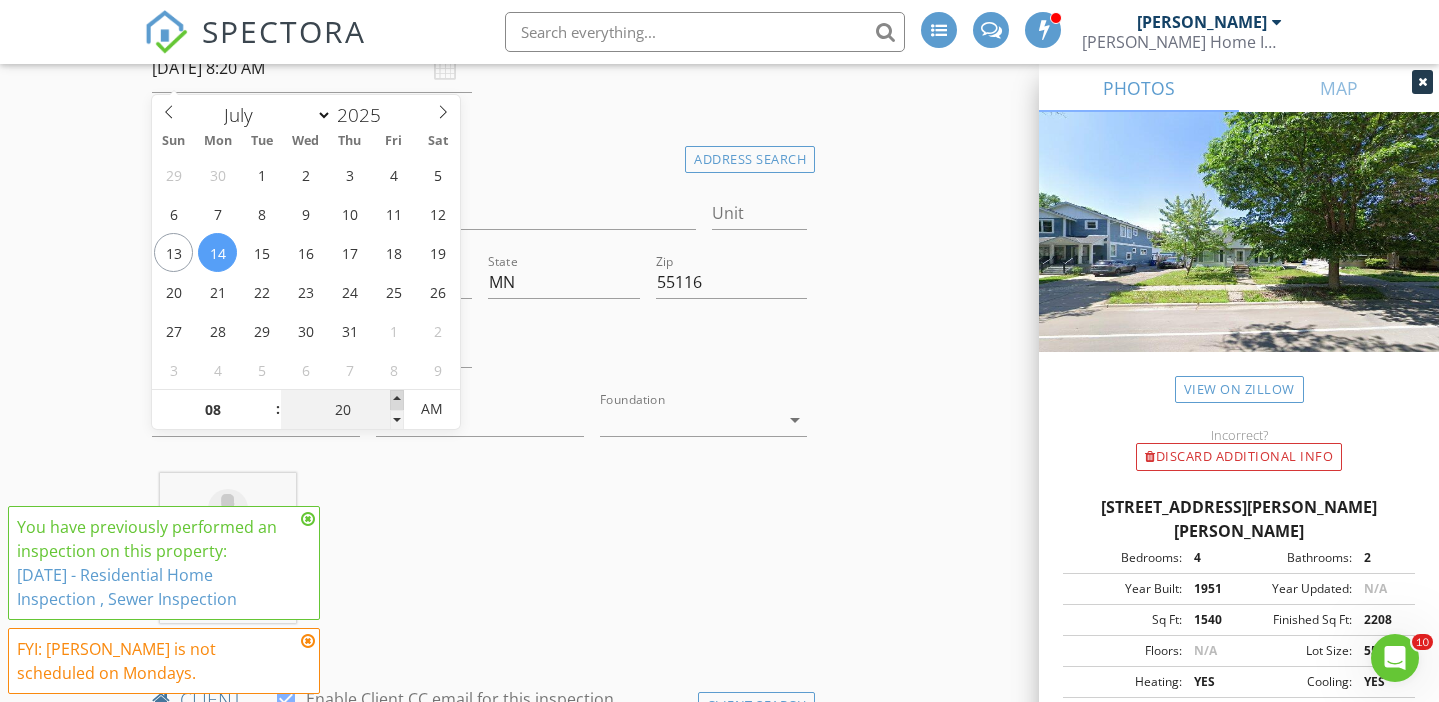 click at bounding box center (397, 400) 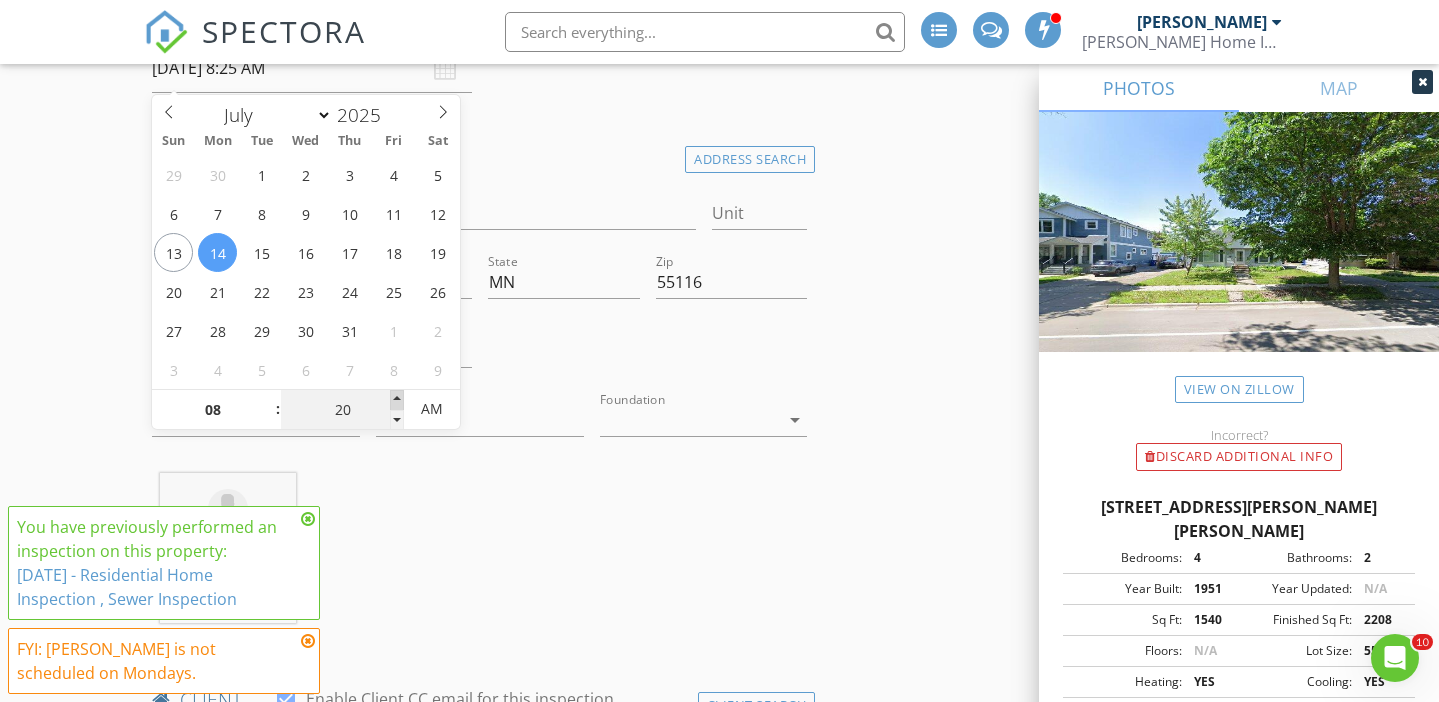 type on "25" 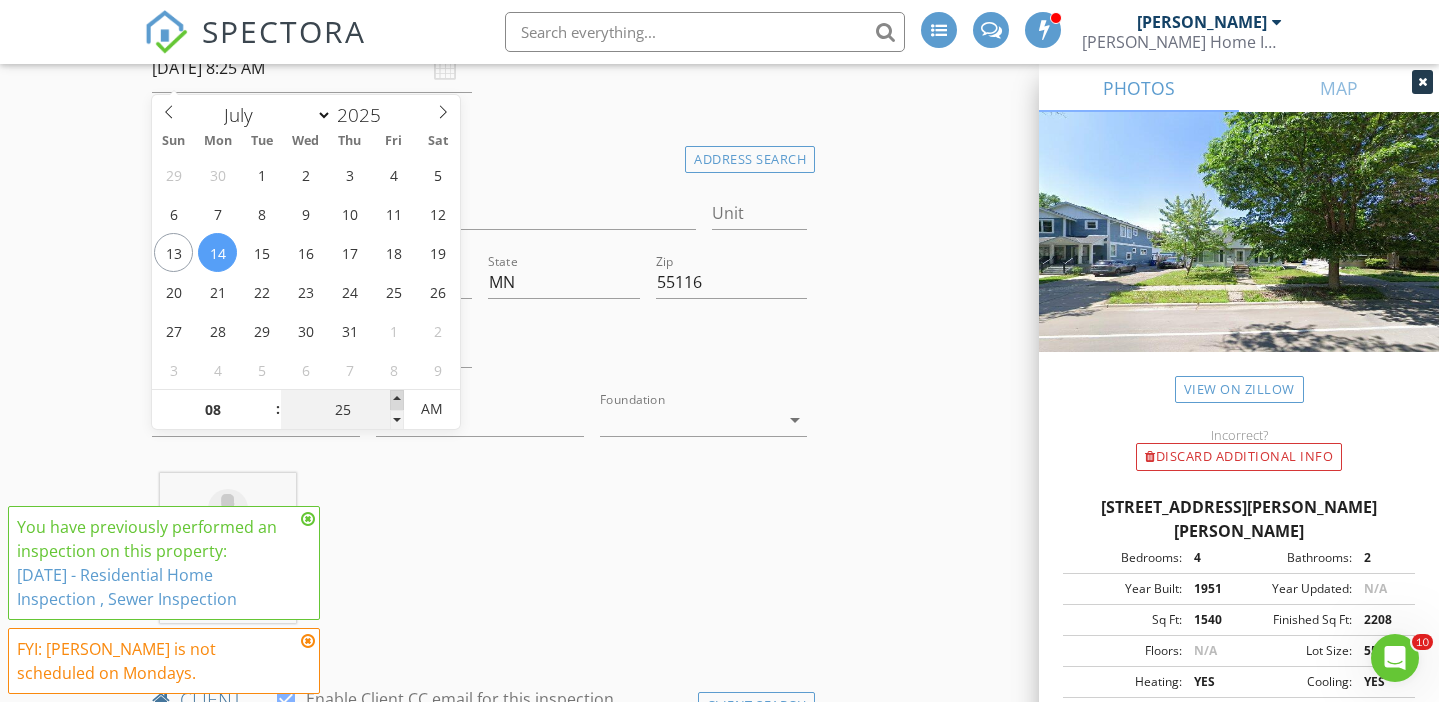 click at bounding box center (397, 400) 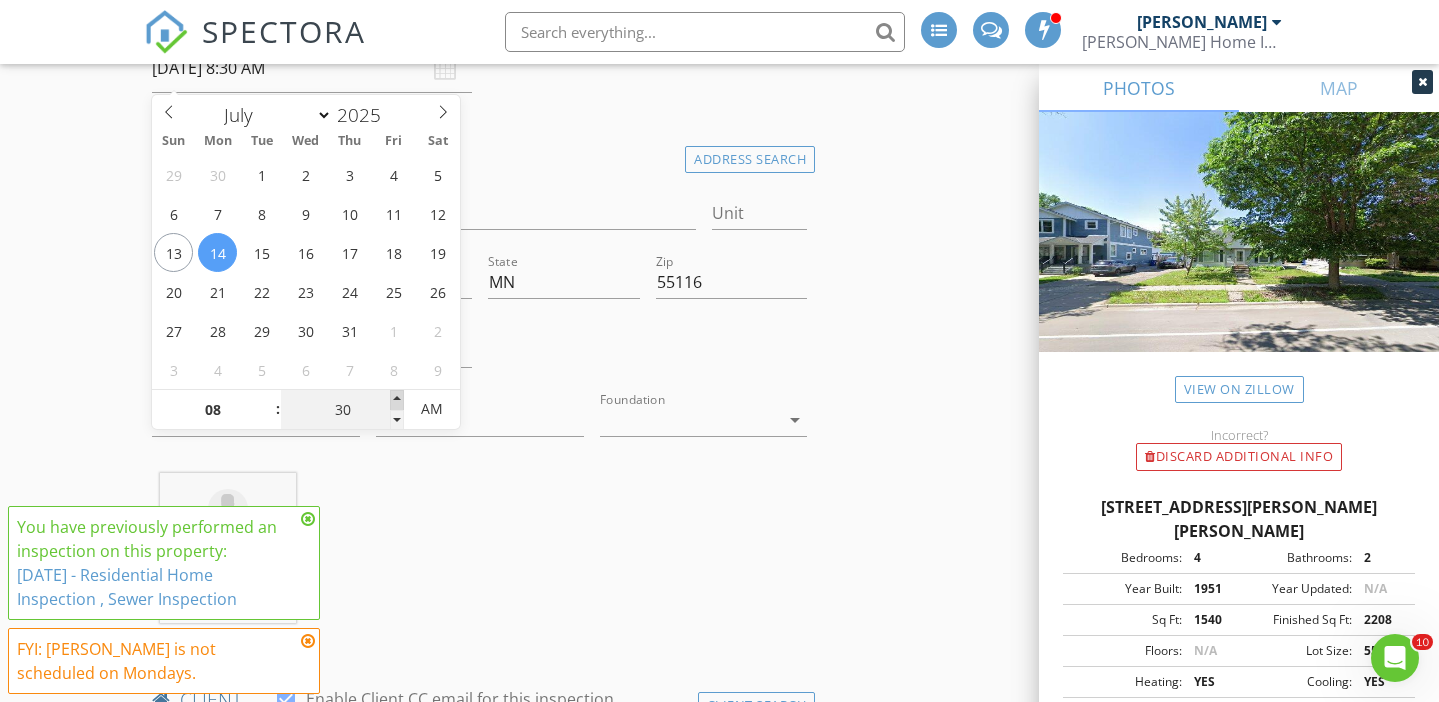 click at bounding box center (397, 400) 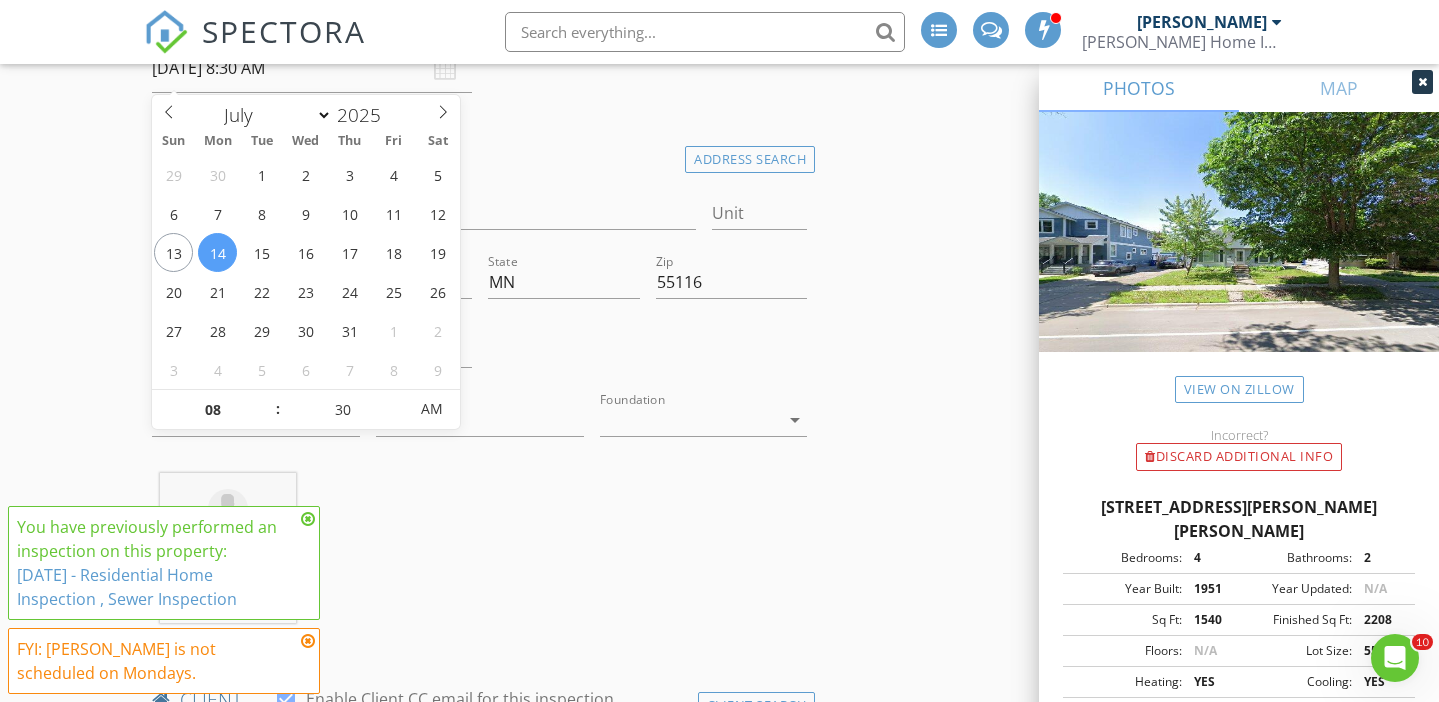 click on "Address 1165 St Paul Ave" at bounding box center [424, 217] 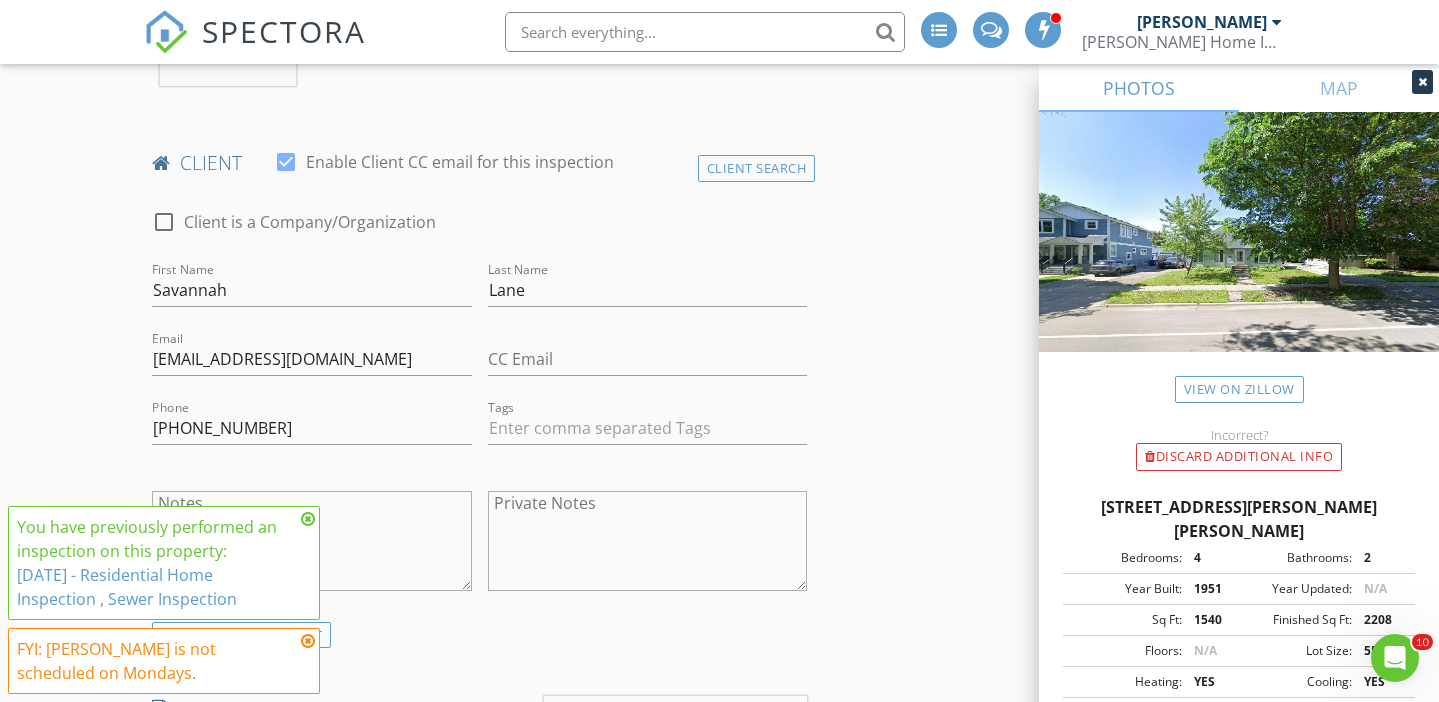 scroll, scrollTop: 1178, scrollLeft: 0, axis: vertical 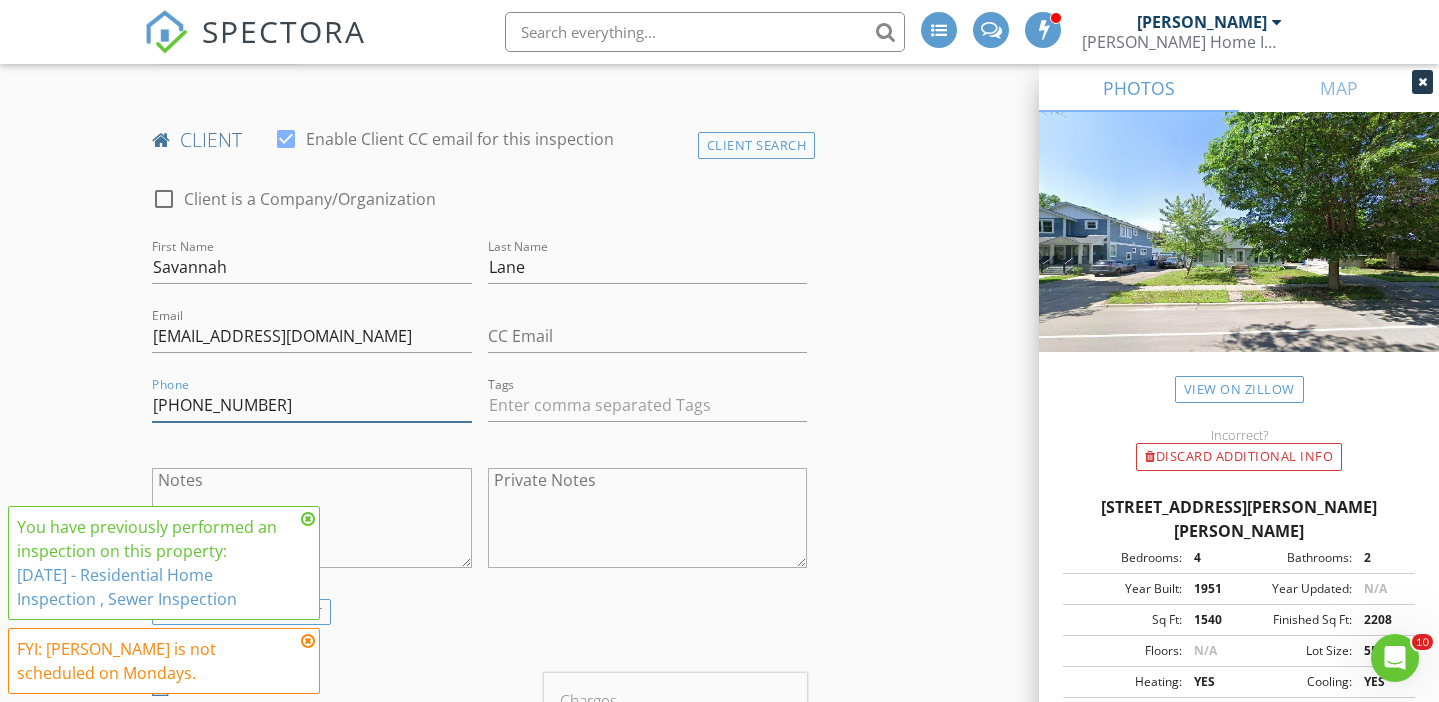 drag, startPoint x: 285, startPoint y: 400, endPoint x: 13, endPoint y: 397, distance: 272.01654 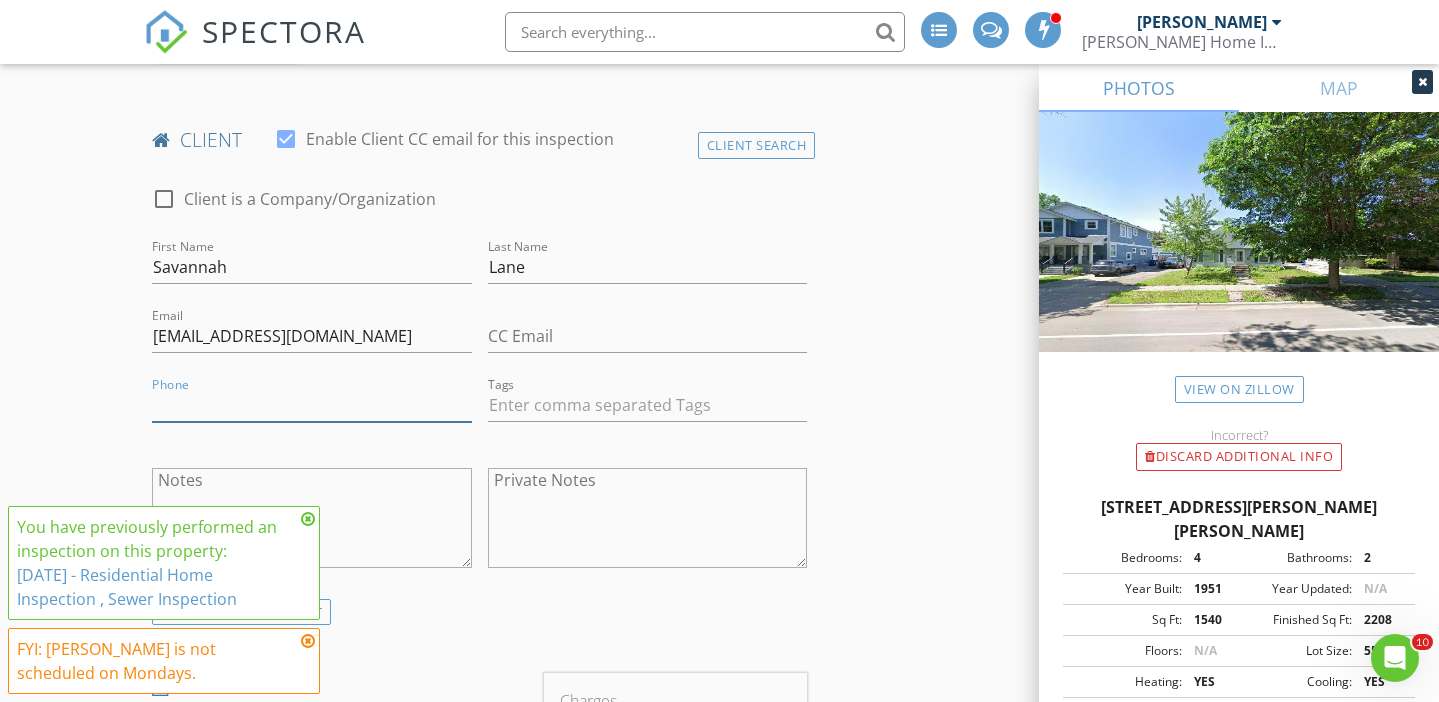 type 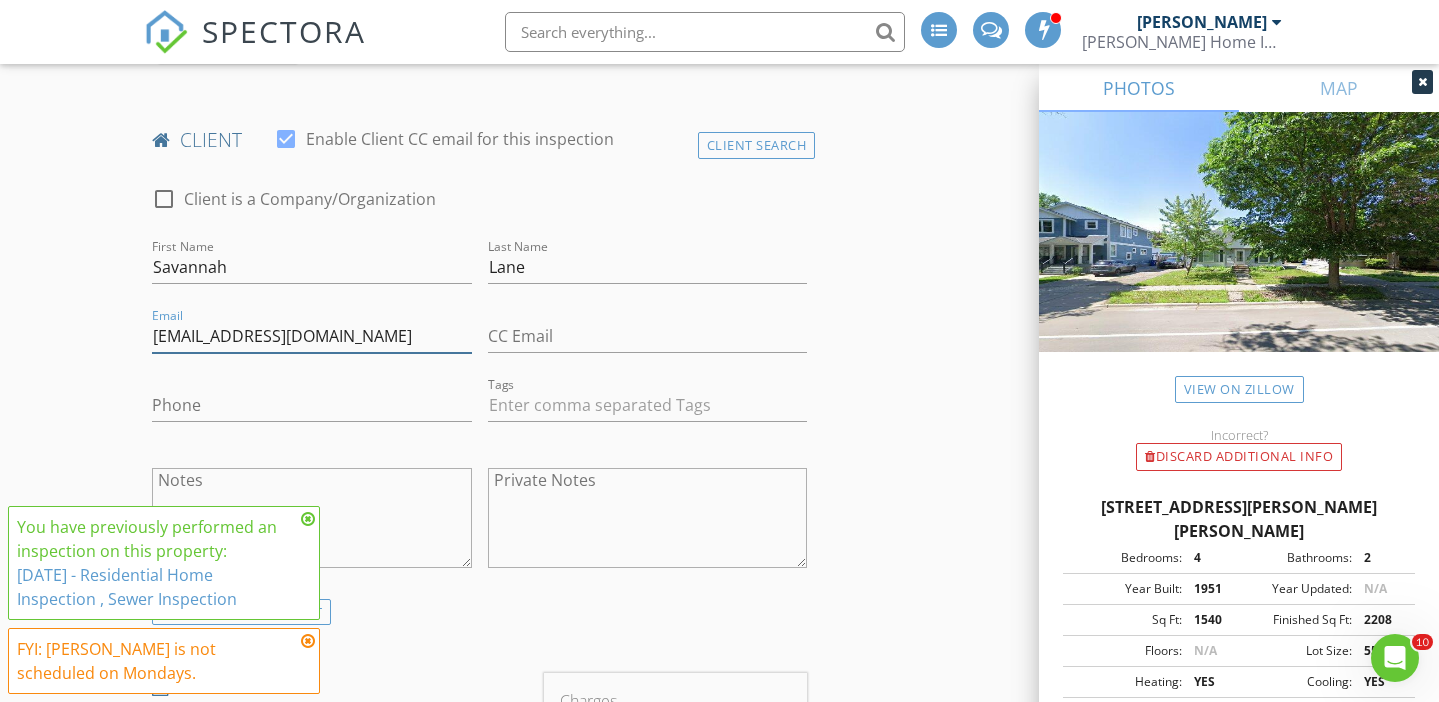 drag, startPoint x: 377, startPoint y: 335, endPoint x: 35, endPoint y: 328, distance: 342.07162 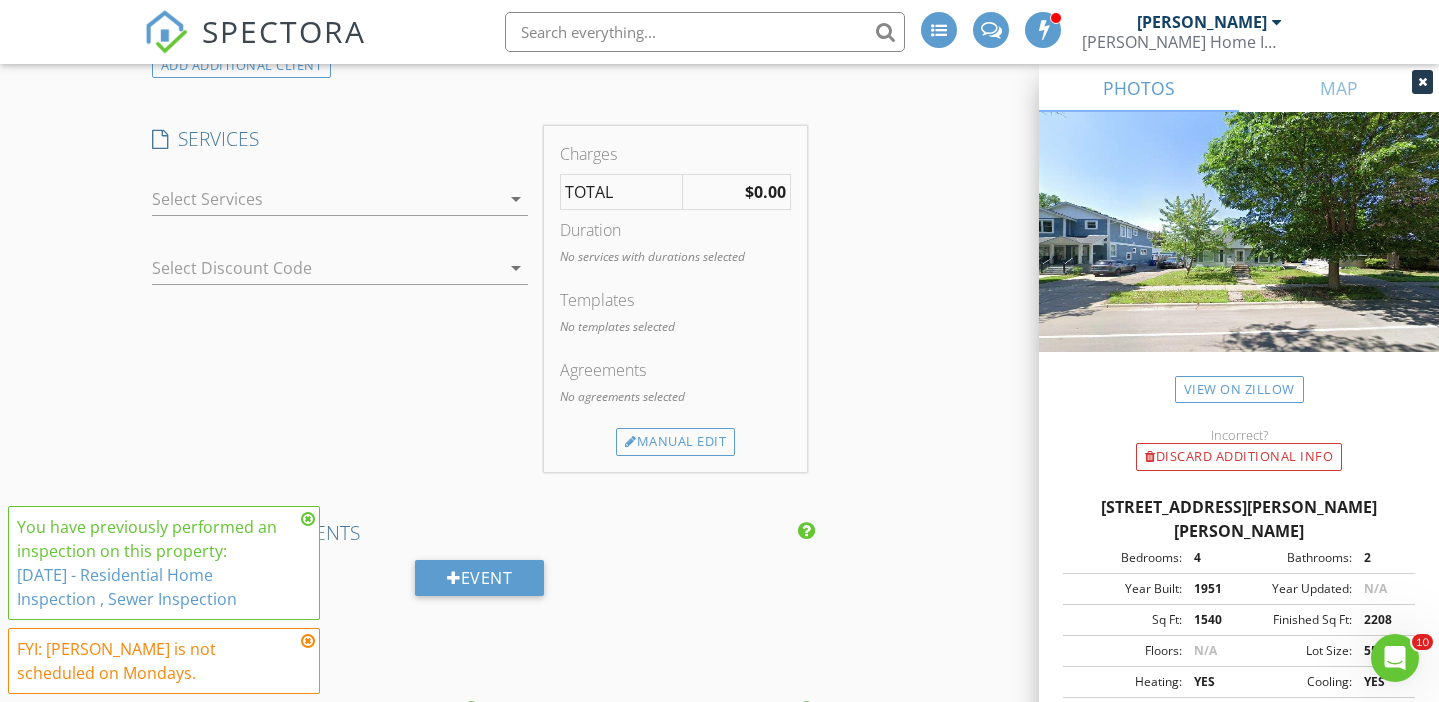 scroll, scrollTop: 1732, scrollLeft: 0, axis: vertical 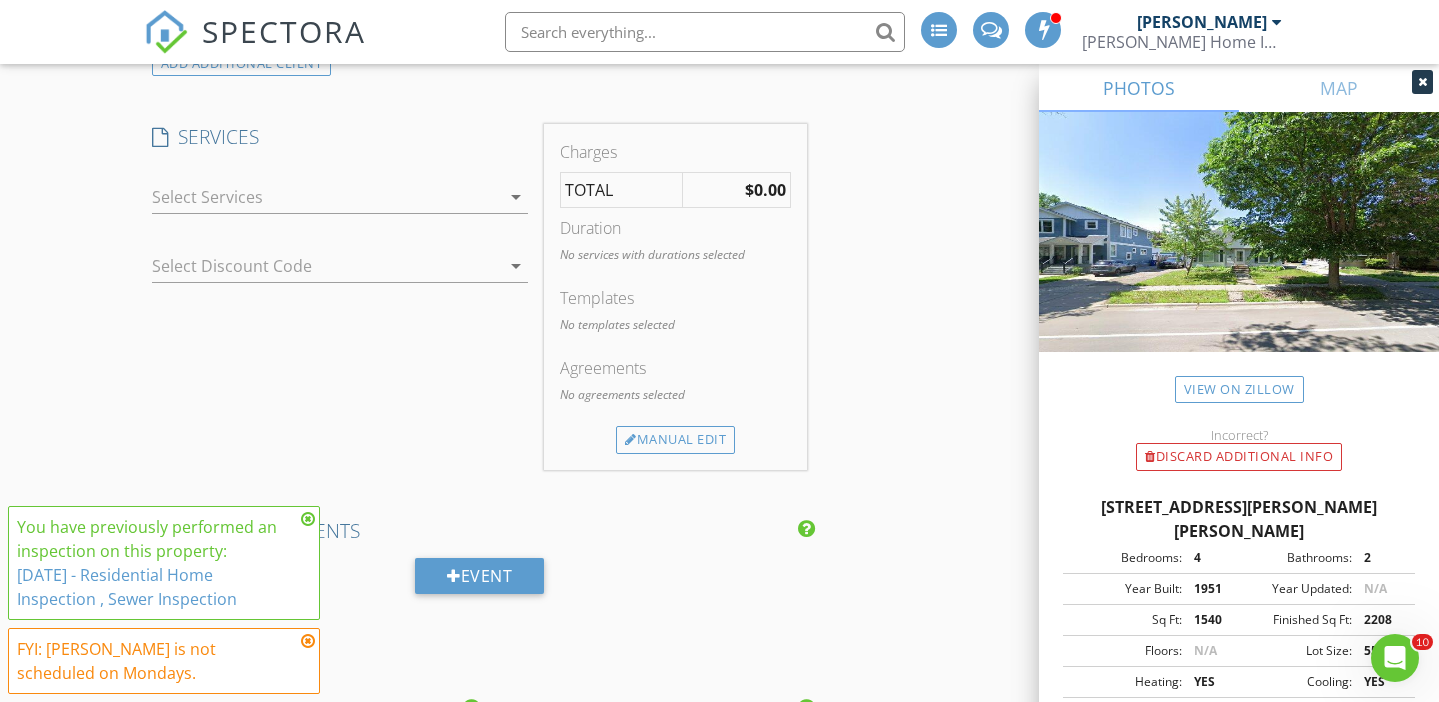 type 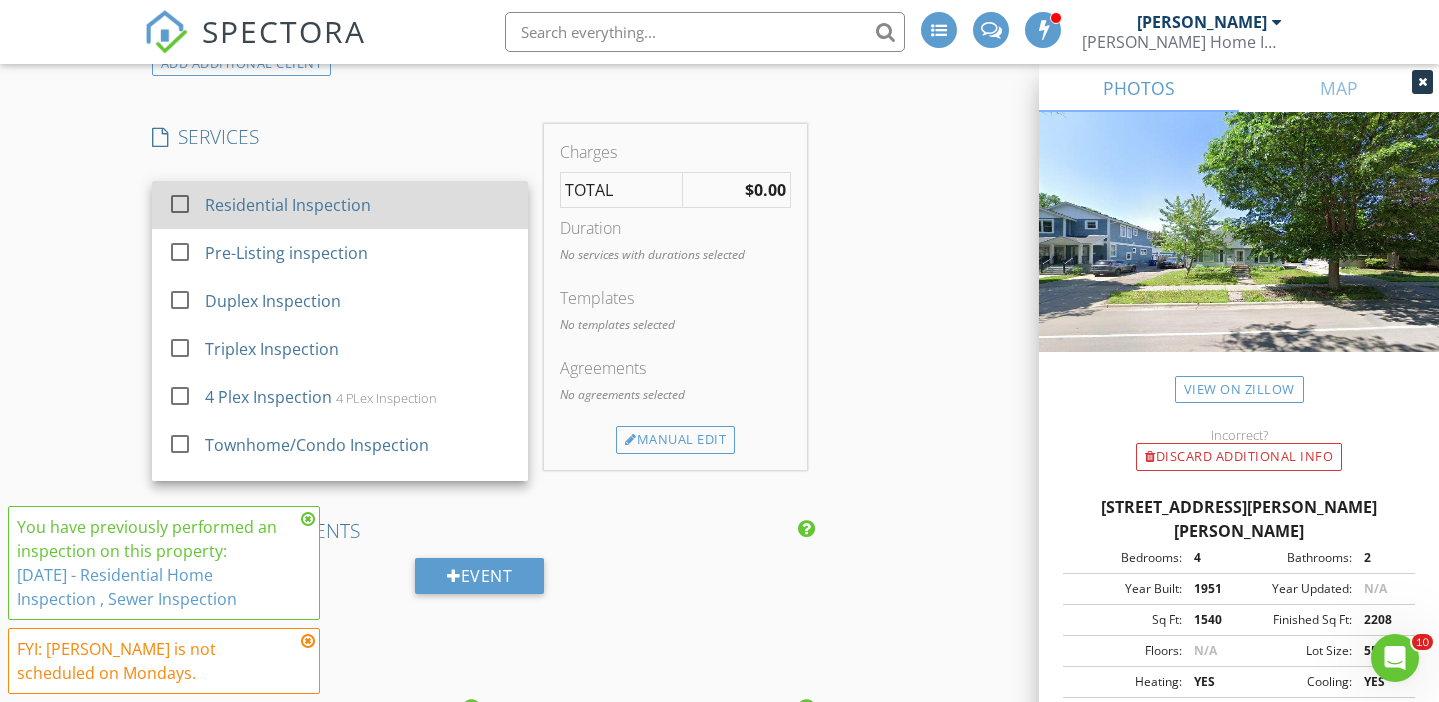 click at bounding box center [180, 203] 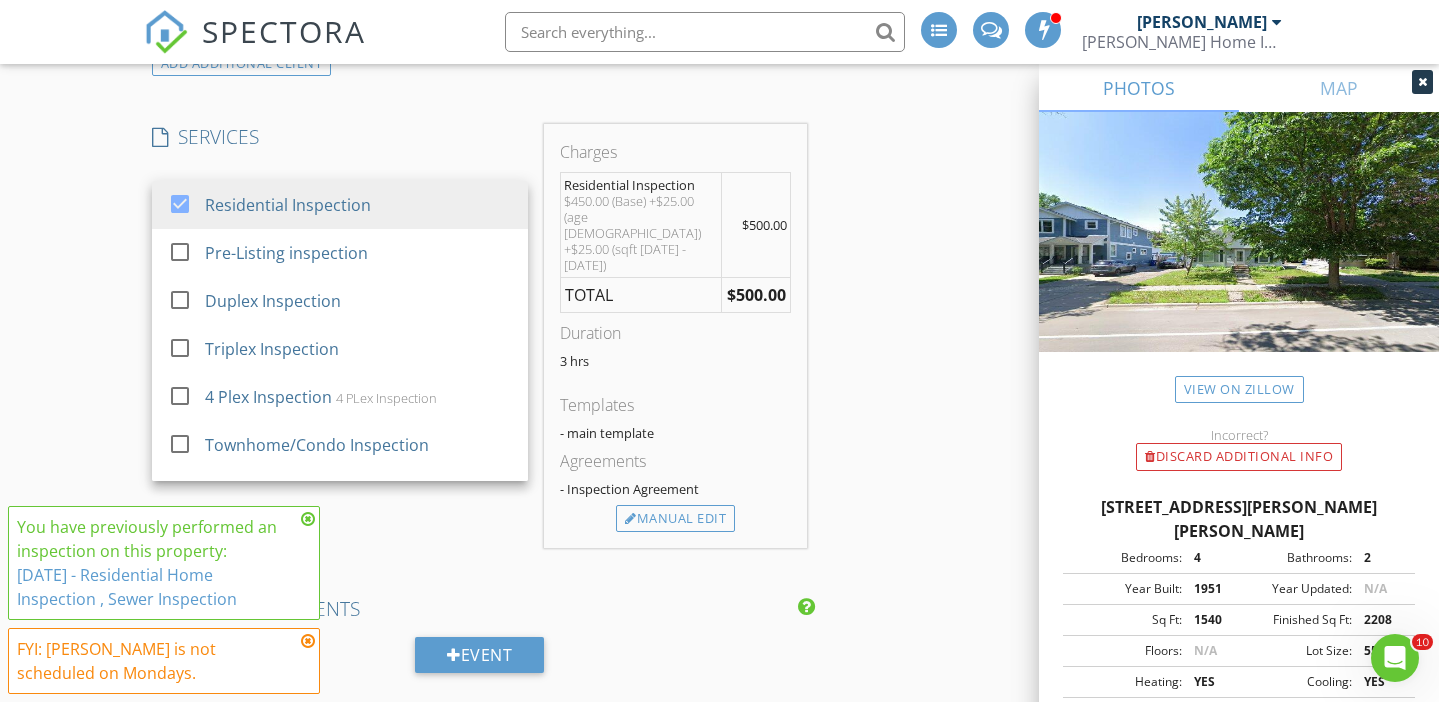 click on "New Inspection
Reorder / Copy
check_box_outline_blank Copy Reports From Original Inspection   check_box_outline_blank Copy Signed Agreements From Original Inspection
INSPECTOR(S)
check_box_outline_blank   Cory Jacobs     check_box   Bret Spottke   PRIMARY   Bret Spottke arrow_drop_down   check_box_outline_blank Bret Spottke specifically requested
Date/Time
07/14/2025 8:30 AM
Location
Address Search       Address 1165 St Paul Ave   Unit   City Saint Paul   State MN   Zip 55116   County Ramsey     Square Feet 1540   Year Built 1951   Foundation arrow_drop_down     Bret Spottke     9.9 miles     (23 minutes)
client
check_box Enable Client CC email for this inspection   Client Search     check_box_outline_blank Client is a Company/Organization     First Name Savannah   Last Name Lane   Email This email is invalid   CC Email" at bounding box center [719, 761] 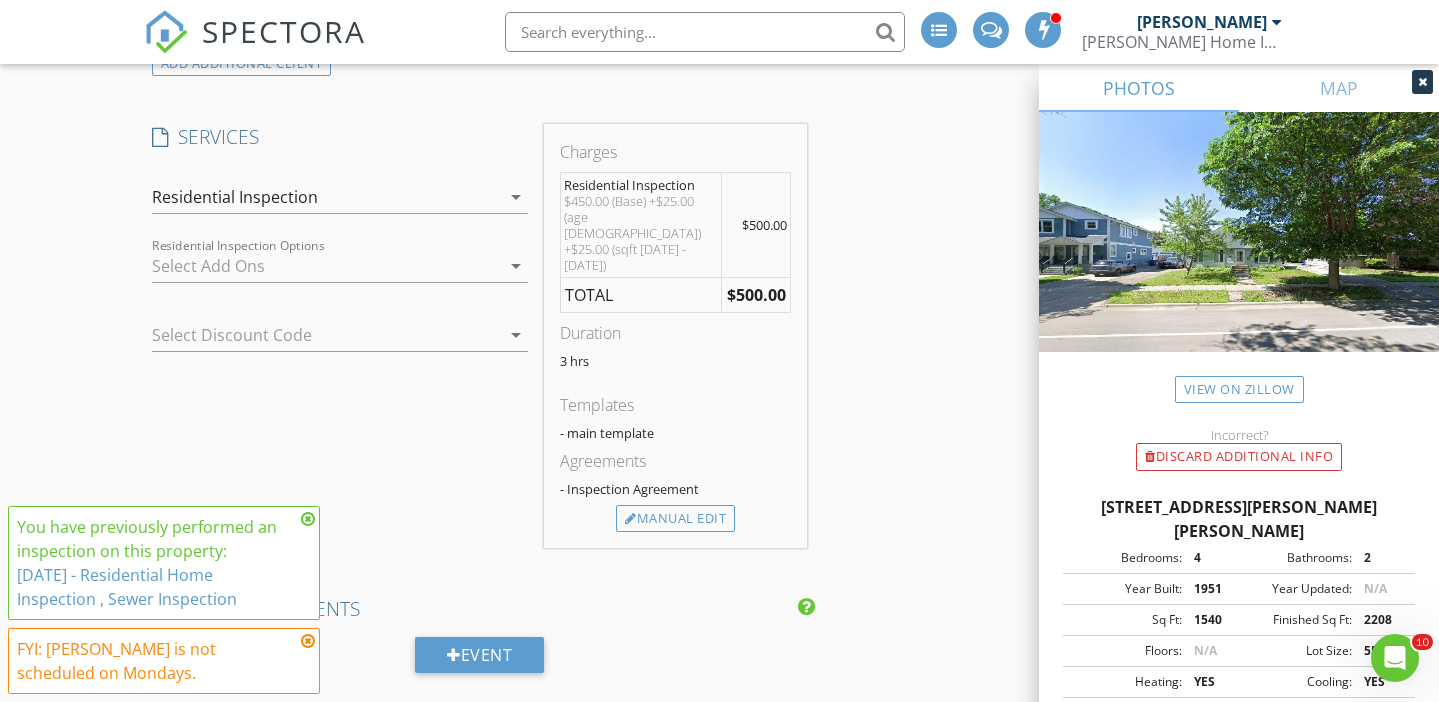 click at bounding box center (326, 266) 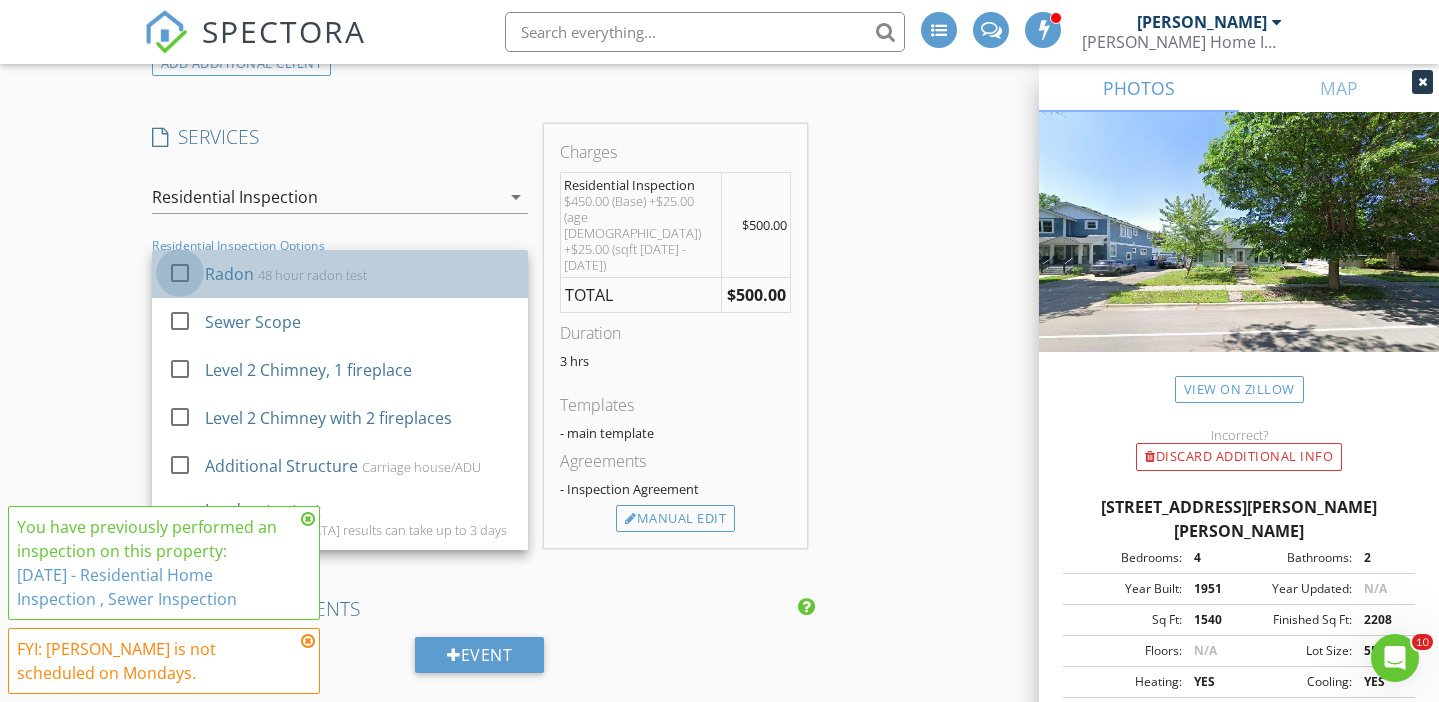 click at bounding box center [180, 272] 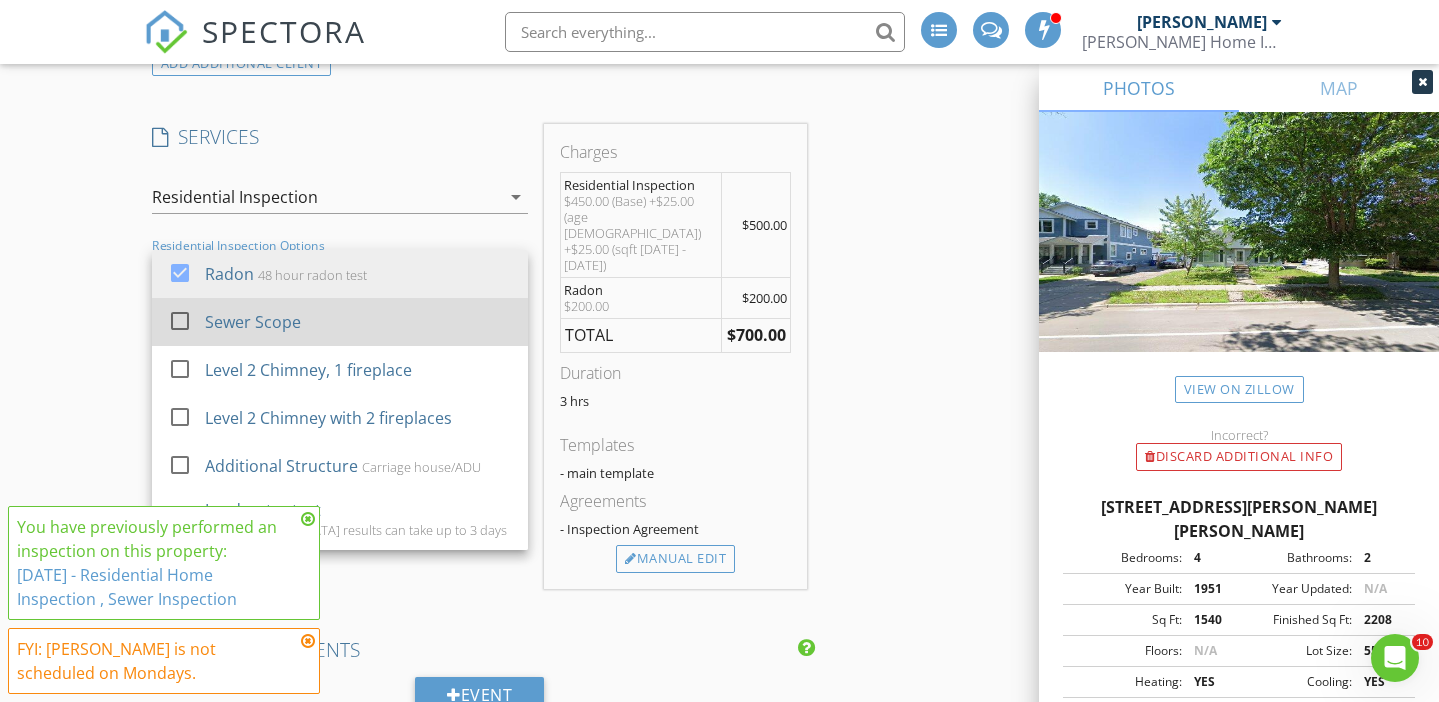 click at bounding box center (180, 320) 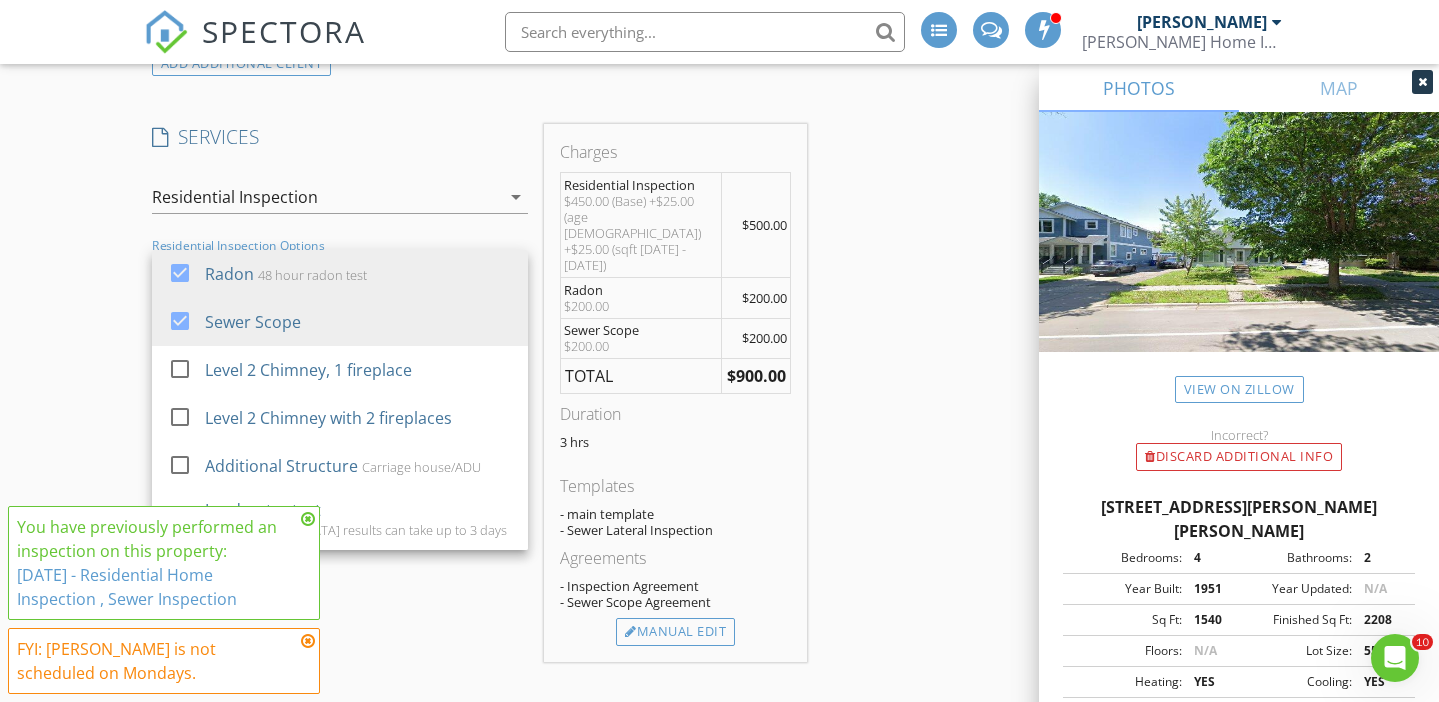 click on "New Inspection
Reorder / Copy
check_box_outline_blank Copy Reports From Original Inspection   check_box_outline_blank Copy Signed Agreements From Original Inspection
INSPECTOR(S)
check_box_outline_blank   Cory Jacobs     check_box   Bret Spottke   PRIMARY   Bret Spottke arrow_drop_down   check_box_outline_blank Bret Spottke specifically requested
Date/Time
07/14/2025 8:30 AM
Location
Address Search       Address 1165 St Paul Ave   Unit   City Saint Paul   State MN   Zip 55116   County Ramsey     Square Feet 1540   Year Built 1951   Foundation arrow_drop_down     Bret Spottke     9.9 miles     (23 minutes)
client
check_box Enable Client CC email for this inspection   Client Search     check_box_outline_blank Client is a Company/Organization     First Name Savannah   Last Name Lane   Email This email is invalid   CC Email" at bounding box center (719, 817) 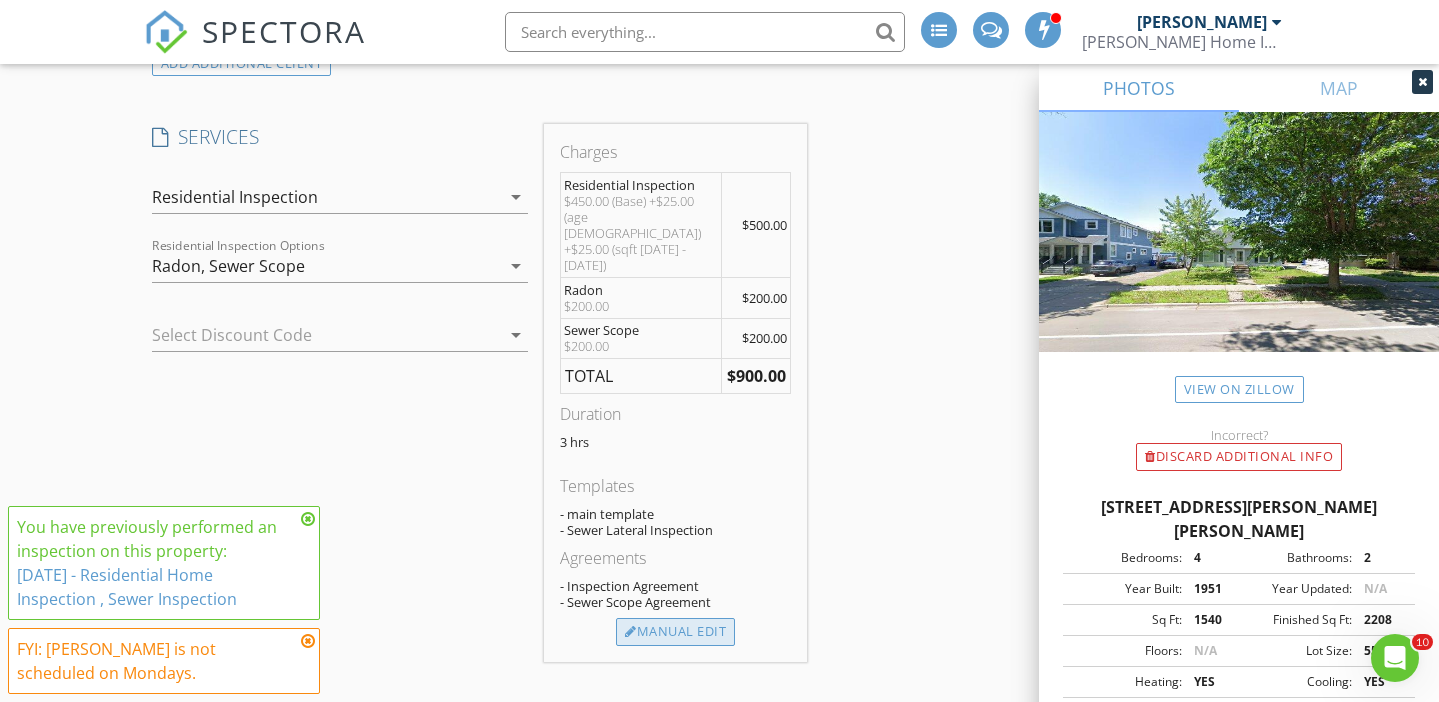 click on "Manual Edit" at bounding box center [675, 632] 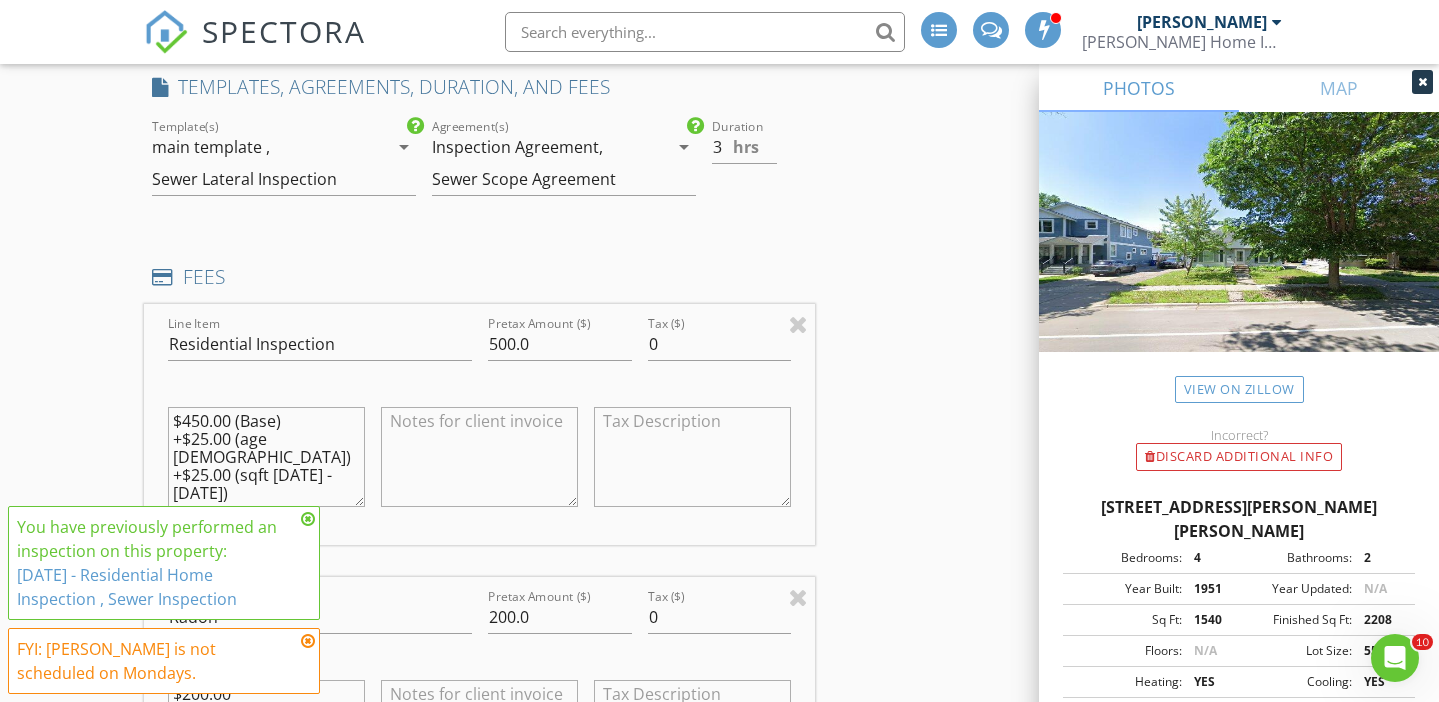 scroll, scrollTop: 1817, scrollLeft: 0, axis: vertical 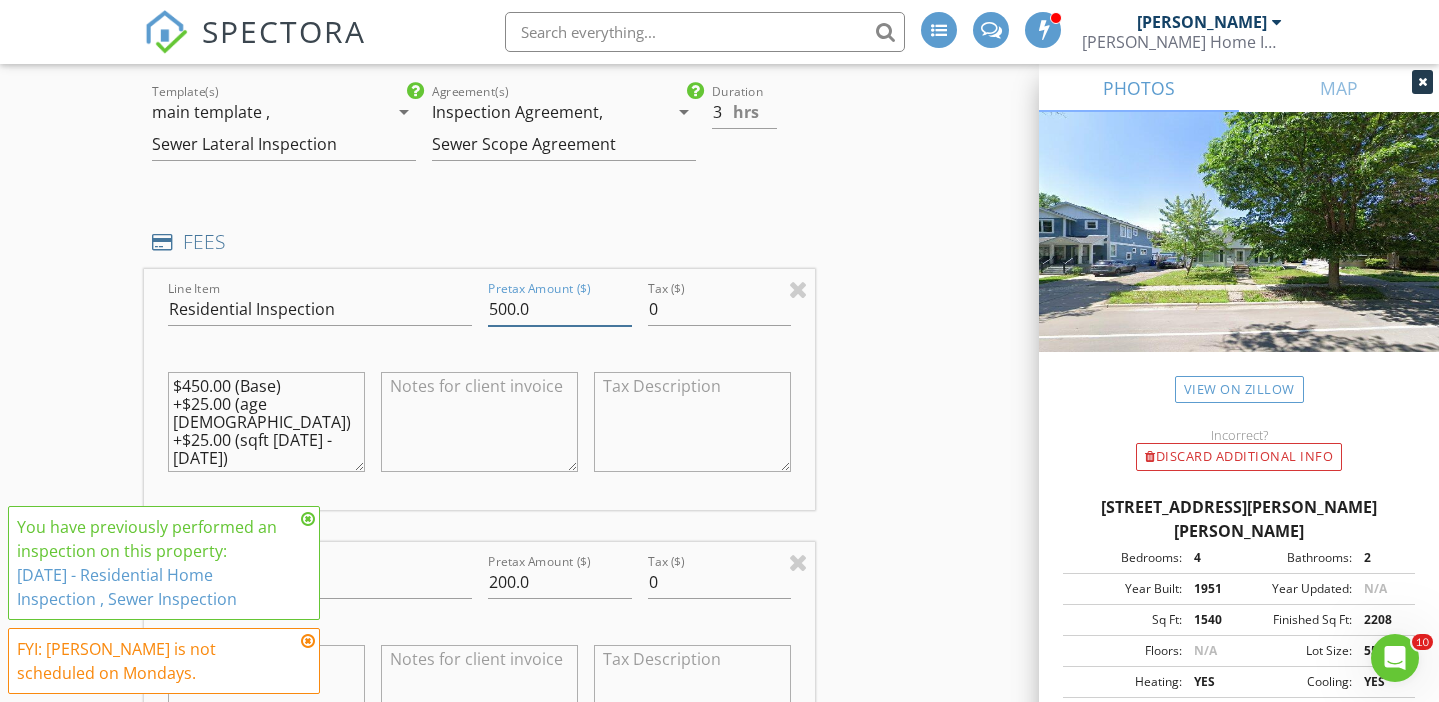 drag, startPoint x: 545, startPoint y: 304, endPoint x: 388, endPoint y: 295, distance: 157.25775 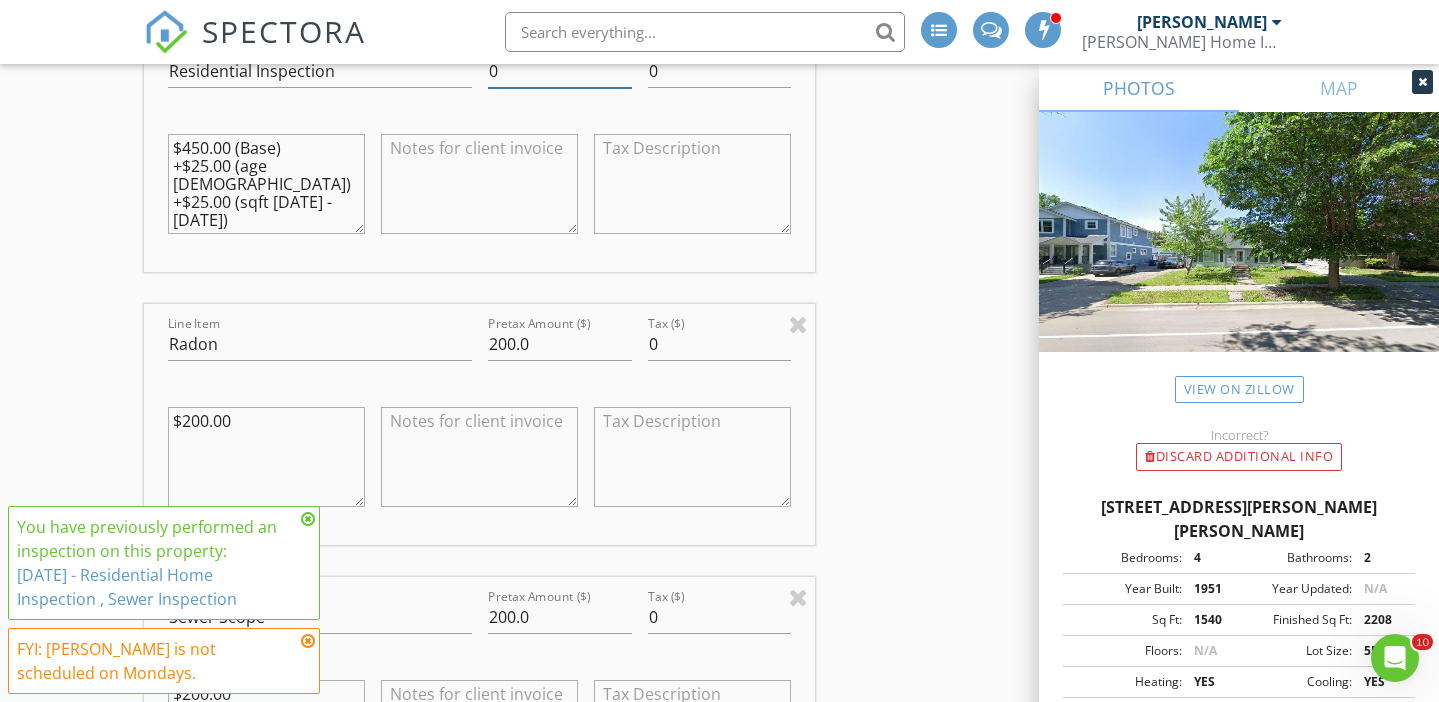 scroll, scrollTop: 2061, scrollLeft: 0, axis: vertical 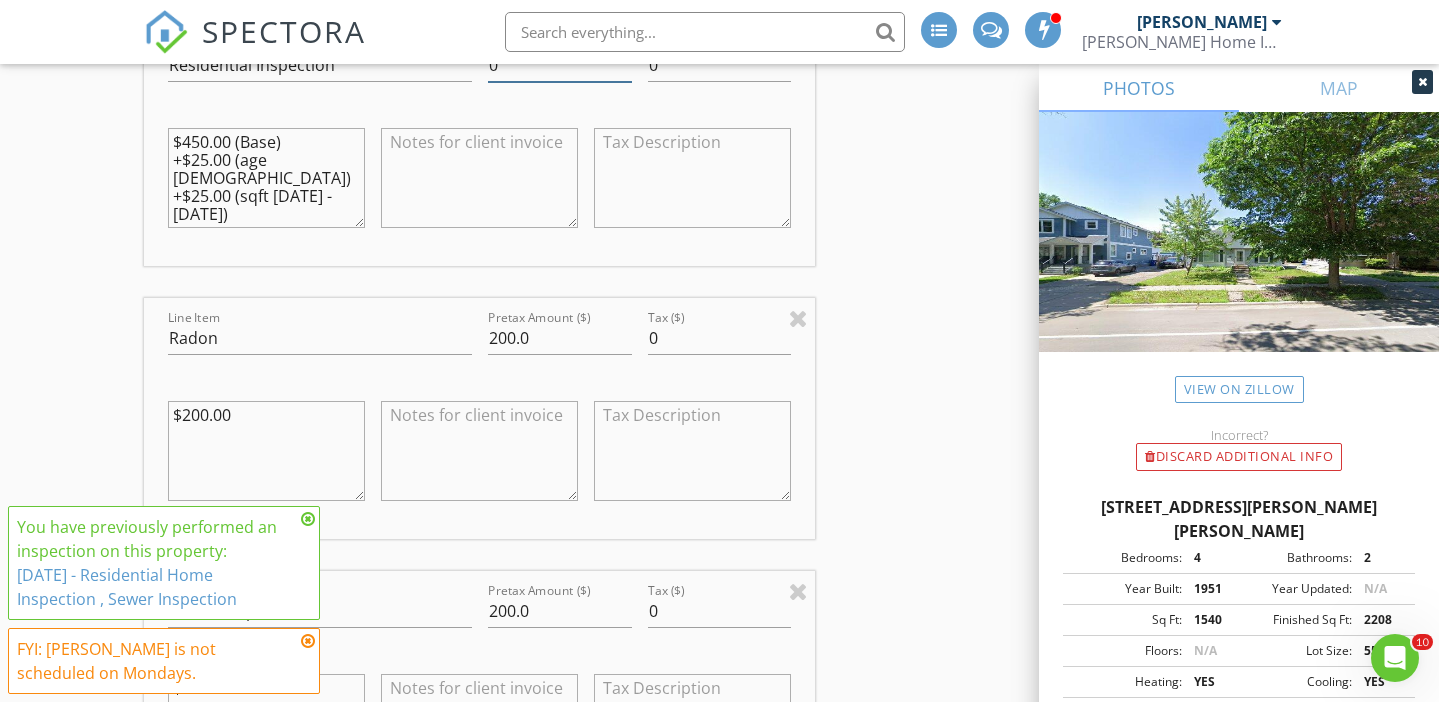 type on "0" 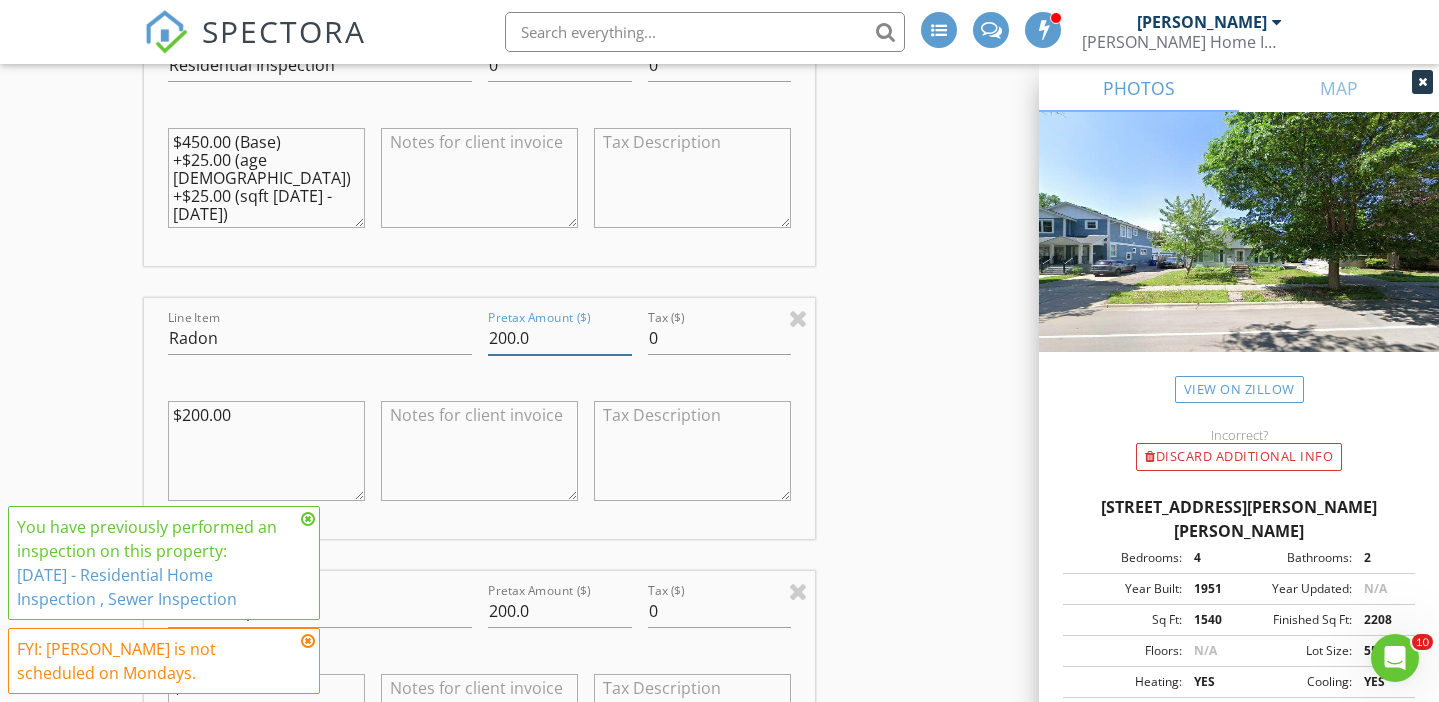 drag, startPoint x: 549, startPoint y: 332, endPoint x: 401, endPoint y: 329, distance: 148.0304 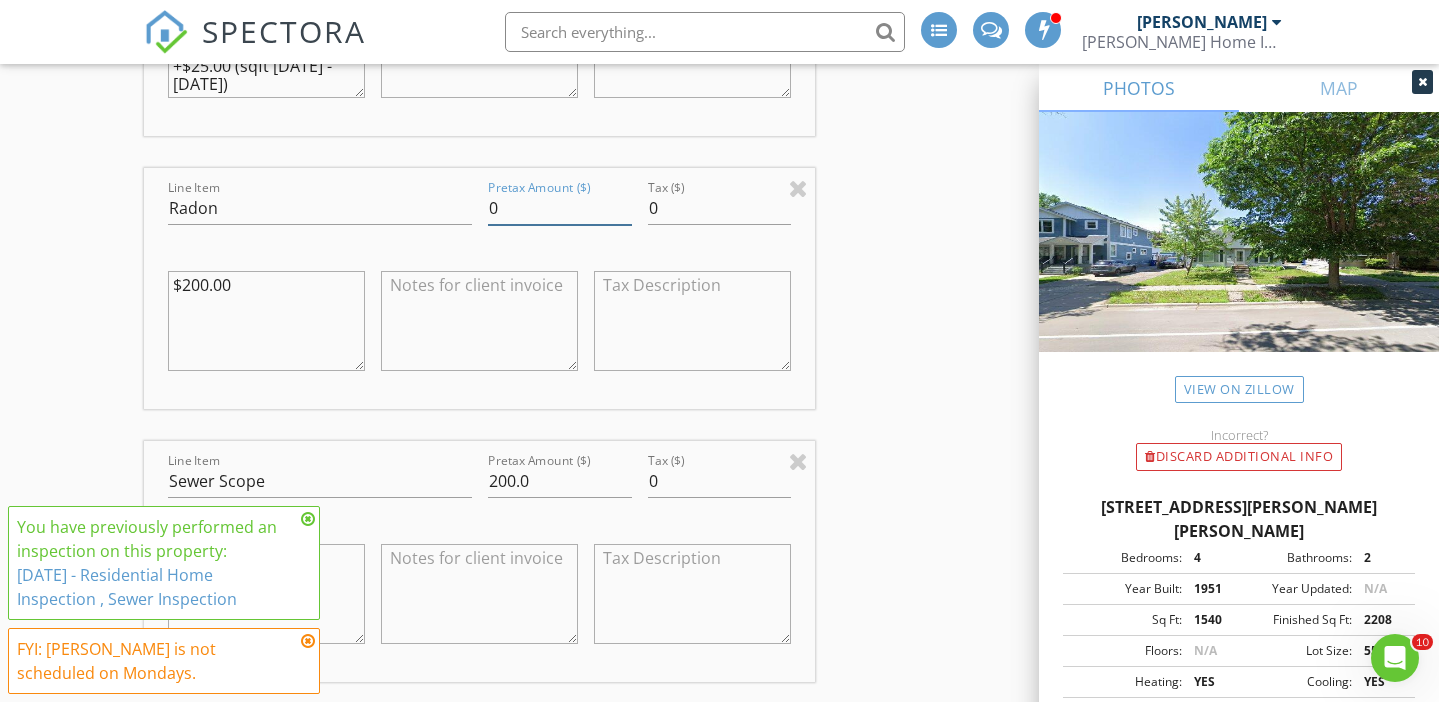 scroll, scrollTop: 2208, scrollLeft: 0, axis: vertical 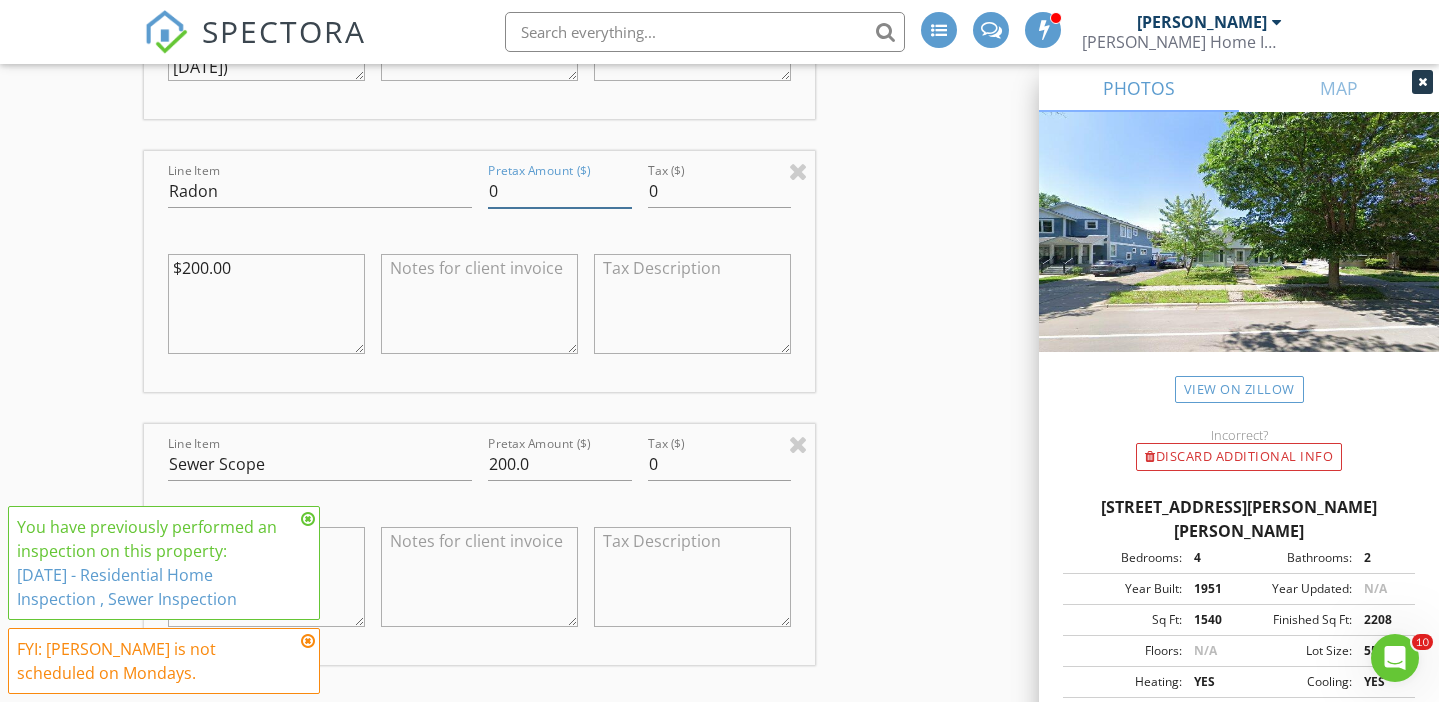 type on "0" 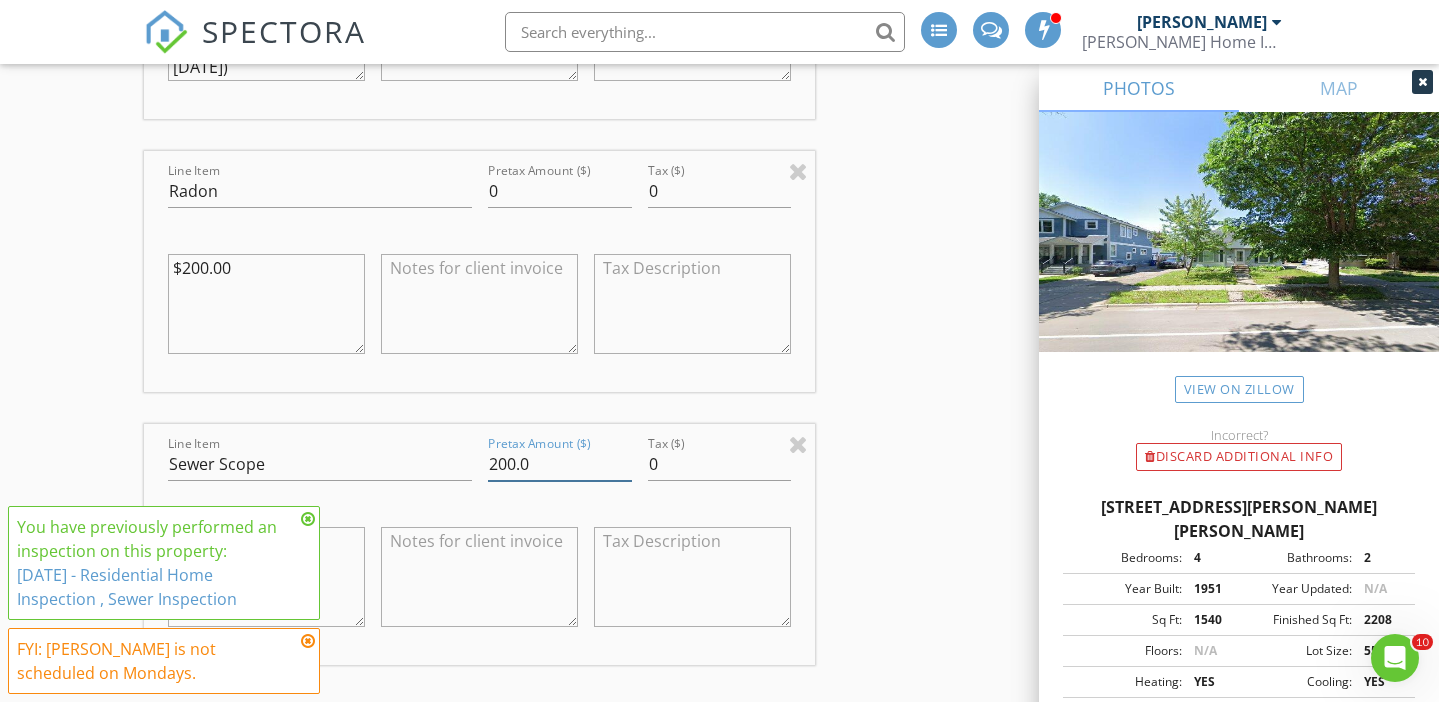 drag, startPoint x: 560, startPoint y: 460, endPoint x: 389, endPoint y: 455, distance: 171.07309 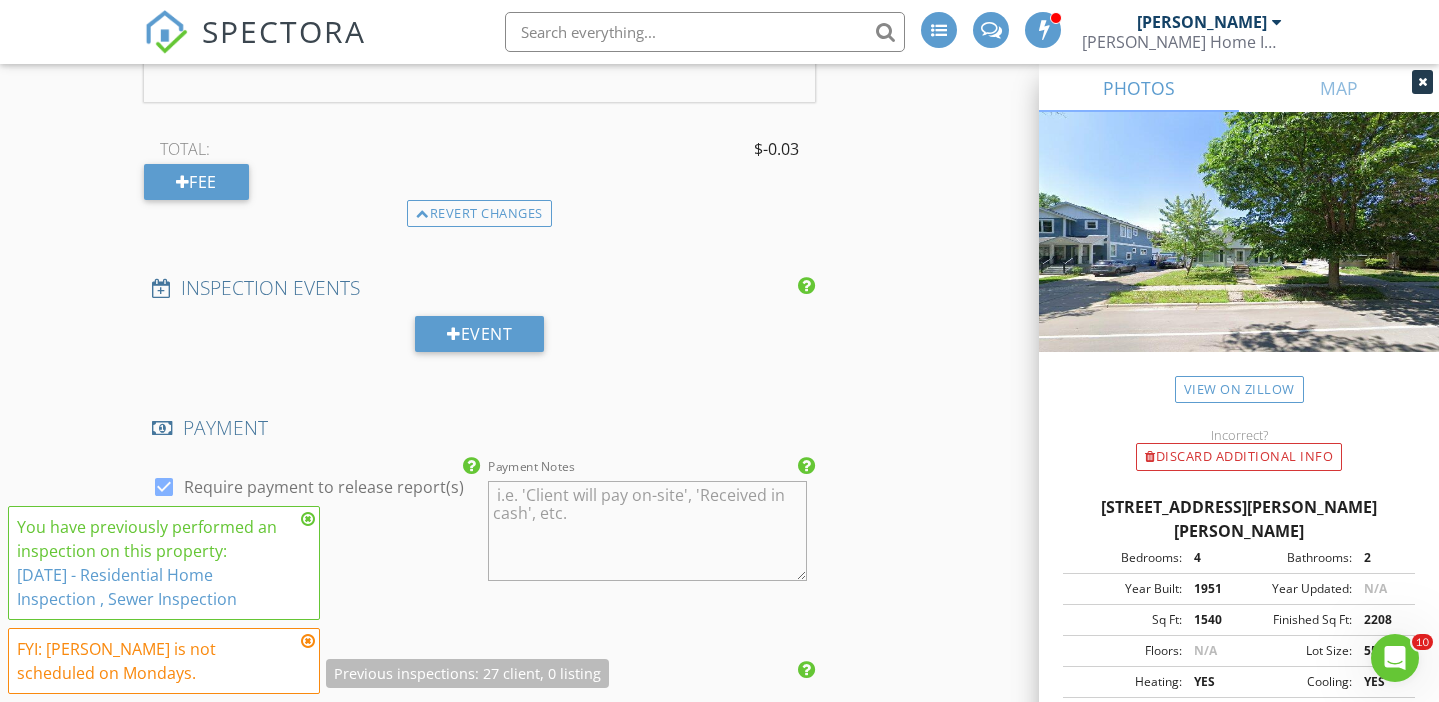 scroll, scrollTop: 2773, scrollLeft: 0, axis: vertical 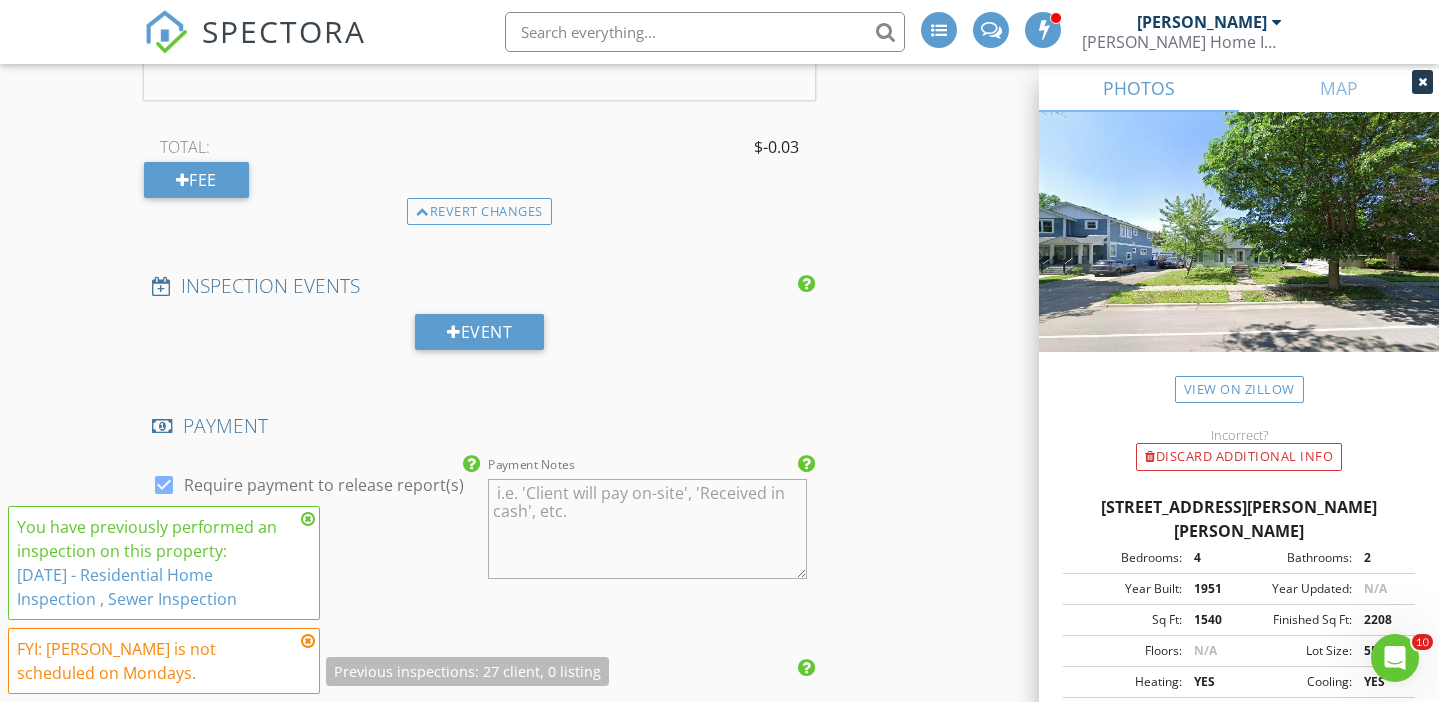 click on "Reorder / Copy
check_box_outline_blank Copy Reports From Original Inspection   check_box_outline_blank Copy Signed Agreements From Original Inspection
INSPECTOR(S)
check_box_outline_blank   Cory Jacobs     check_box   Bret Spottke   PRIMARY   Bret Spottke arrow_drop_down   check_box_outline_blank Bret Spottke specifically requested
Date/Time
07/14/2025 8:30 AM
Location
Address Search       Address 1165 St Paul Ave   Unit   City Saint Paul   State MN   Zip 55116   County Ramsey     Square Feet 1540   Year Built 1951   Foundation arrow_drop_down     Bret Spottke     9.9 miles     (23 minutes)
client
check_box Enable Client CC email for this inspection   Client Search     check_box_outline_blank Client is a Company/Organization     First Name Savannah   Last Name Lane   Email This email is invalid   CC Email   Phone         Tags" at bounding box center (719, 100) 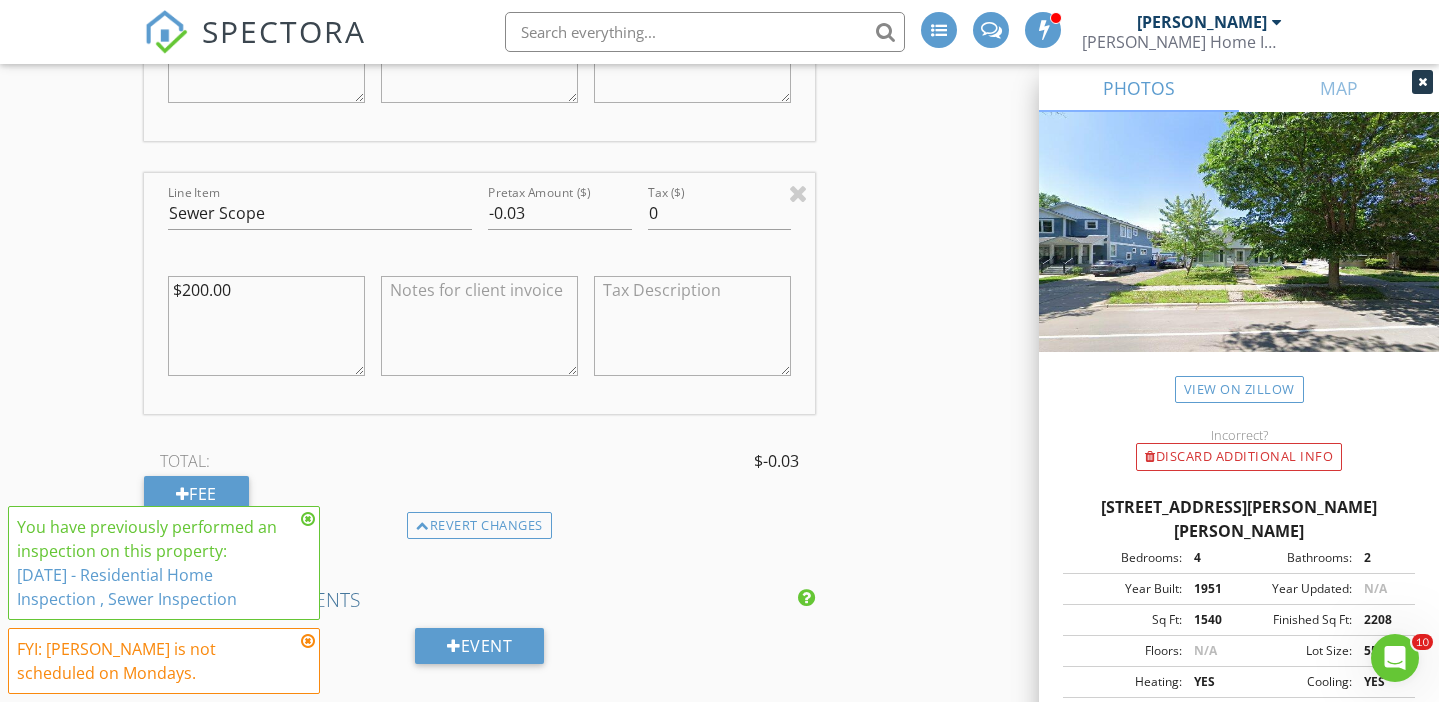 scroll, scrollTop: 2462, scrollLeft: 0, axis: vertical 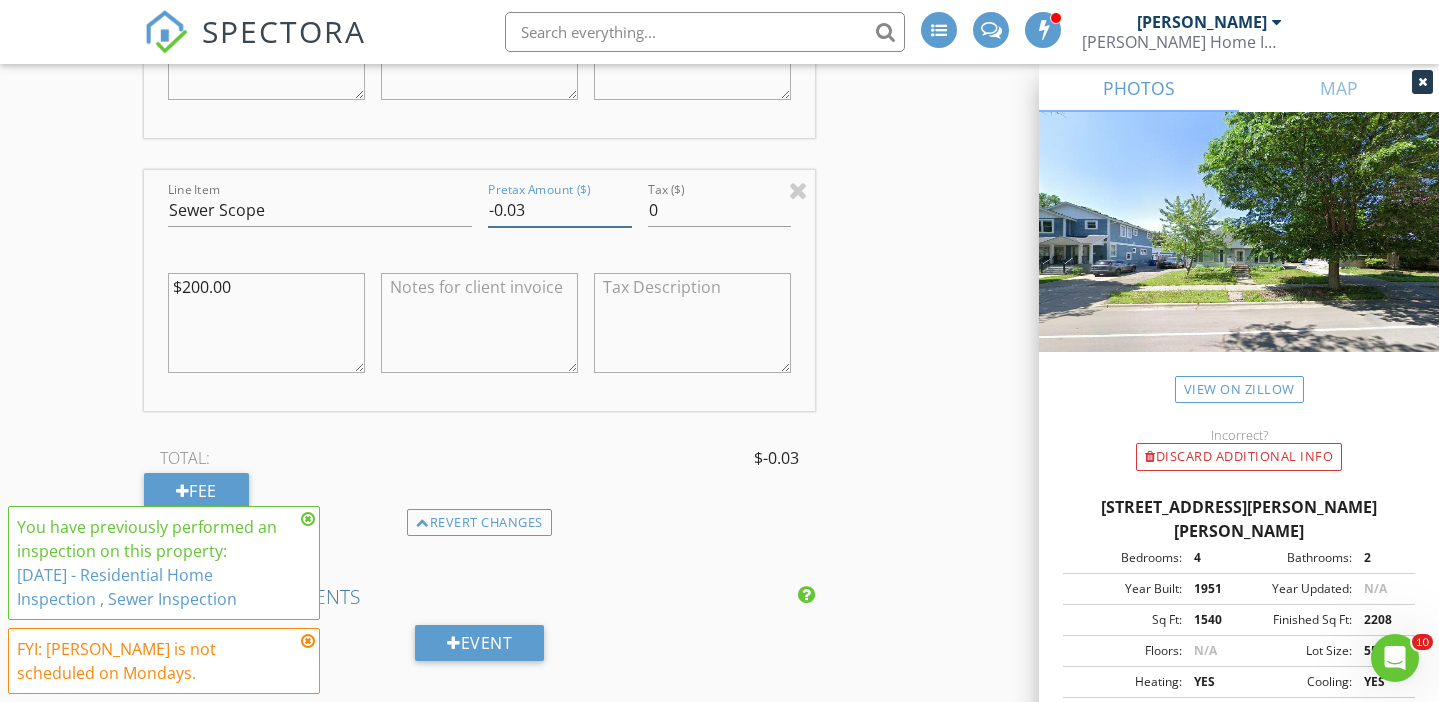 drag, startPoint x: 539, startPoint y: 213, endPoint x: 472, endPoint y: 209, distance: 67.11929 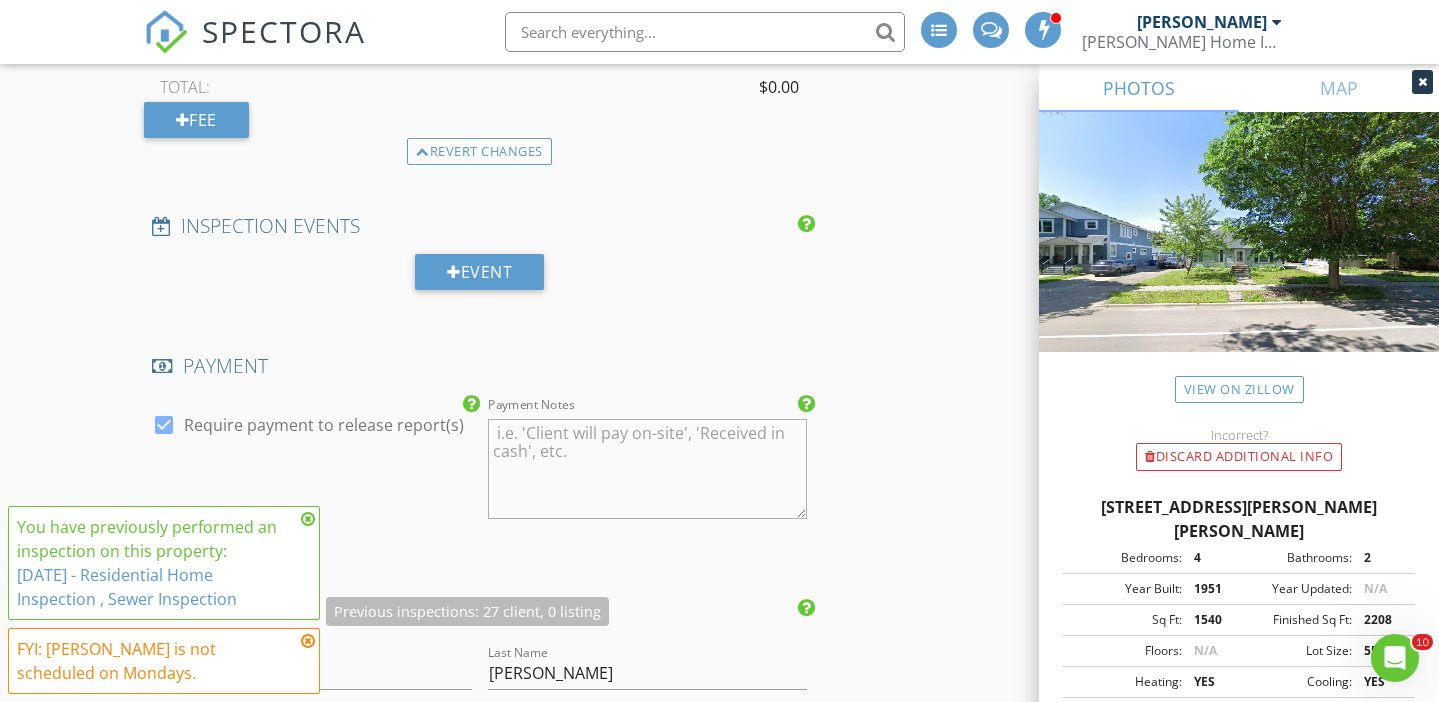 scroll, scrollTop: 2835, scrollLeft: 0, axis: vertical 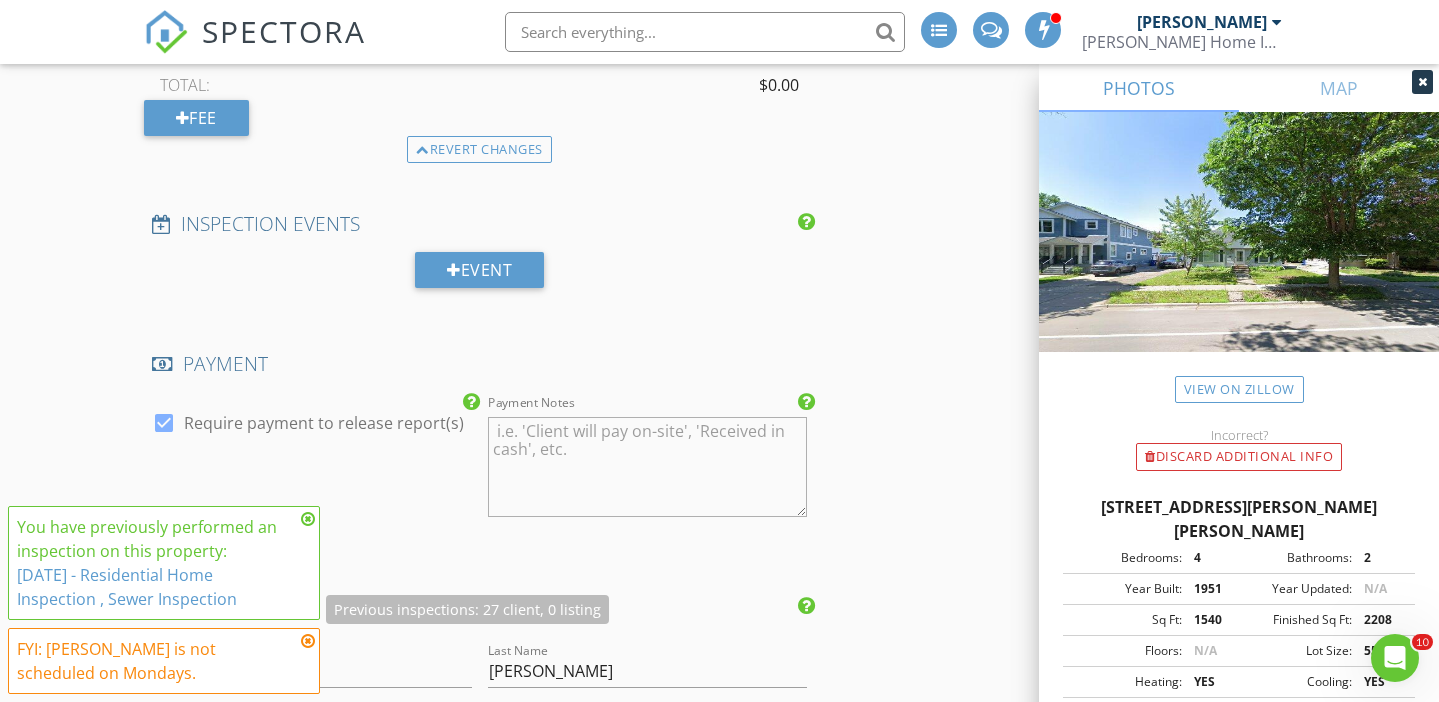 type on "0" 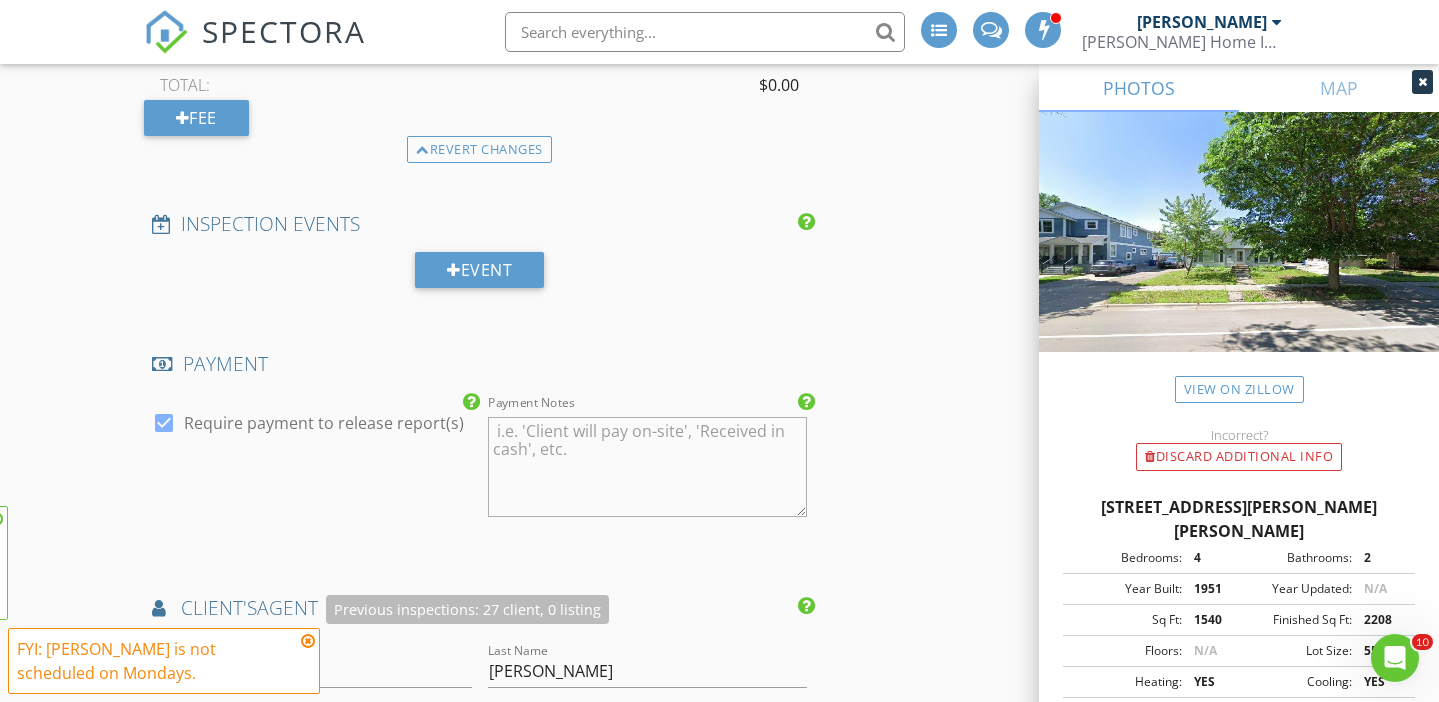click on "FYI: This is not a regular time slot for Cory Jacobs (08:30 AM or 12:30 PM on Mondays).  Set up availability here.   You have previously performed an inspection on this property: 7/14/2025 - Residential Home Inspection , Sewer Inspection   FYI: Bret Spottke is not scheduled on Mondays." at bounding box center [164, 600] 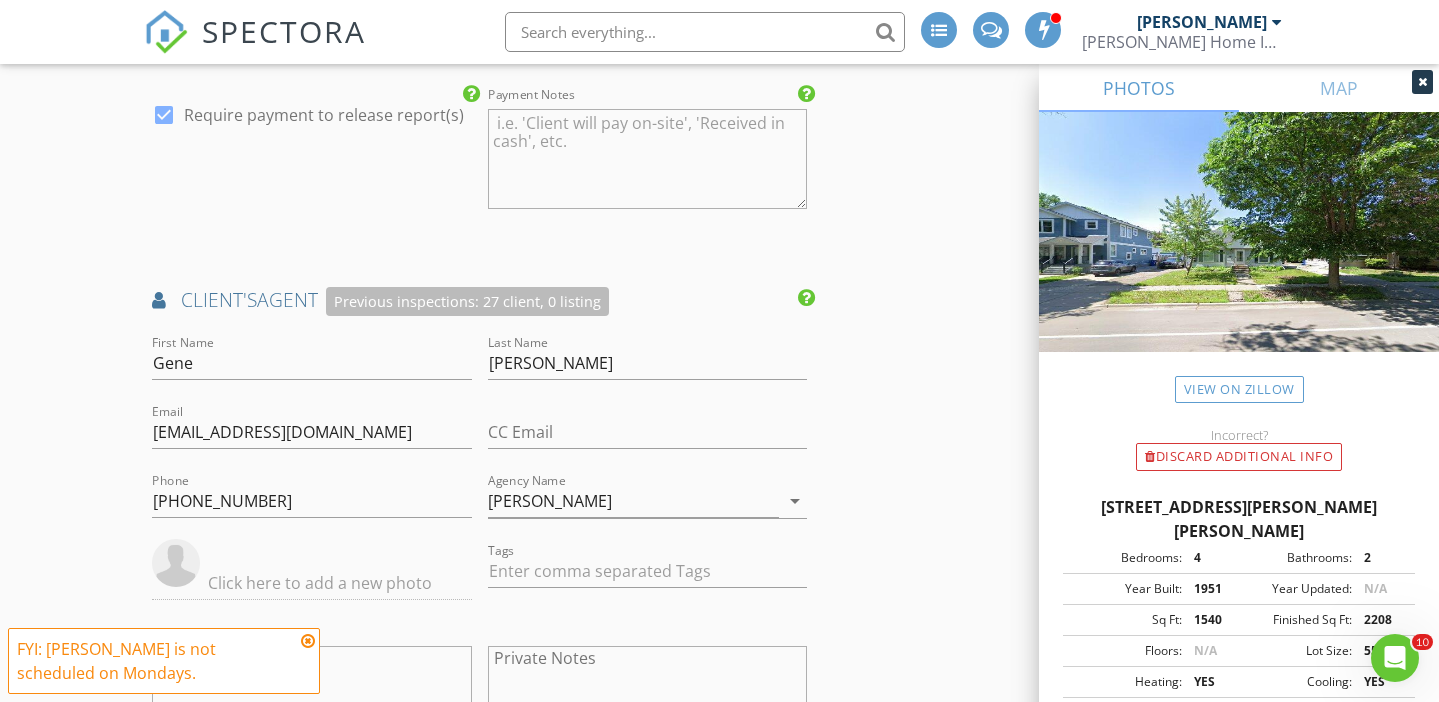 scroll, scrollTop: 3158, scrollLeft: 0, axis: vertical 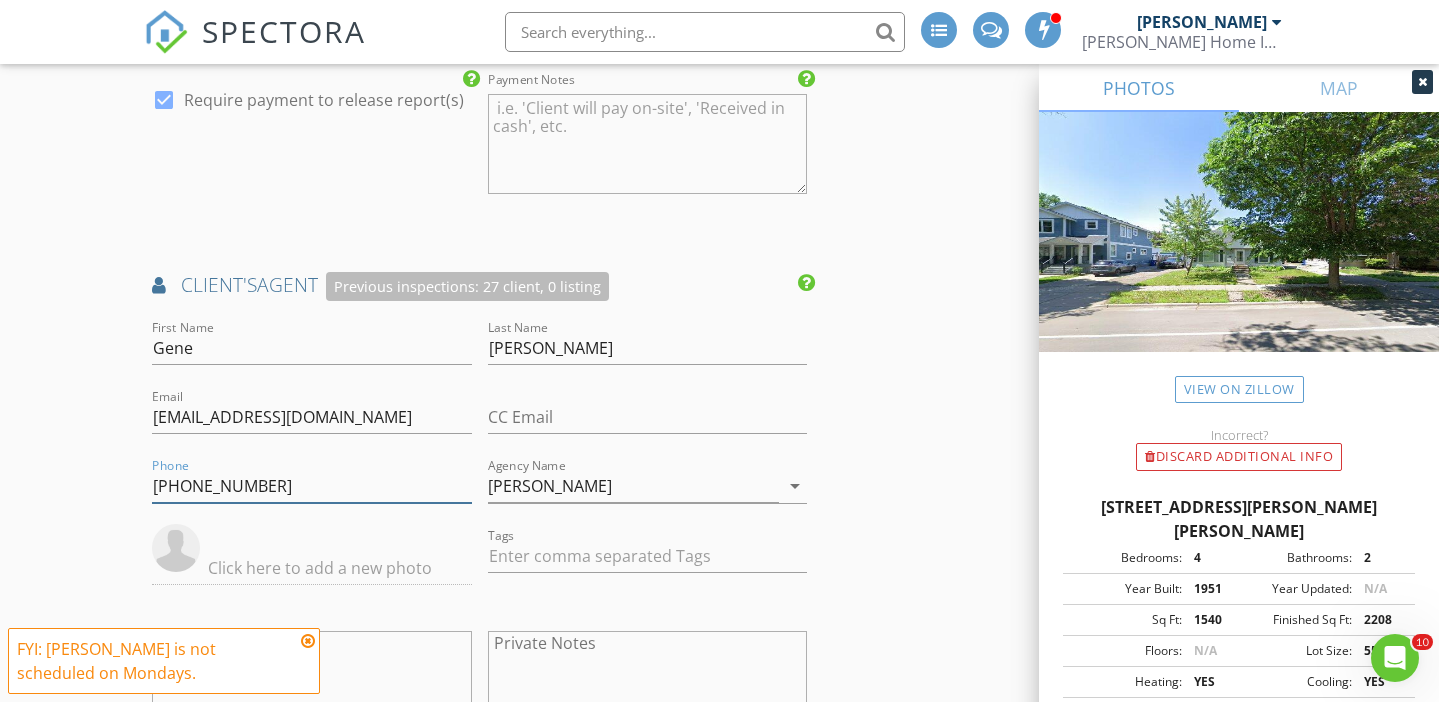 drag, startPoint x: 301, startPoint y: 477, endPoint x: -1, endPoint y: 464, distance: 302.27966 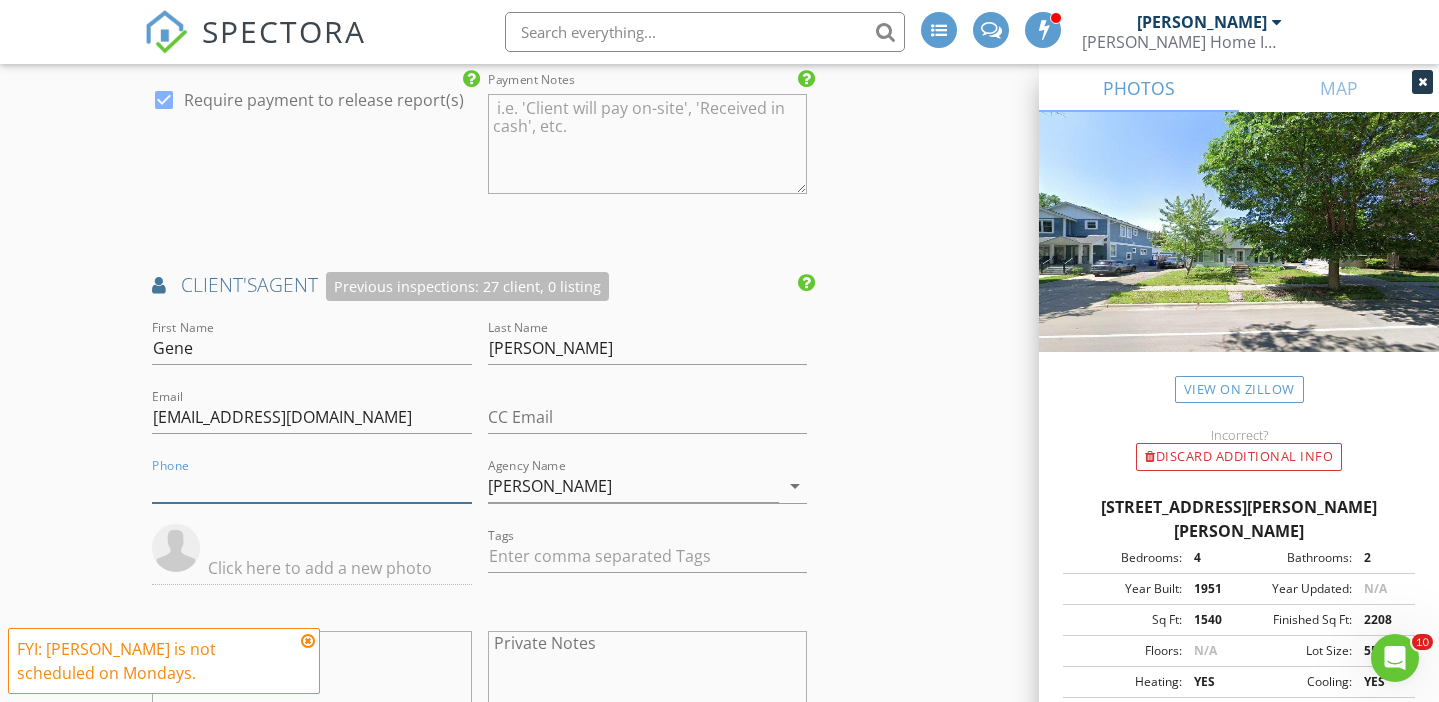 type 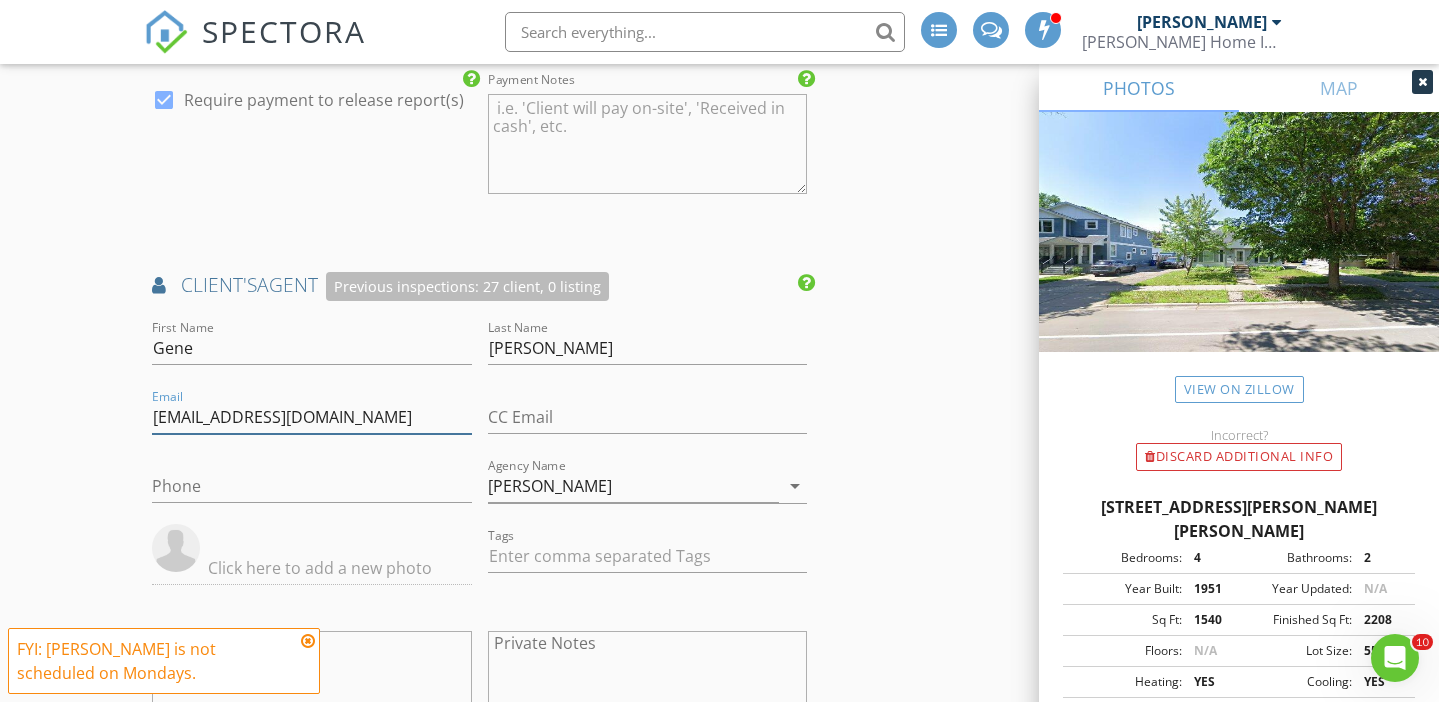 drag, startPoint x: 319, startPoint y: 415, endPoint x: 50, endPoint y: 386, distance: 270.5587 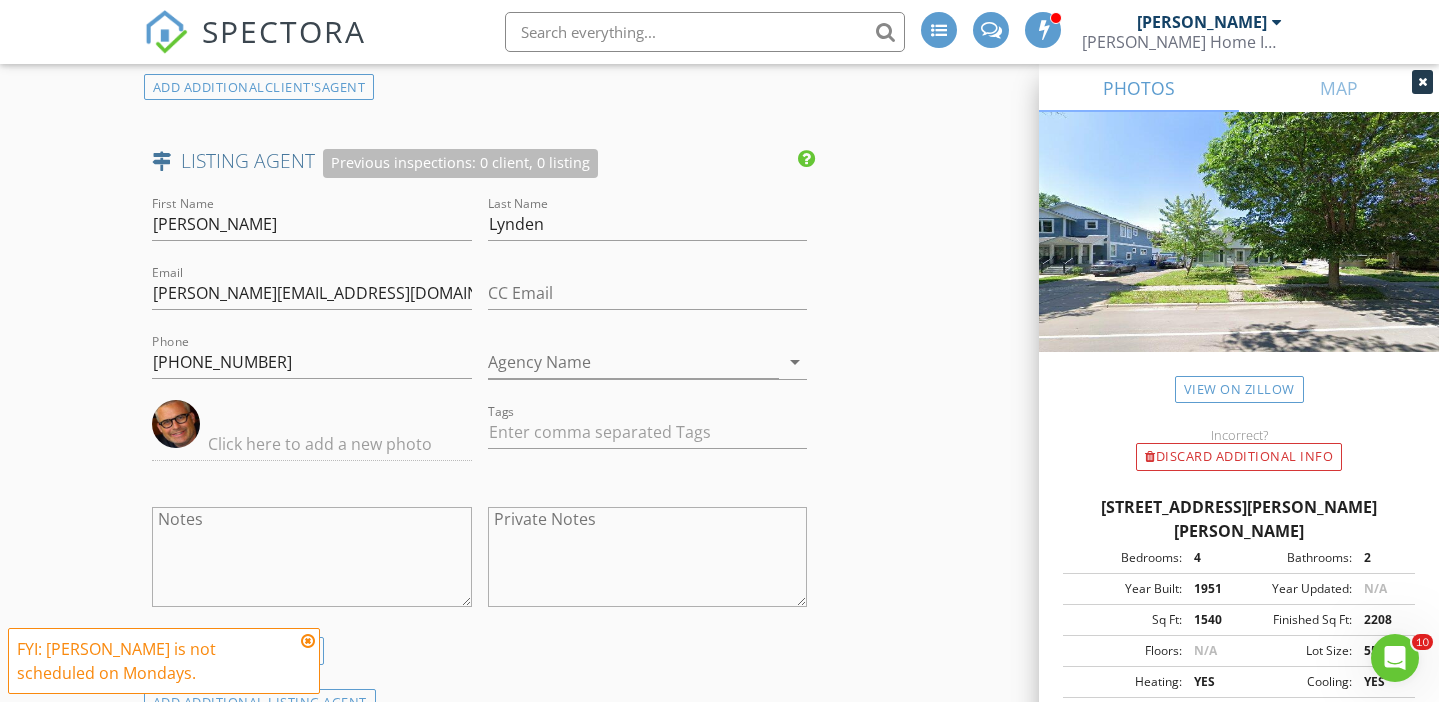 scroll, scrollTop: 3909, scrollLeft: 0, axis: vertical 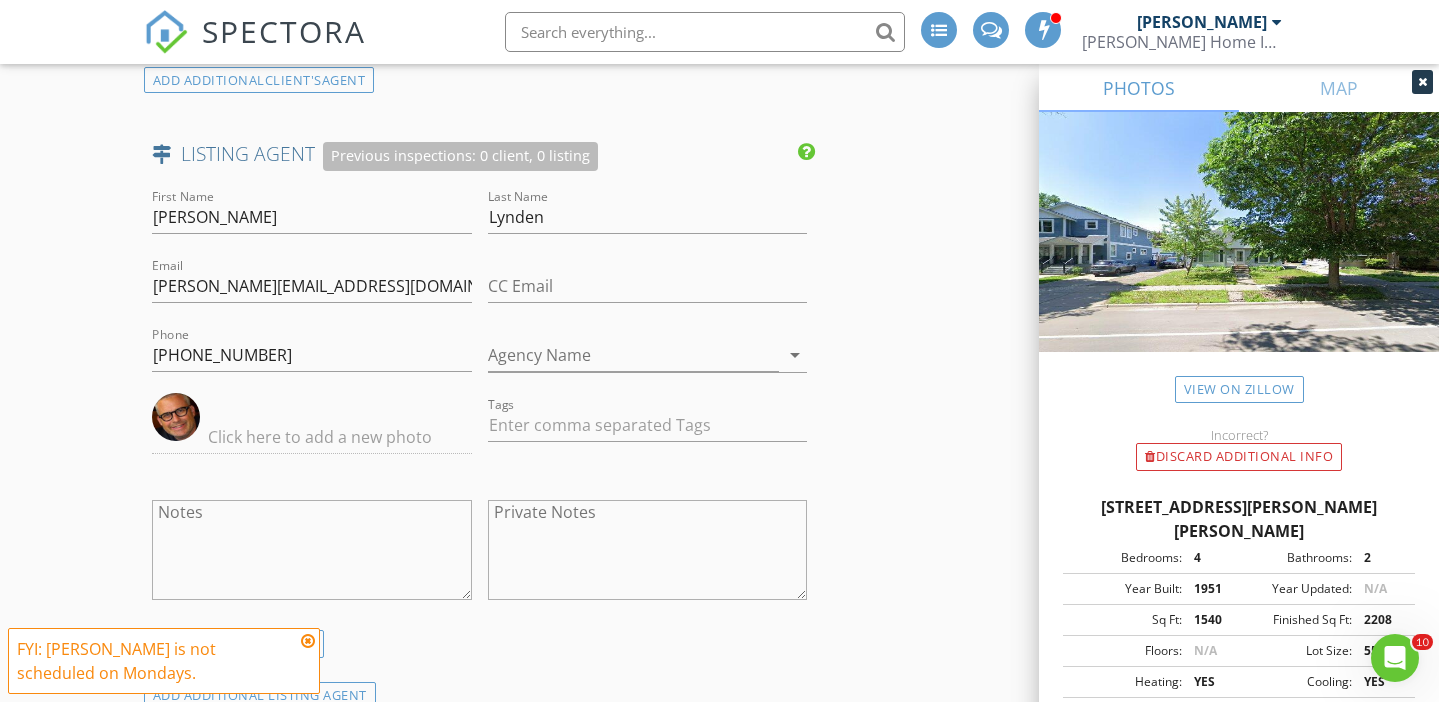 type 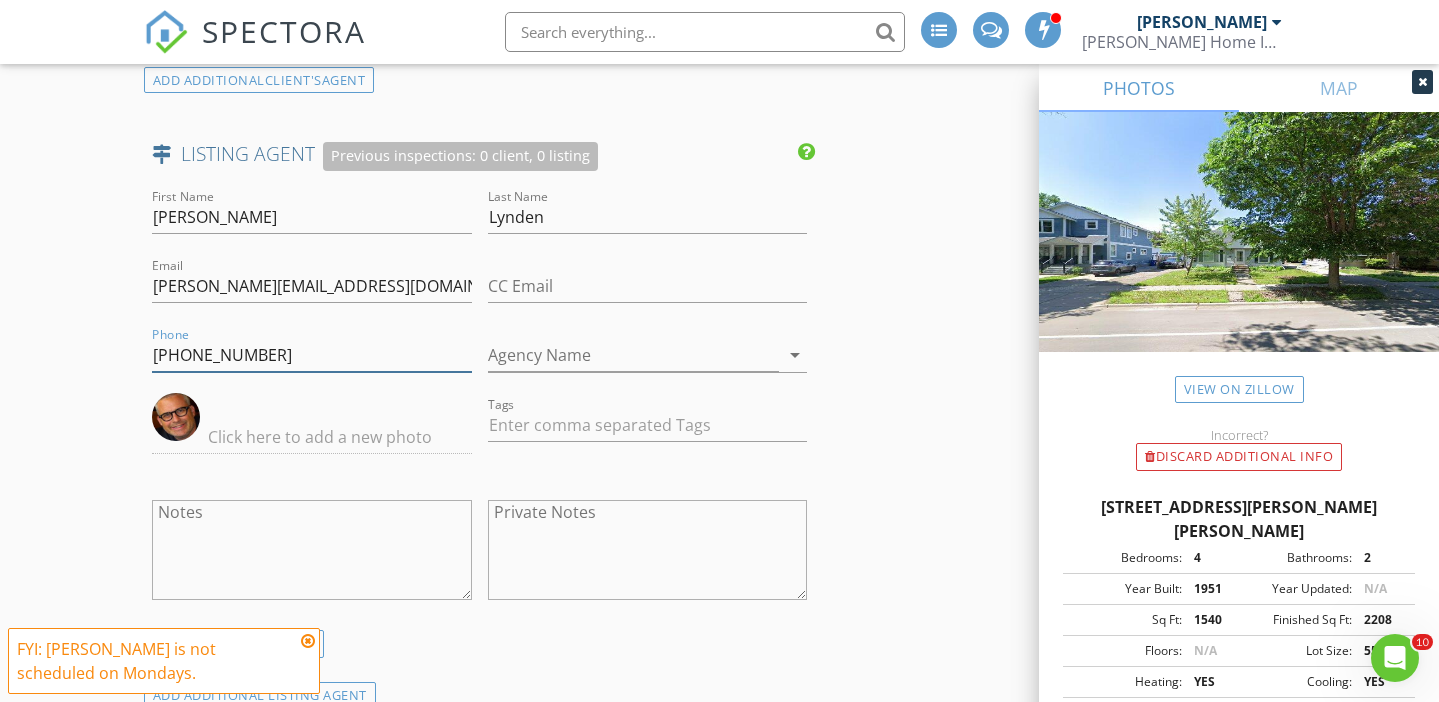 drag, startPoint x: 308, startPoint y: 356, endPoint x: 53, endPoint y: 337, distance: 255.70686 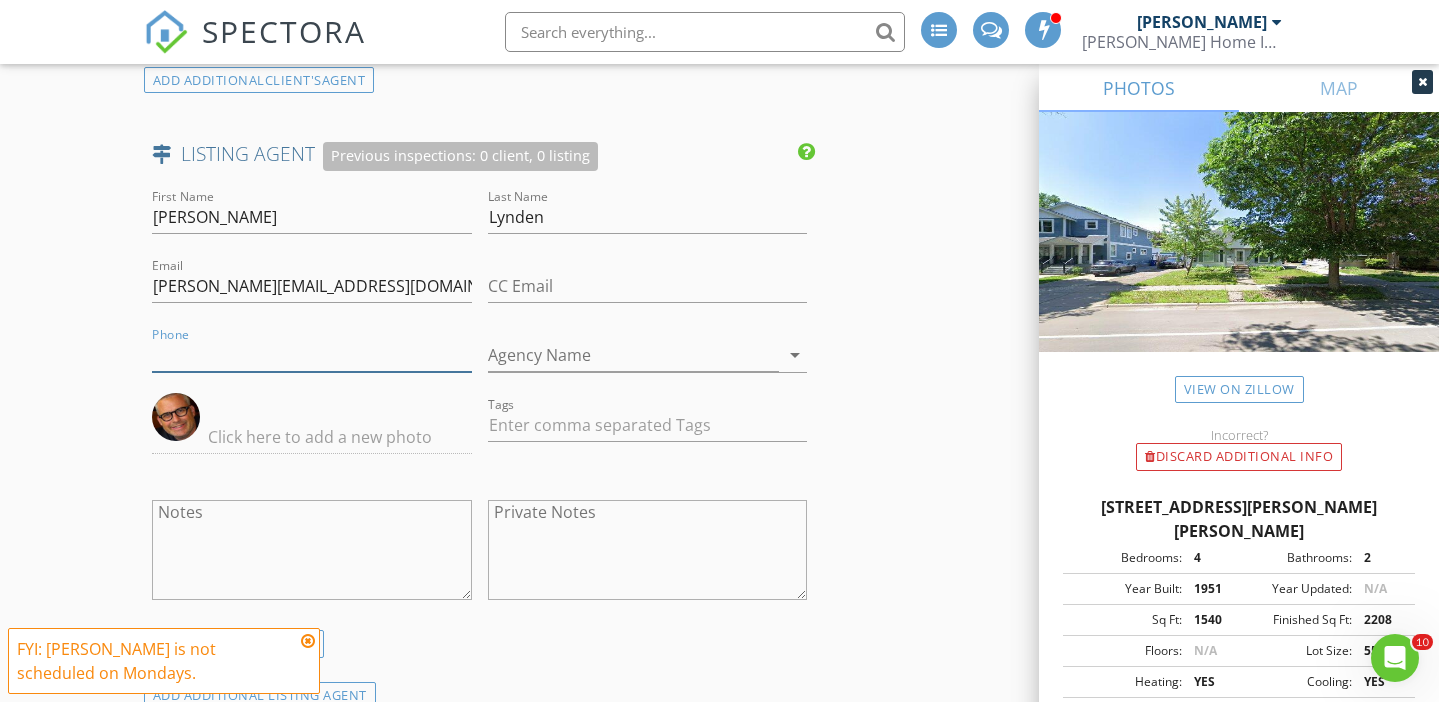 type 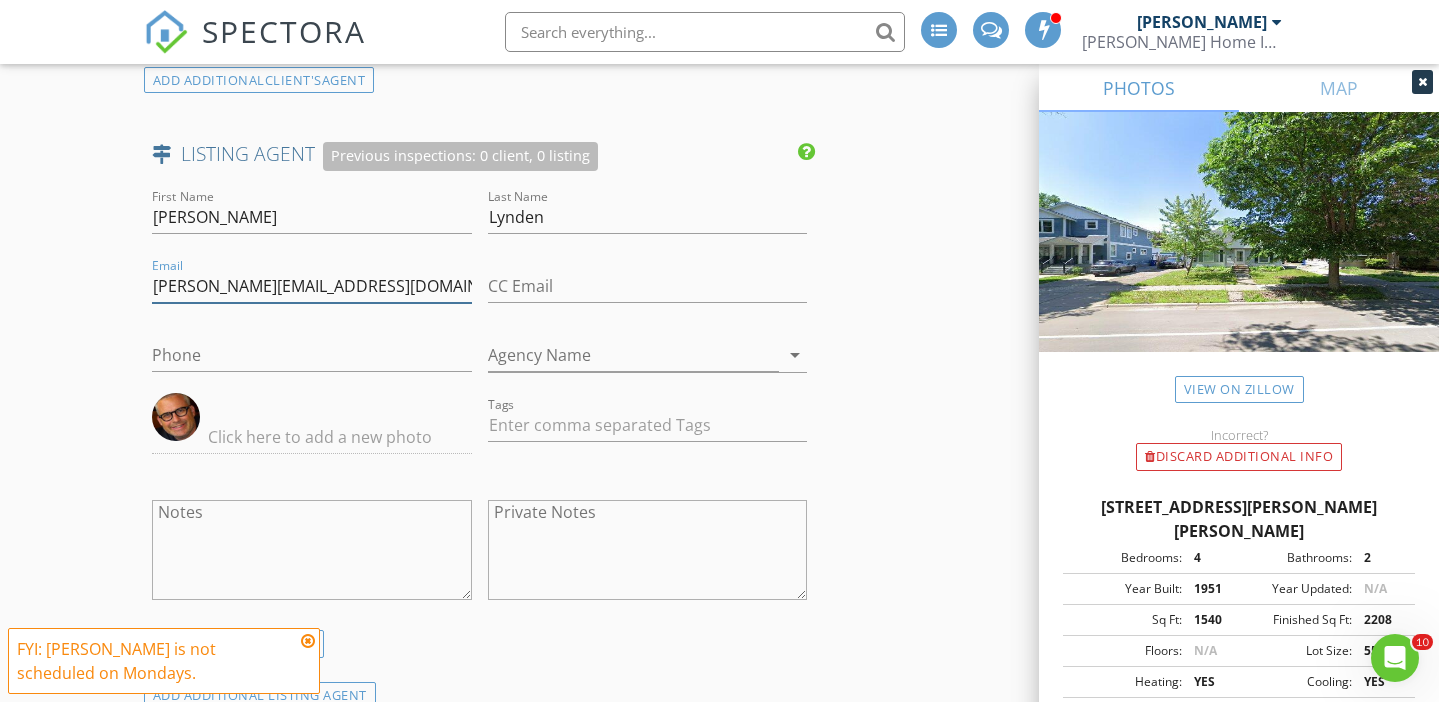 drag, startPoint x: 335, startPoint y: 286, endPoint x: 63, endPoint y: 270, distance: 272.47018 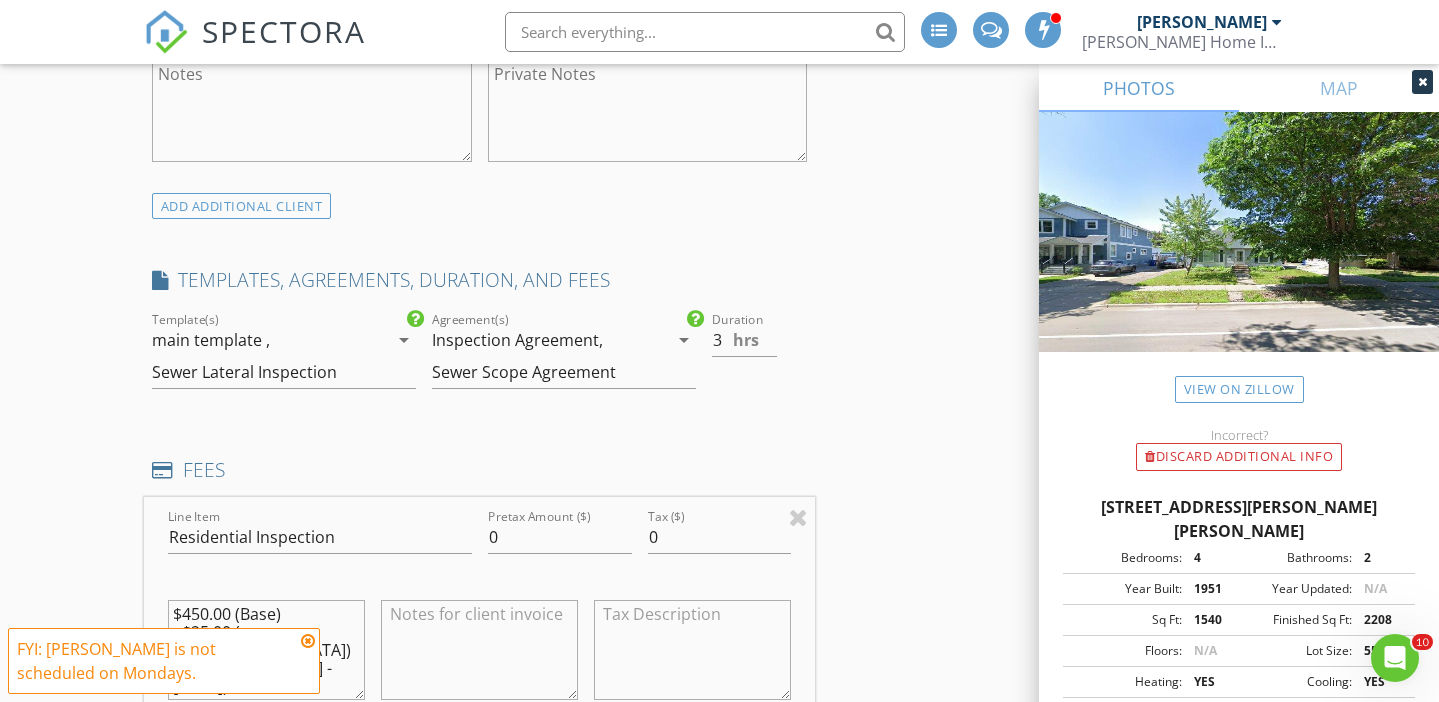 scroll, scrollTop: 1592, scrollLeft: 0, axis: vertical 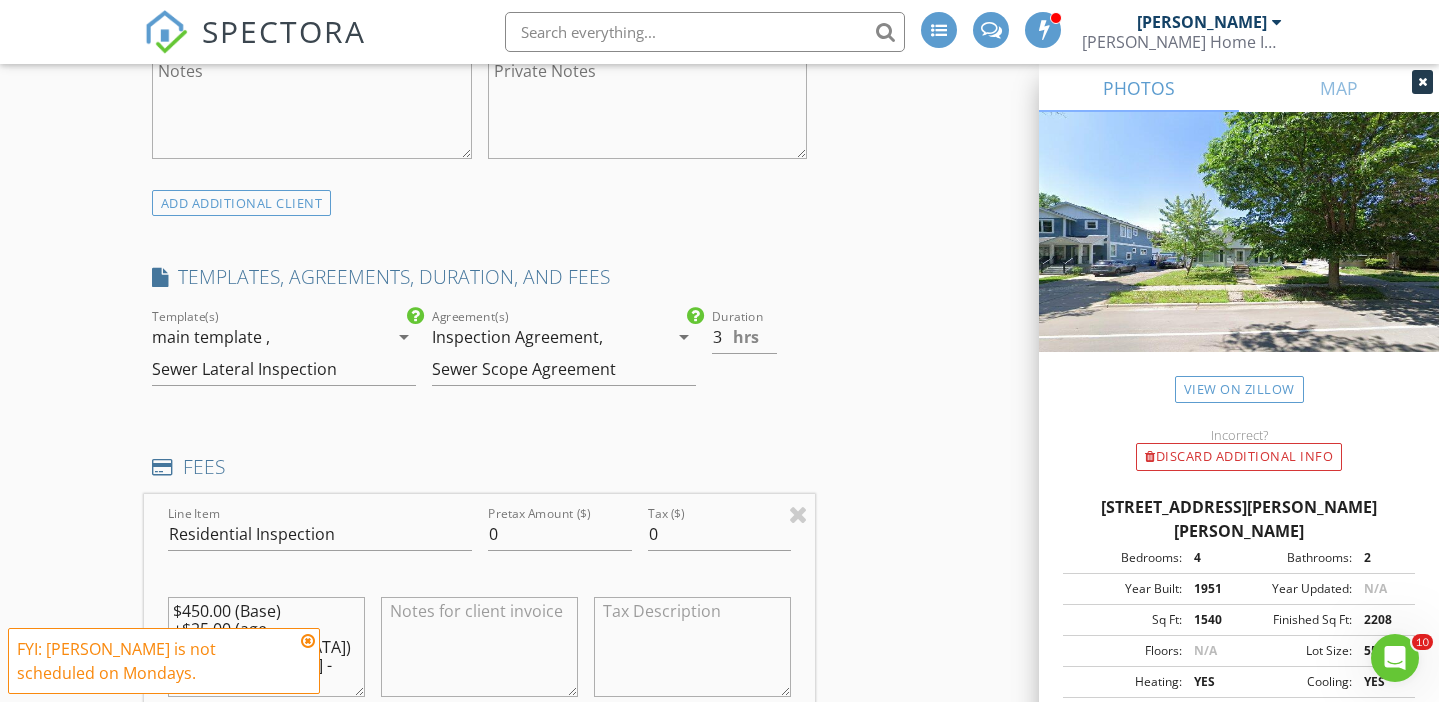 type 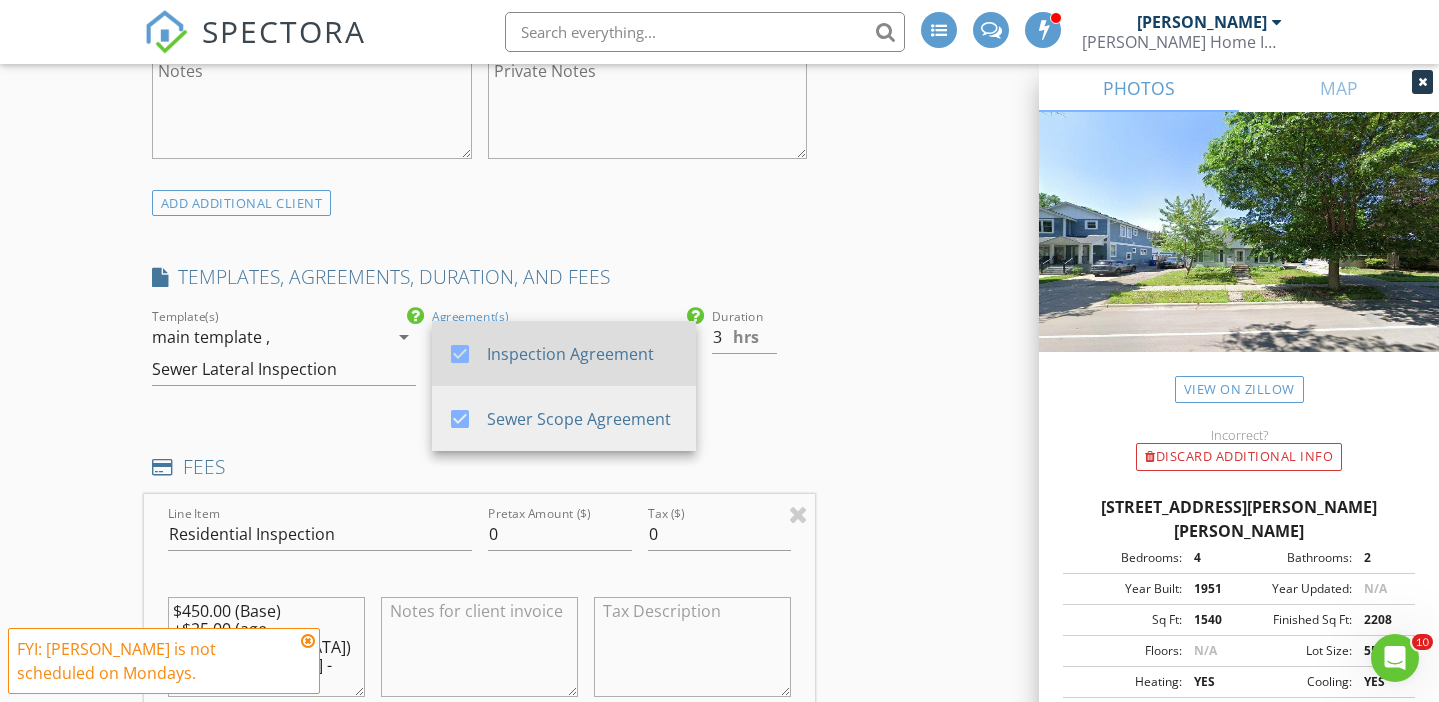 click at bounding box center [460, 354] 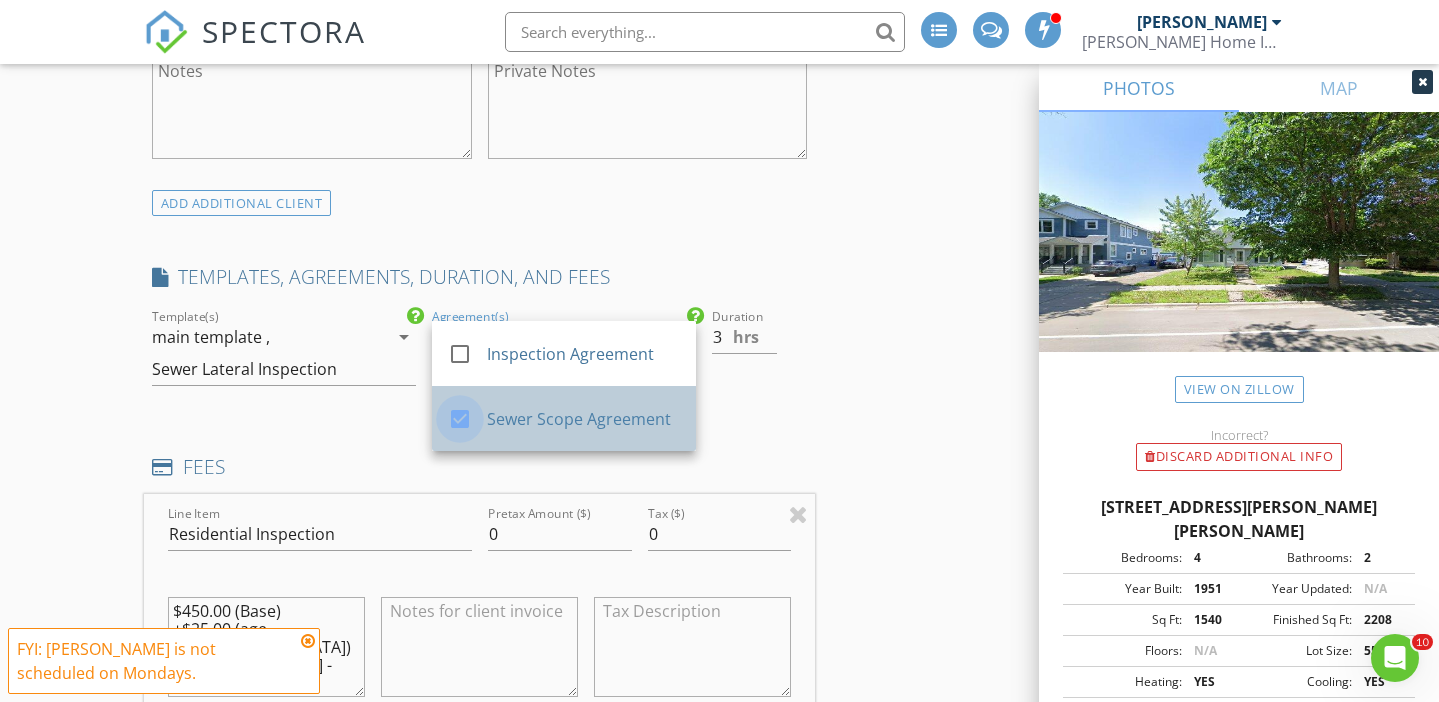 click at bounding box center [460, 419] 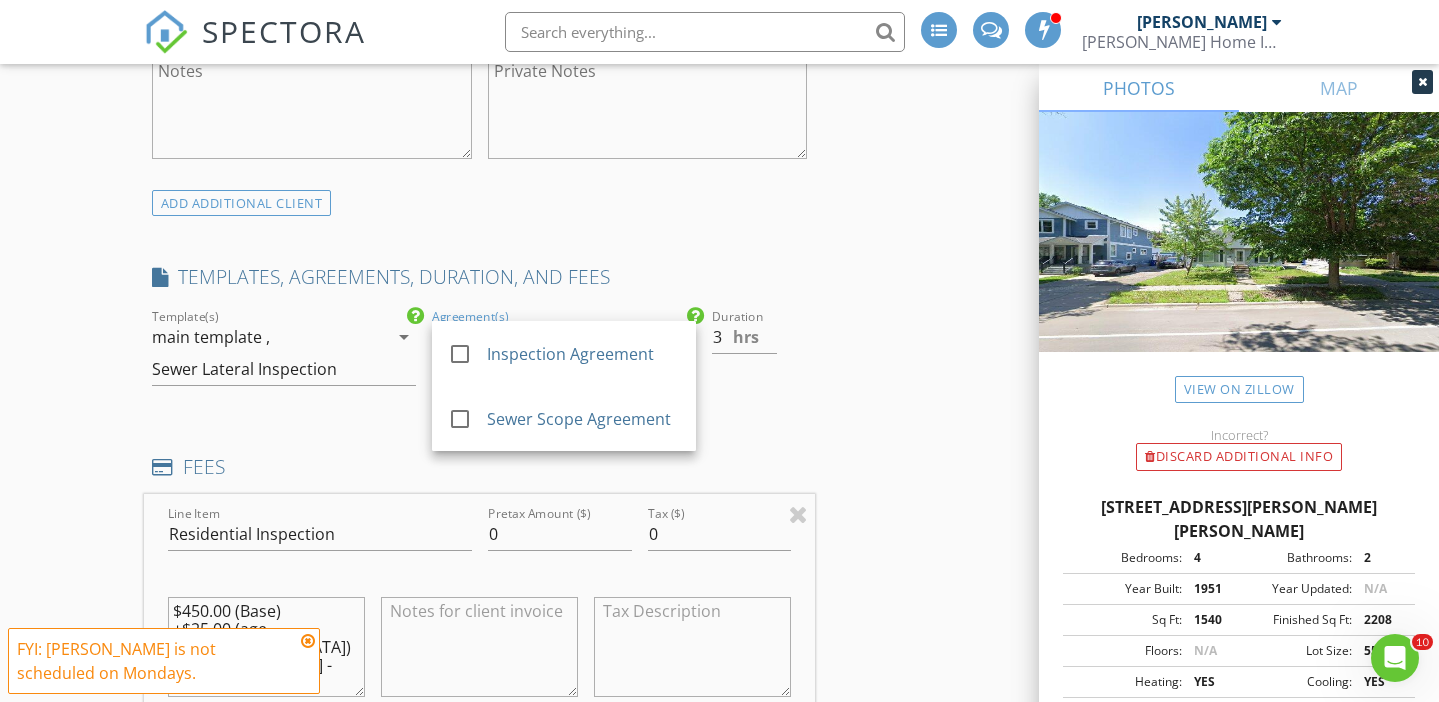 click on "INSPECTOR(S)
check_box_outline_blank   Cory Jacobs     check_box   Bret Spottke   PRIMARY   Bret Spottke arrow_drop_down   check_box_outline_blank Bret Spottke specifically requested
Date/Time
07/14/2025 8:30 AM
Location
Address Search       Address 1165 St Paul Ave   Unit   City Saint Paul   State MN   Zip 55116   County Ramsey     Square Feet 1540   Year Built 1951   Foundation arrow_drop_down     Bret Spottke     9.9 miles     (23 minutes)
client
check_box Enable Client CC email for this inspection   Client Search     check_box_outline_blank Client is a Company/Organization     First Name Savannah   Last Name Lane   Email This email is invalid   CC Email   Phone         Tags         Notes   Private Notes
ADD ADDITIONAL client
SERVICES
check_box   Residential Inspection" at bounding box center (480, 1356) 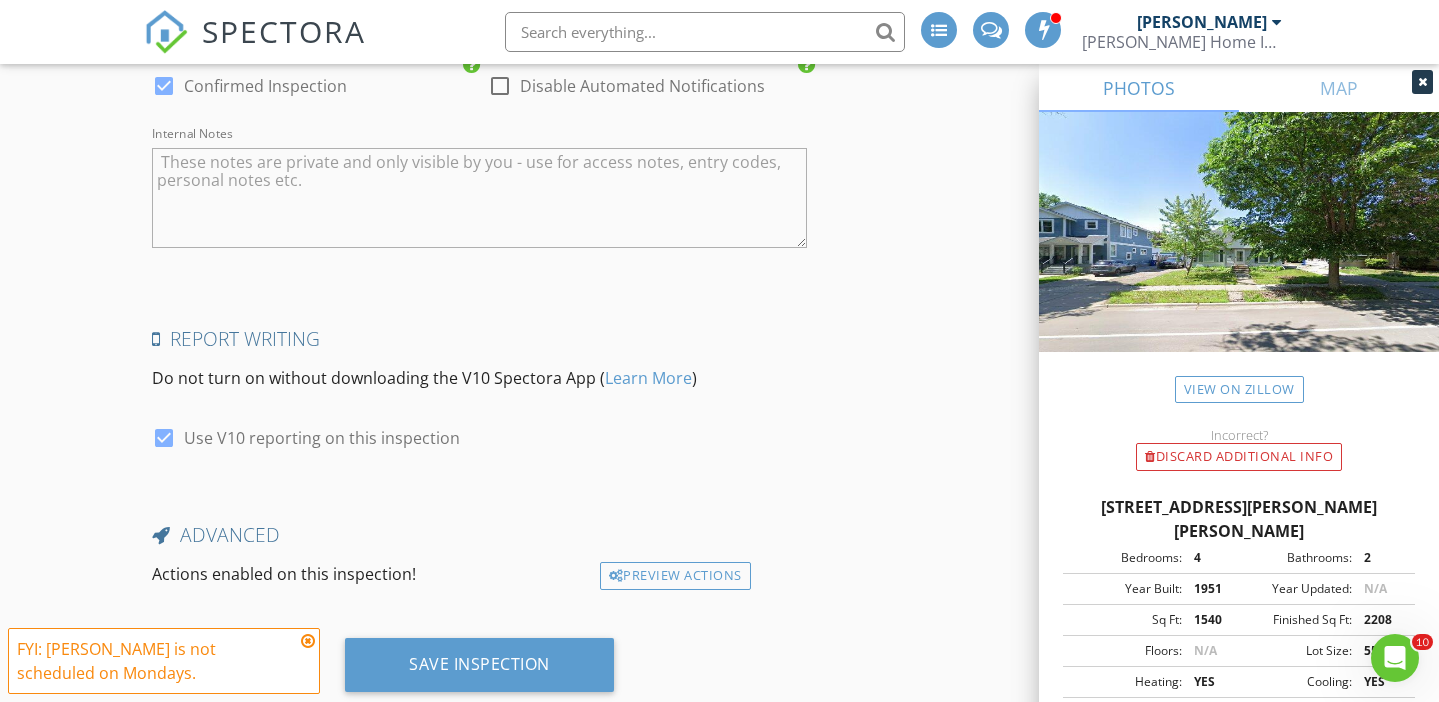 scroll, scrollTop: 4891, scrollLeft: 0, axis: vertical 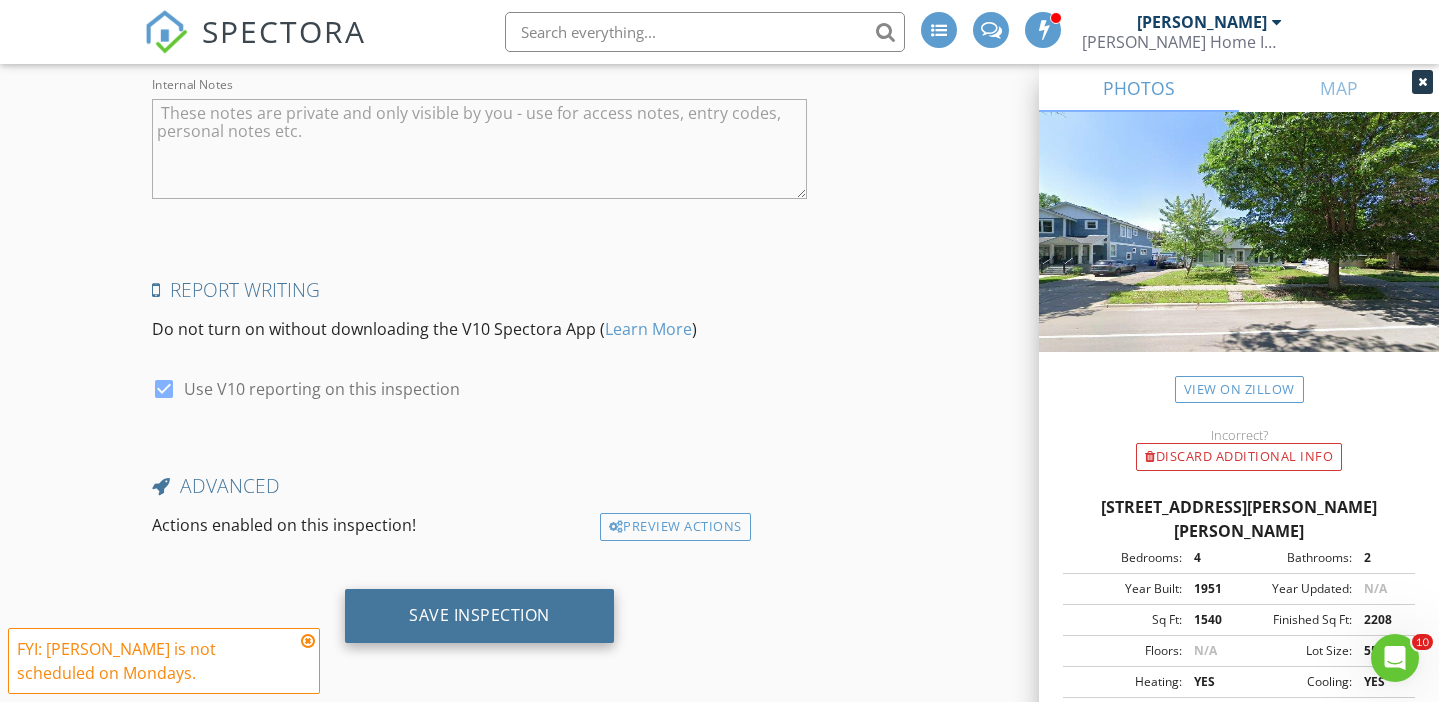 click on "Save Inspection" at bounding box center (479, 616) 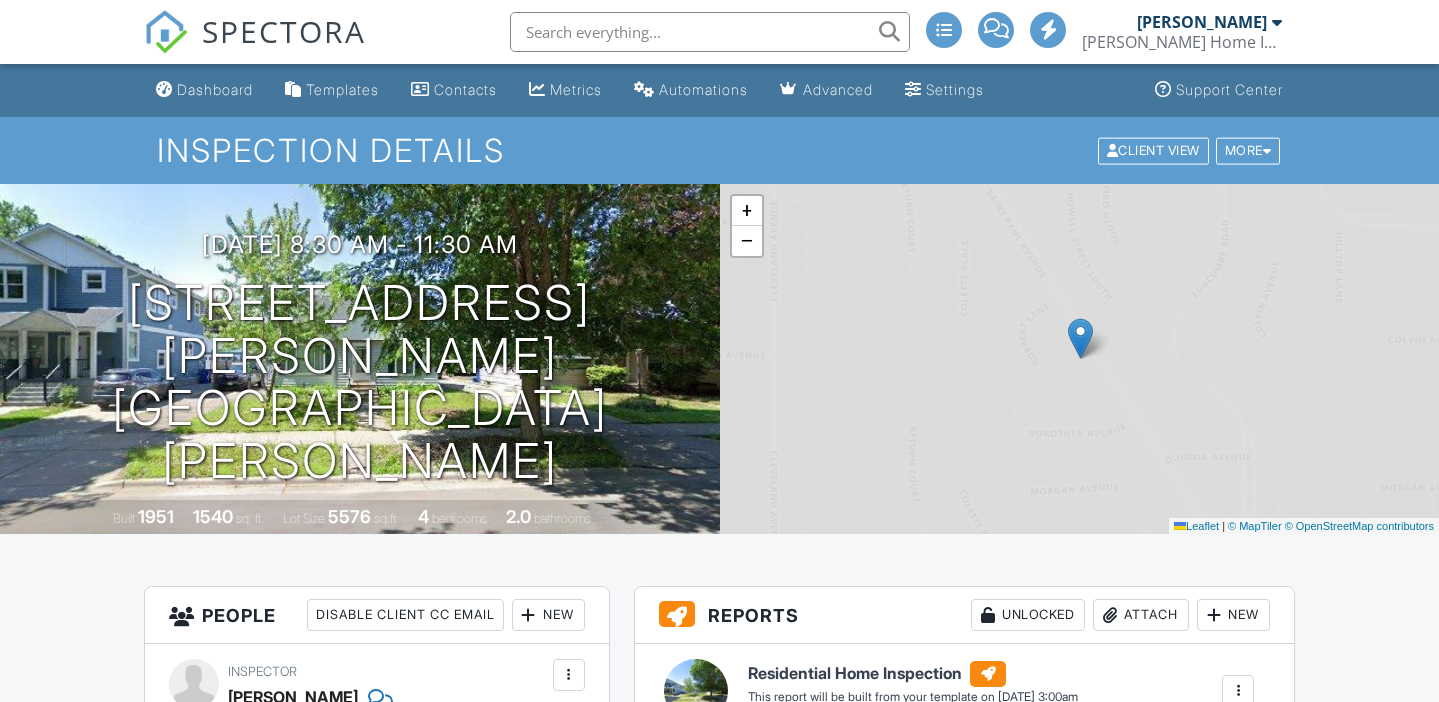 scroll, scrollTop: 0, scrollLeft: 0, axis: both 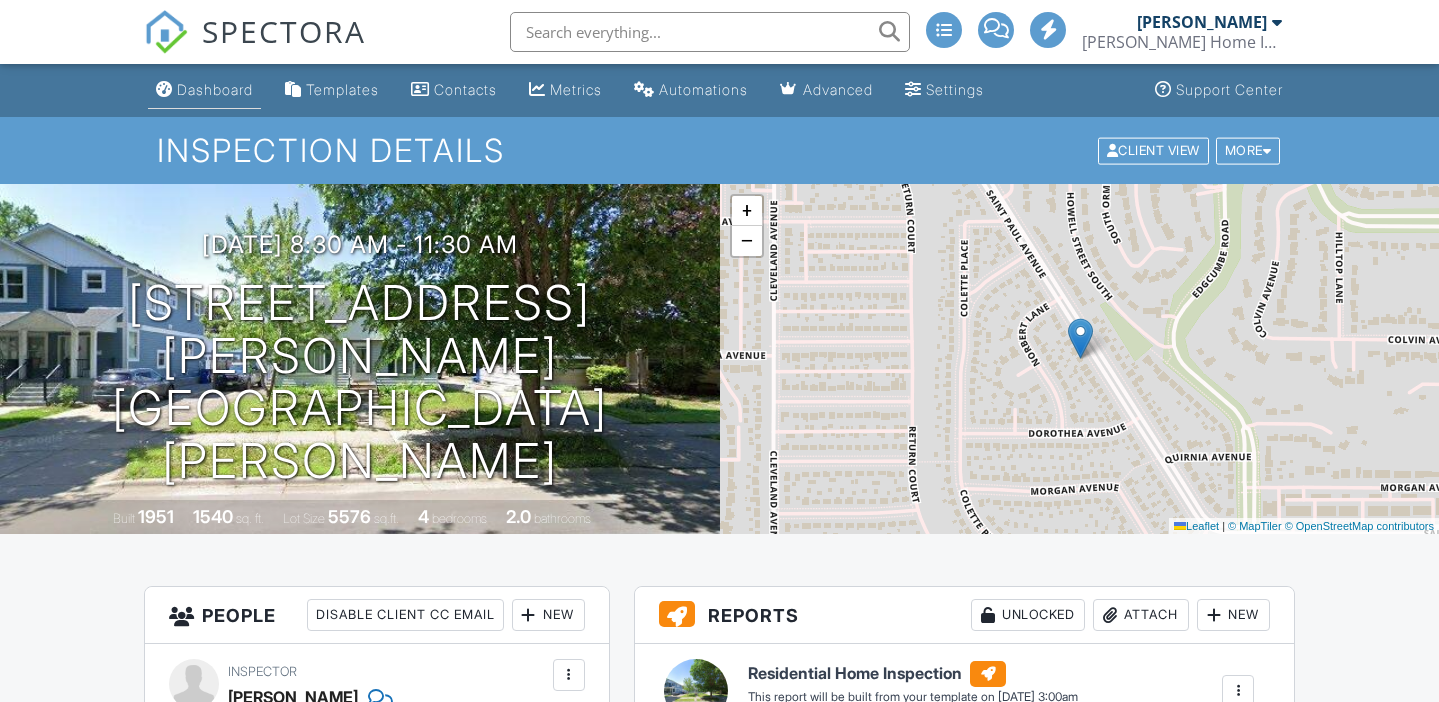 click on "Dashboard" at bounding box center [215, 89] 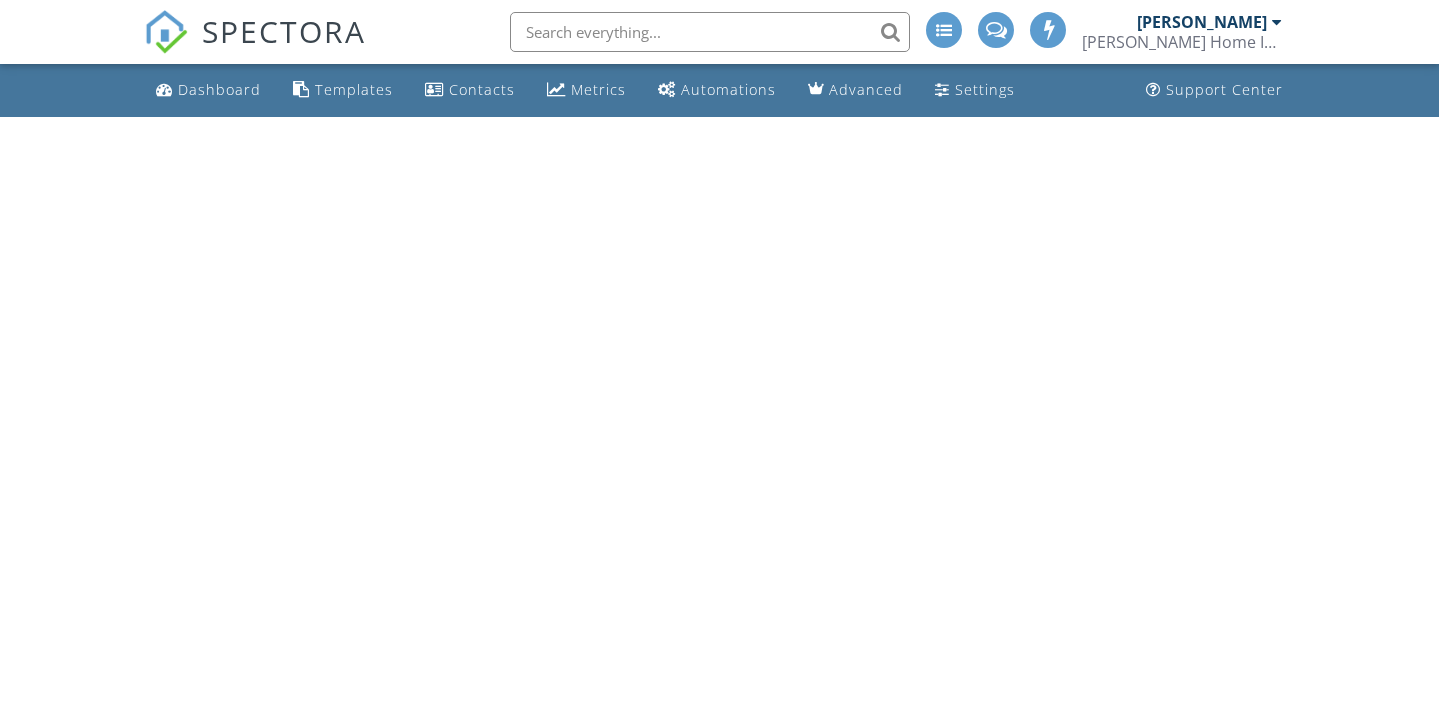 scroll, scrollTop: 0, scrollLeft: 0, axis: both 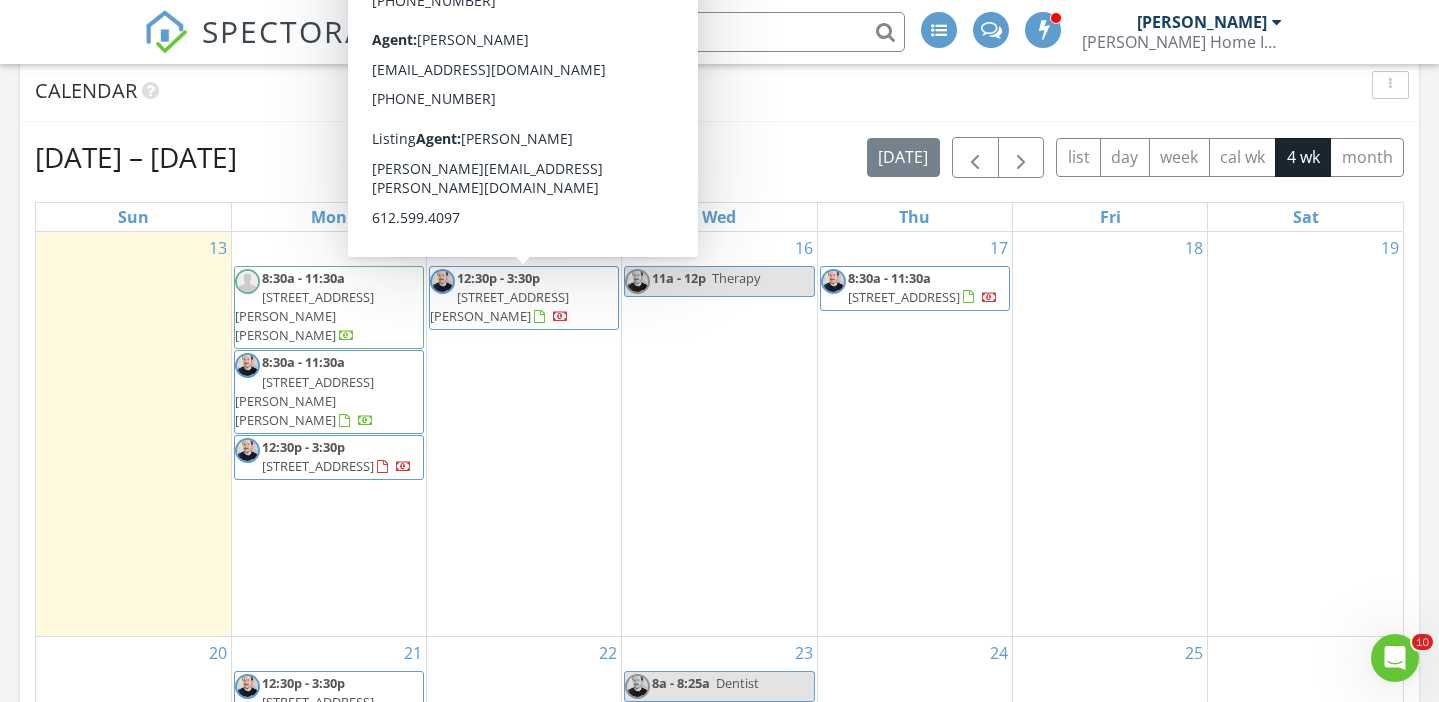 click on "784 Fairview Ave N , Saint Paul 55104" at bounding box center [499, 306] 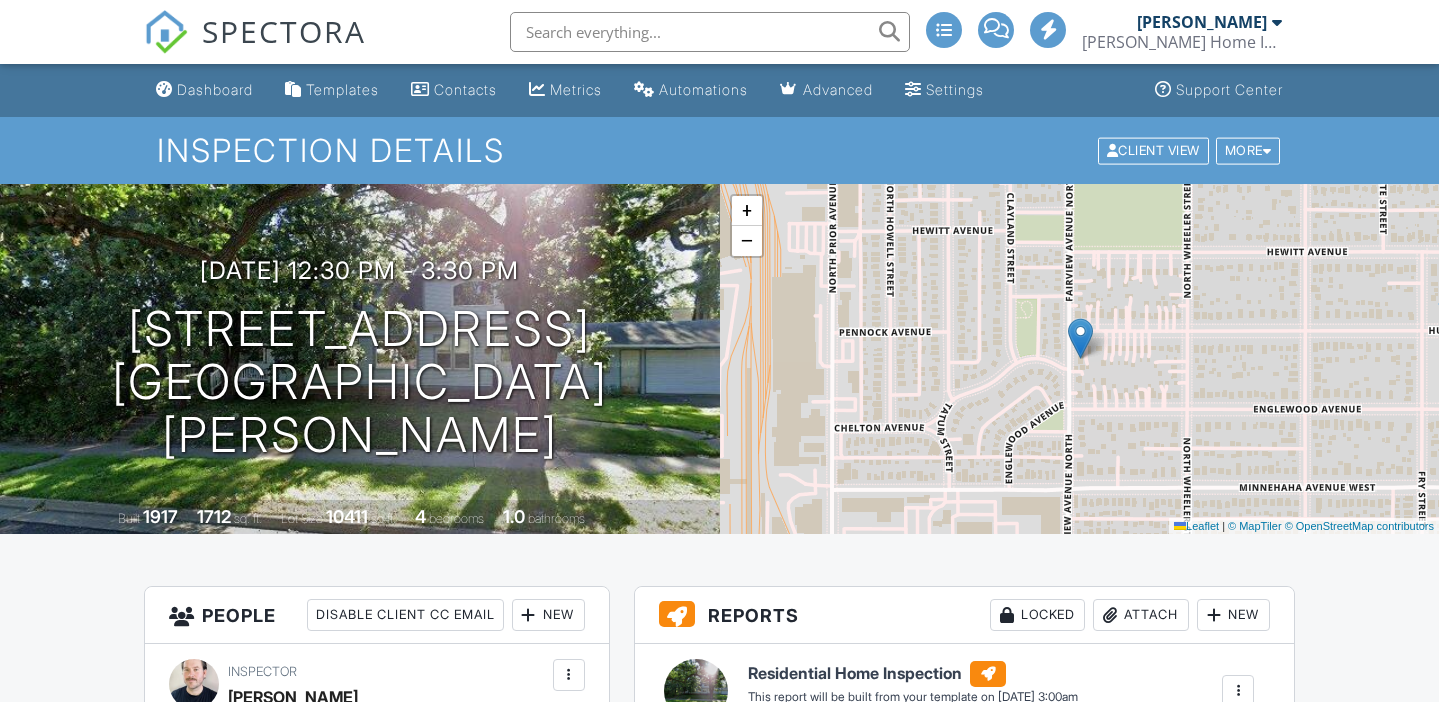 scroll, scrollTop: 268, scrollLeft: 0, axis: vertical 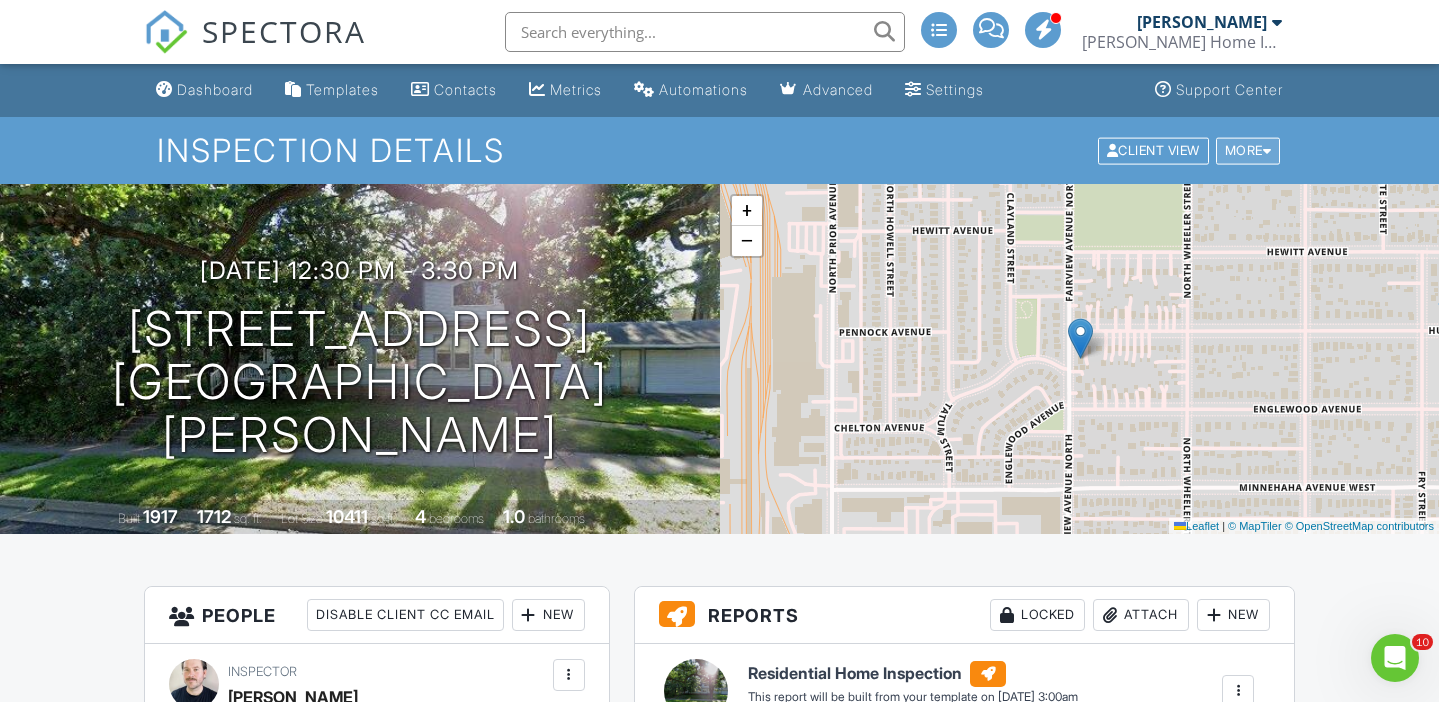 click on "More" at bounding box center (1248, 150) 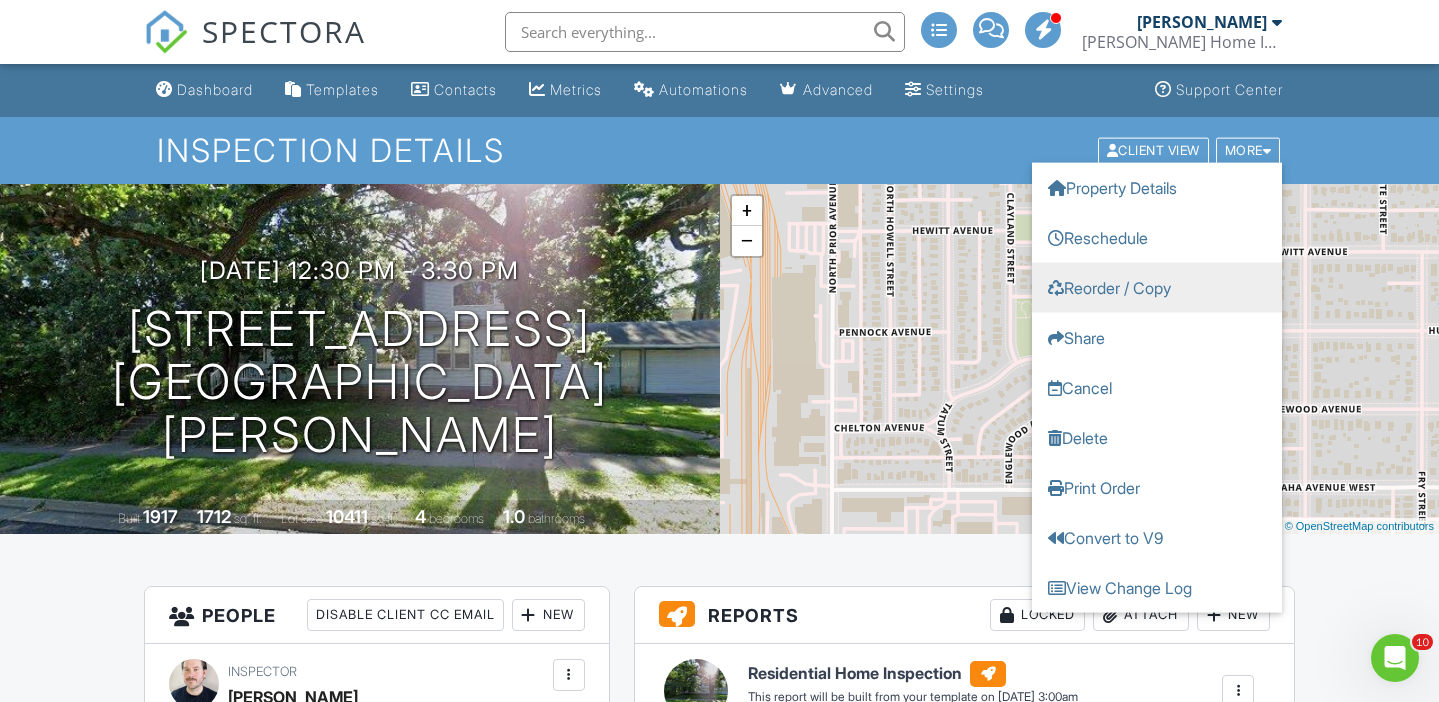 click on "Reorder / Copy" at bounding box center (1157, 287) 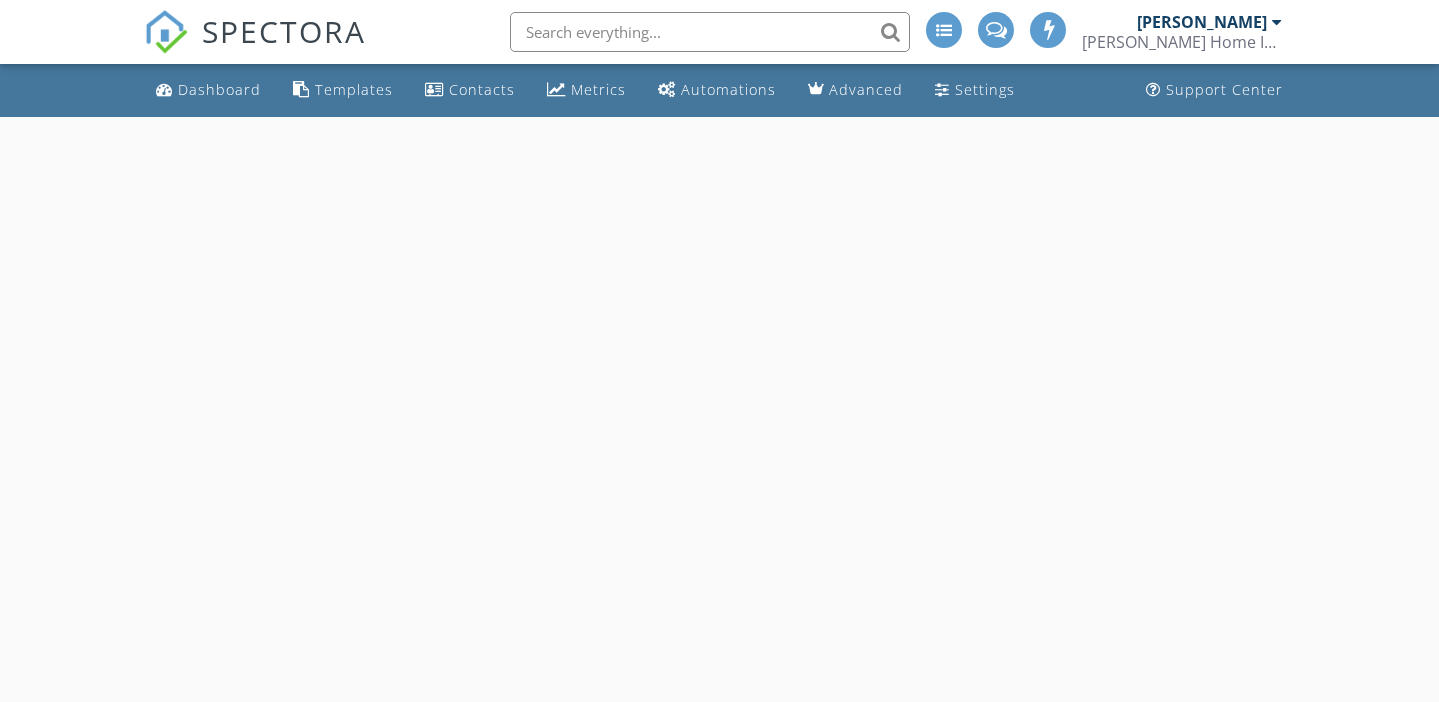 scroll, scrollTop: 0, scrollLeft: 0, axis: both 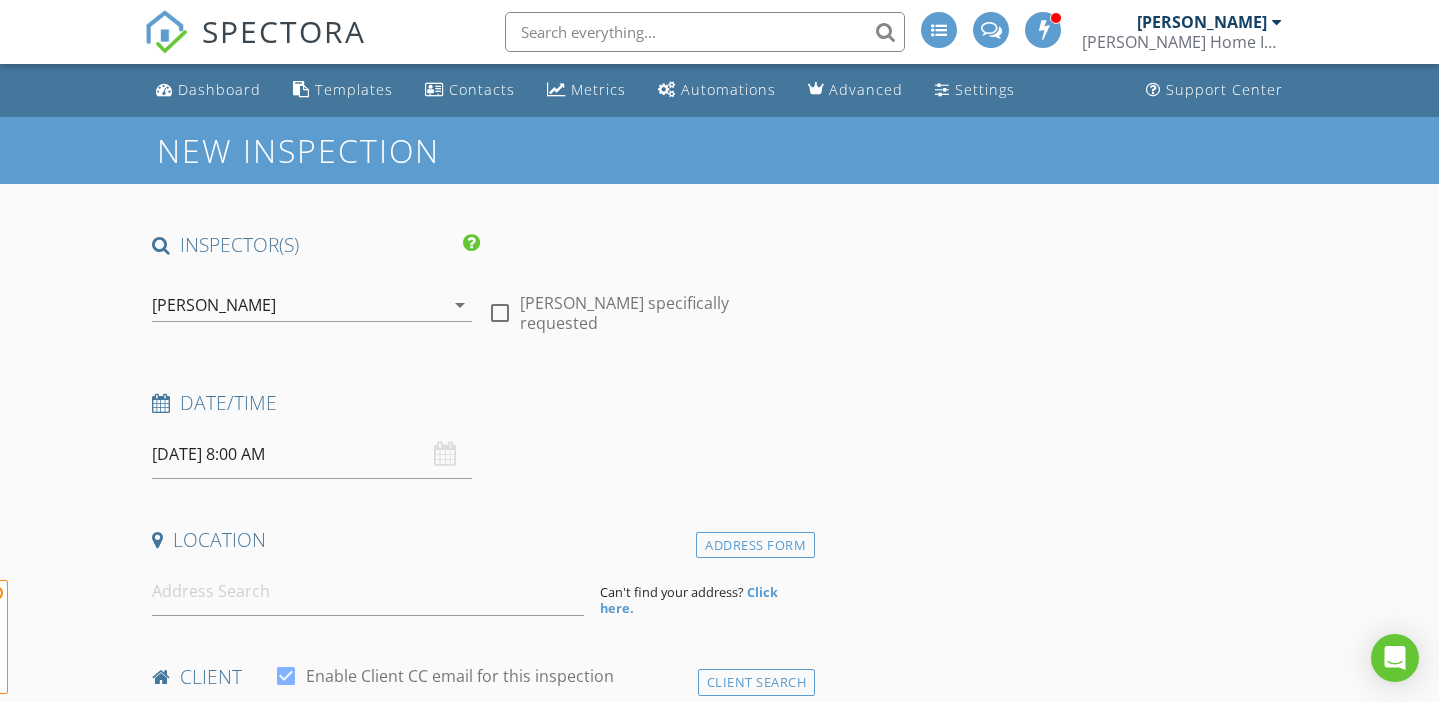 type on "[PERSON_NAME]" 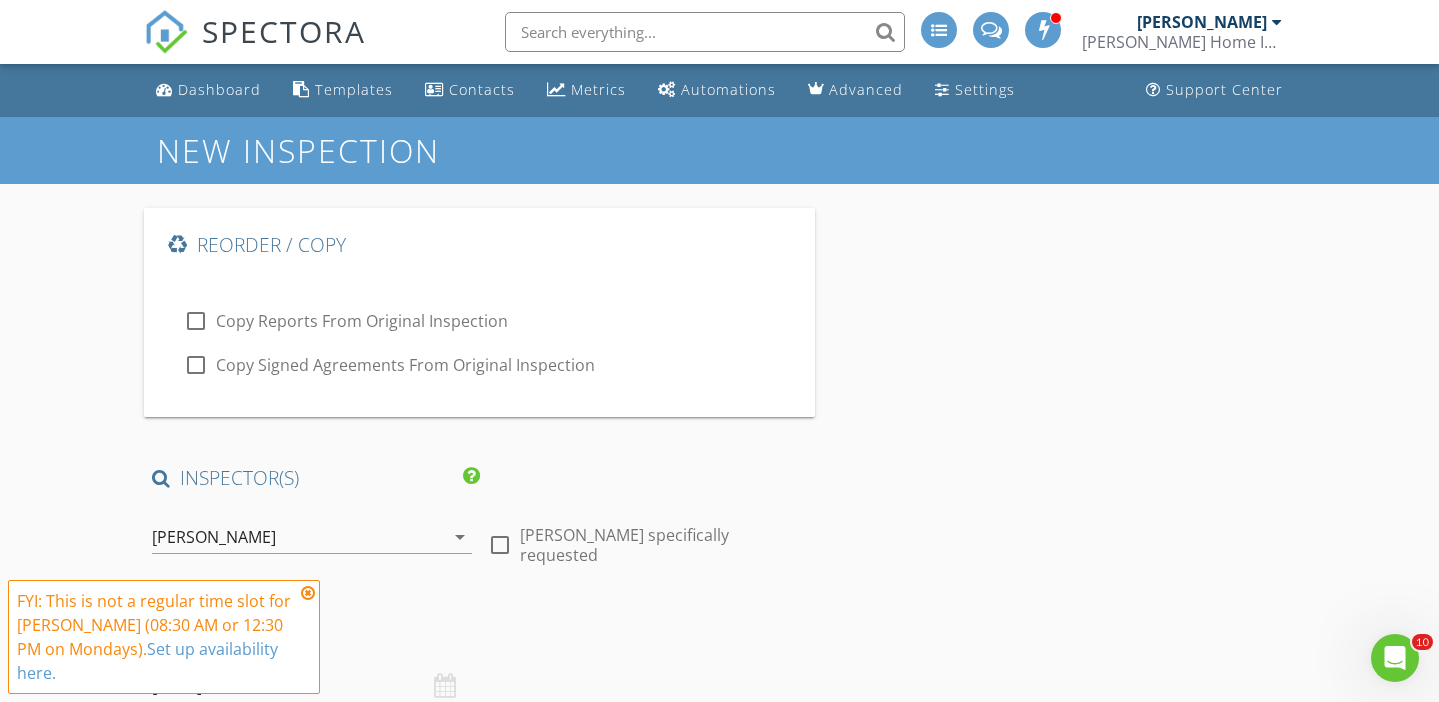 scroll, scrollTop: 0, scrollLeft: 0, axis: both 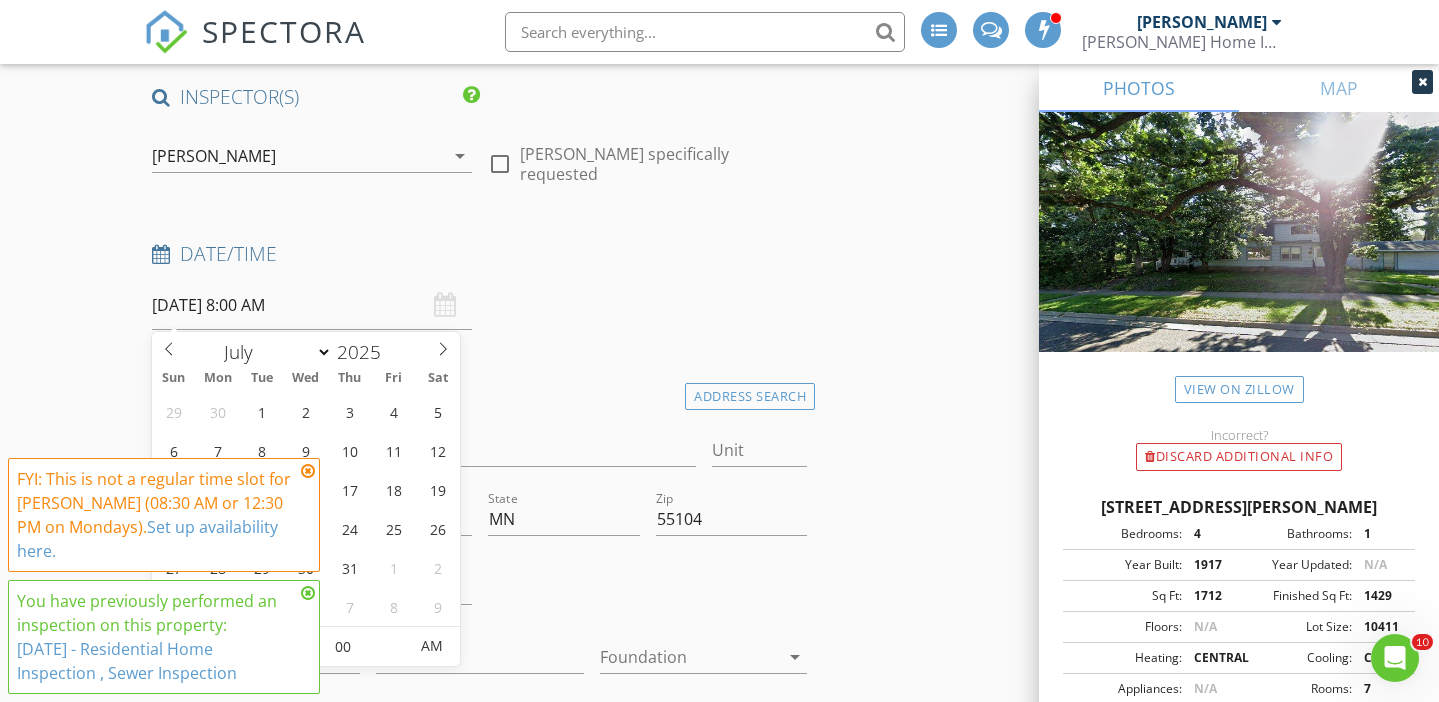 click on "07/14/2025 8:00 AM" at bounding box center [312, 305] 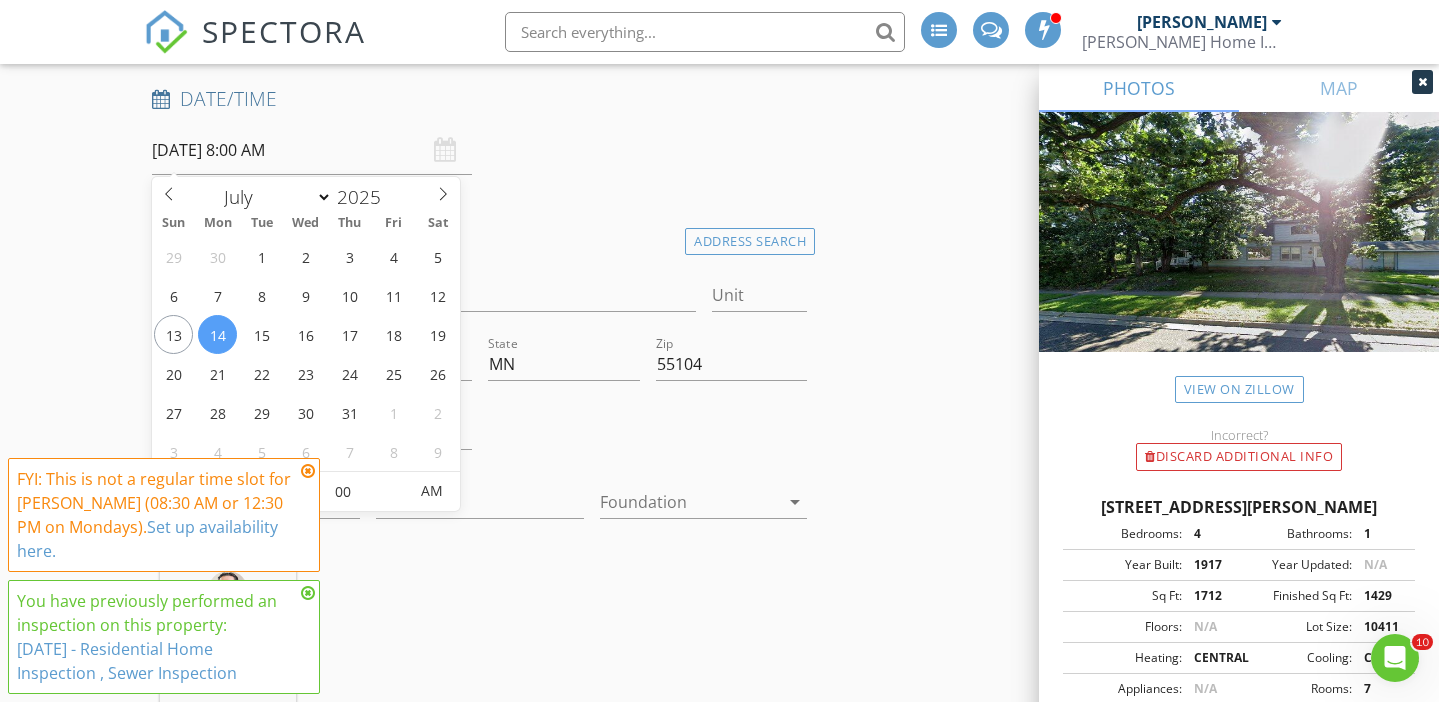 scroll, scrollTop: 537, scrollLeft: 0, axis: vertical 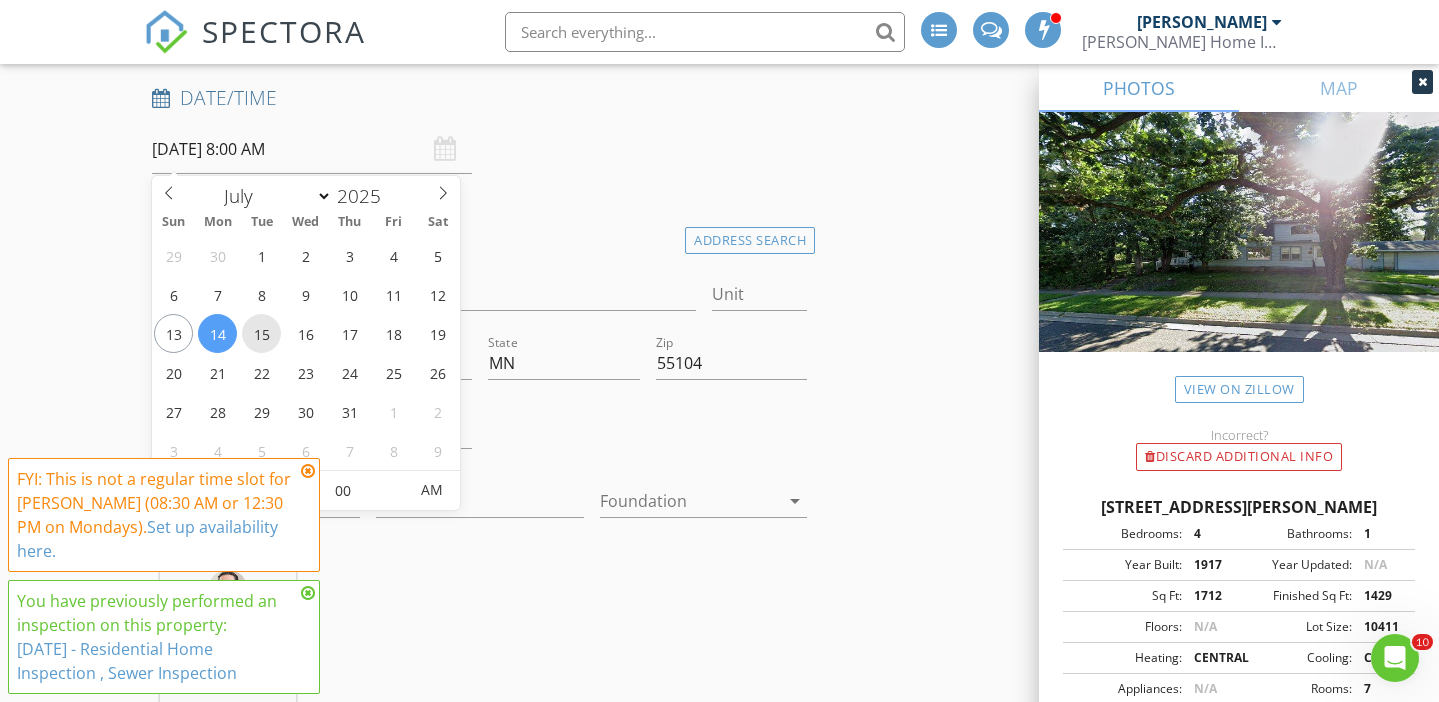 type on "07/15/2025 8:00 AM" 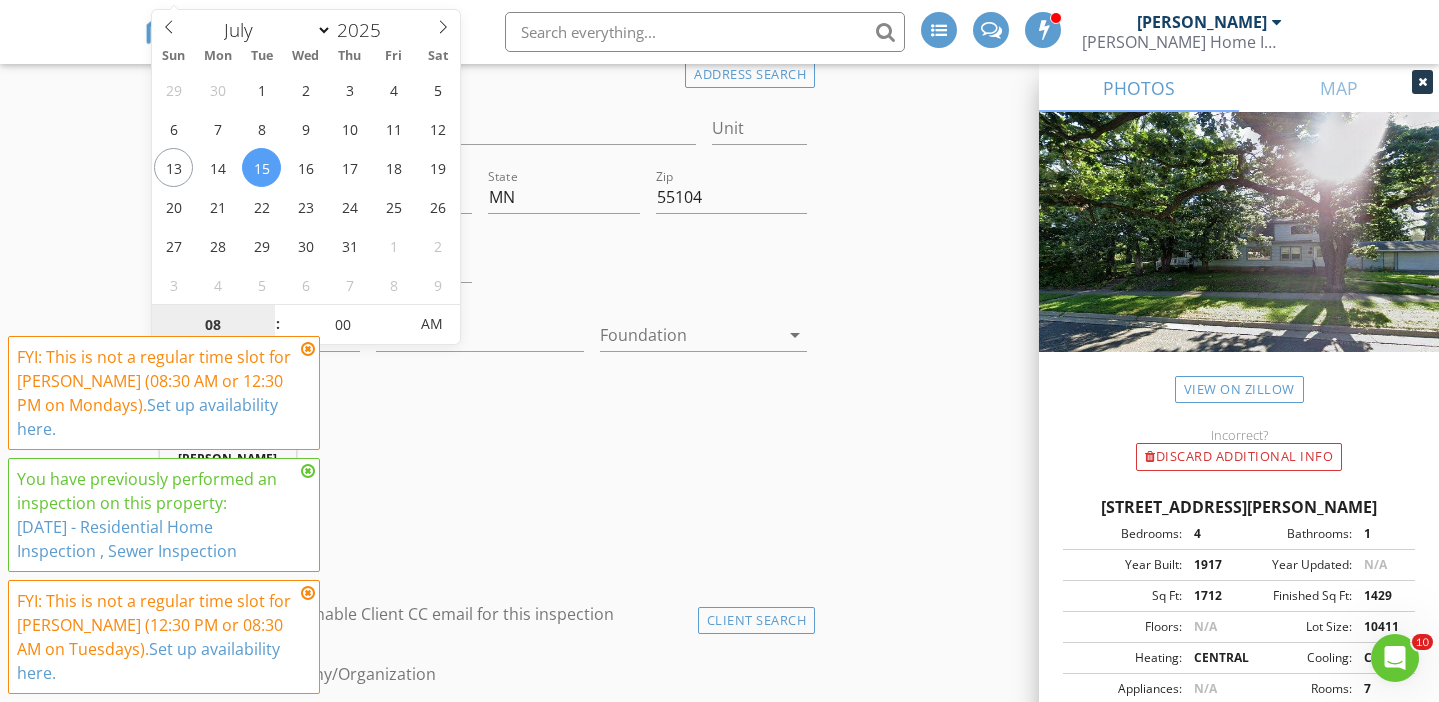 scroll, scrollTop: 706, scrollLeft: 0, axis: vertical 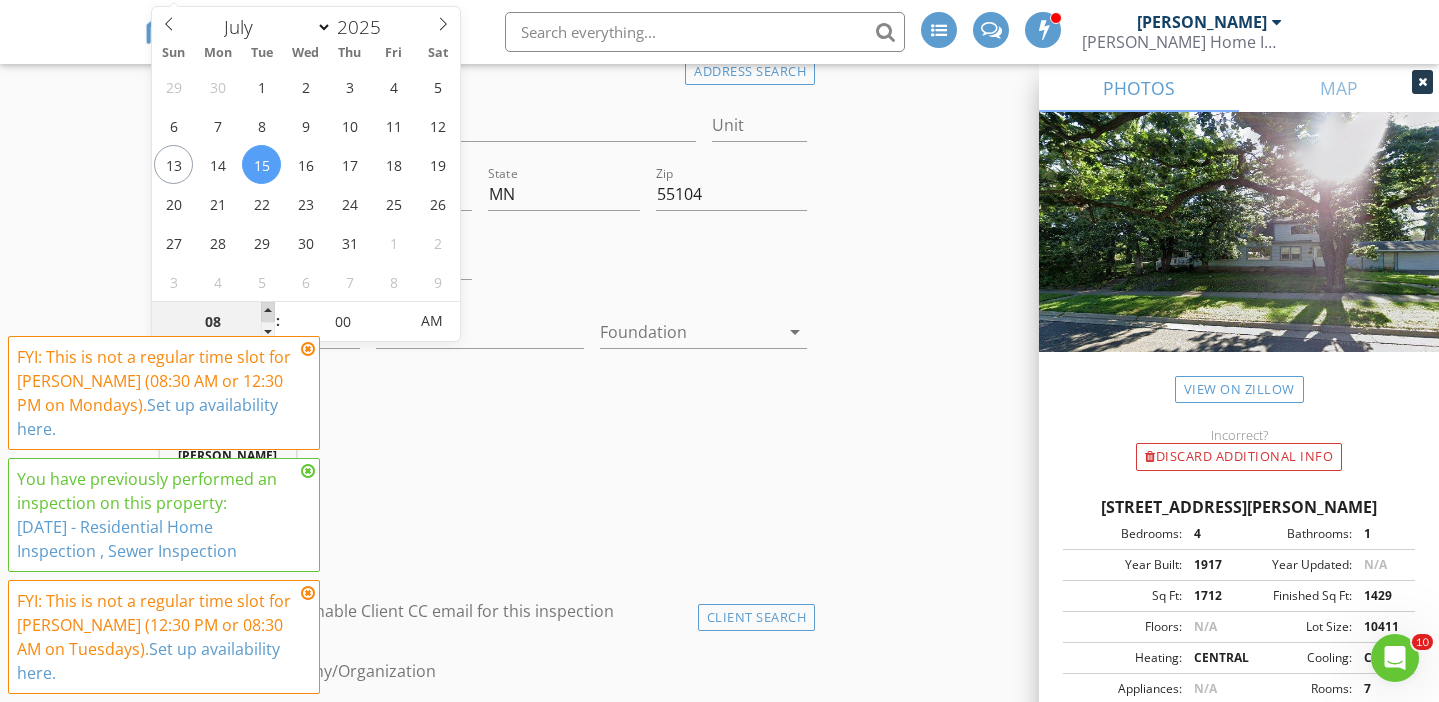 type on "09" 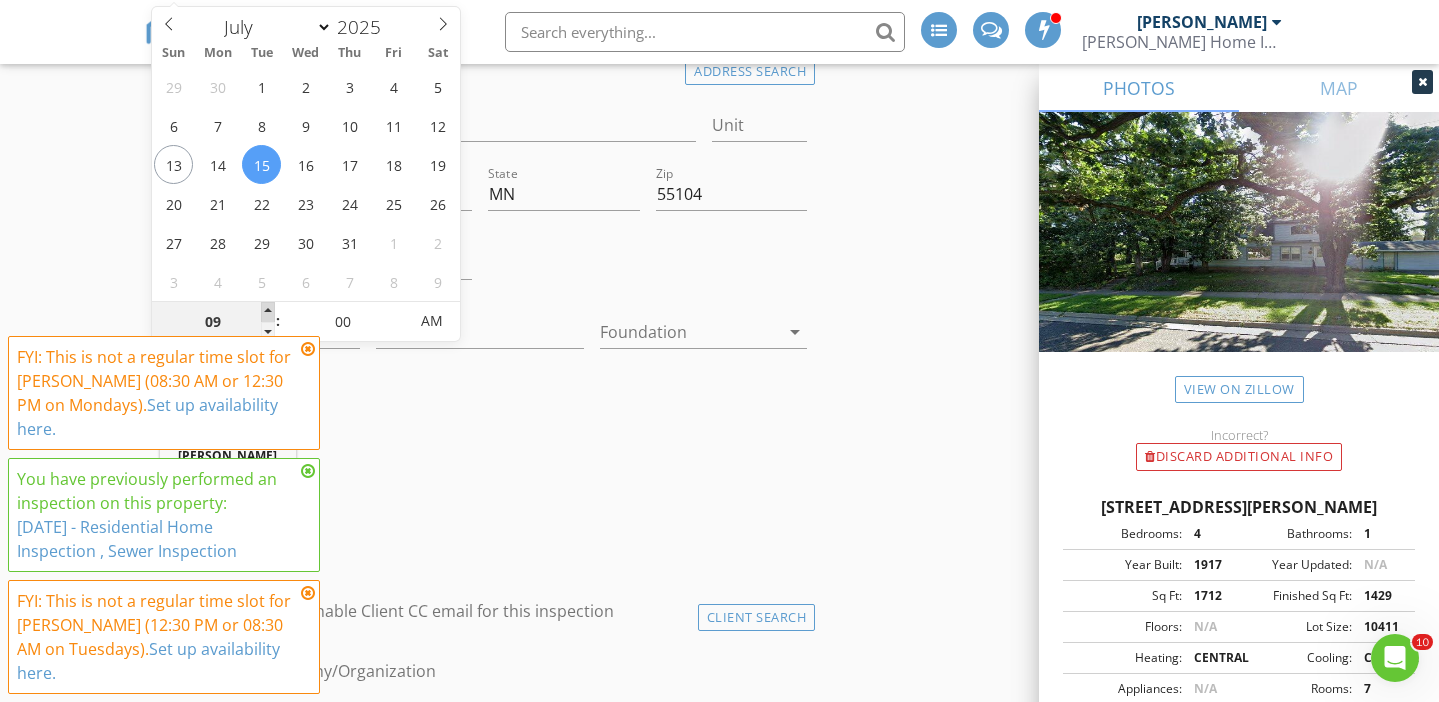click at bounding box center (268, 312) 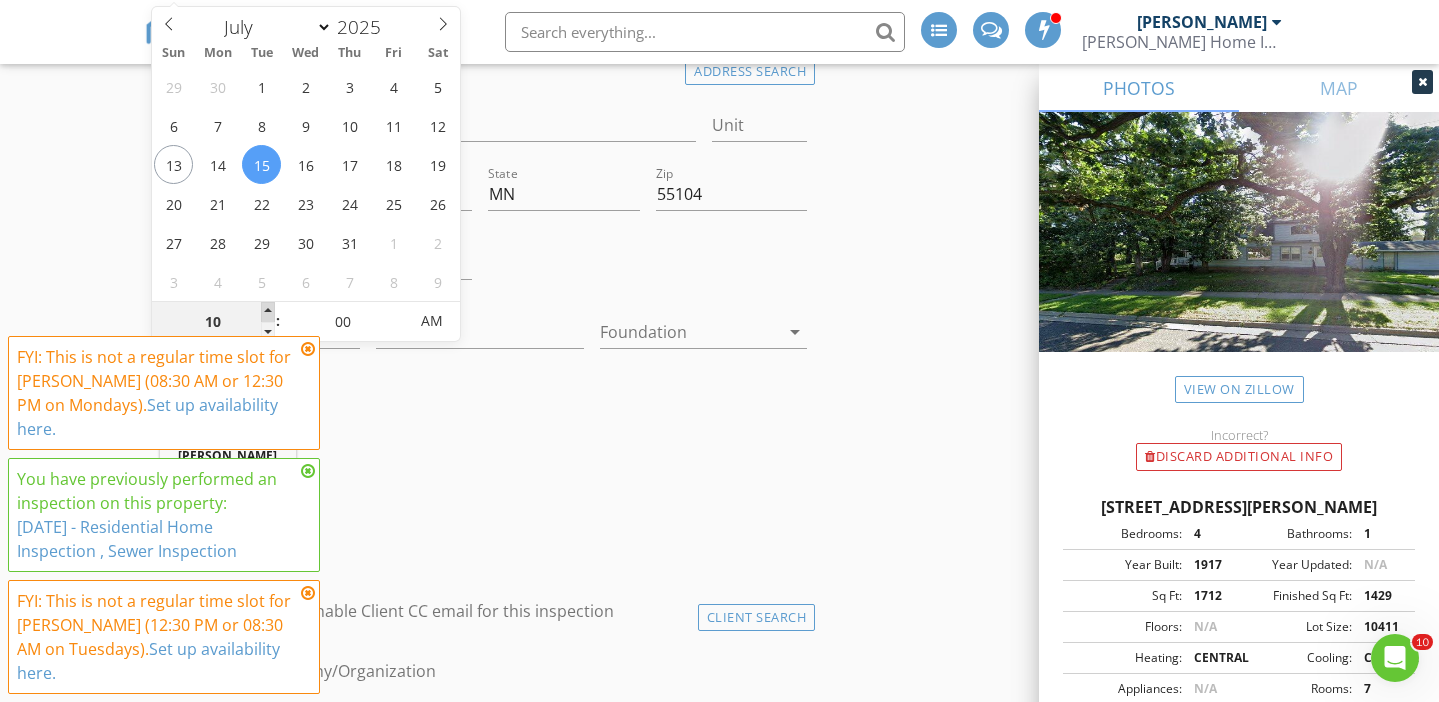 click at bounding box center (268, 312) 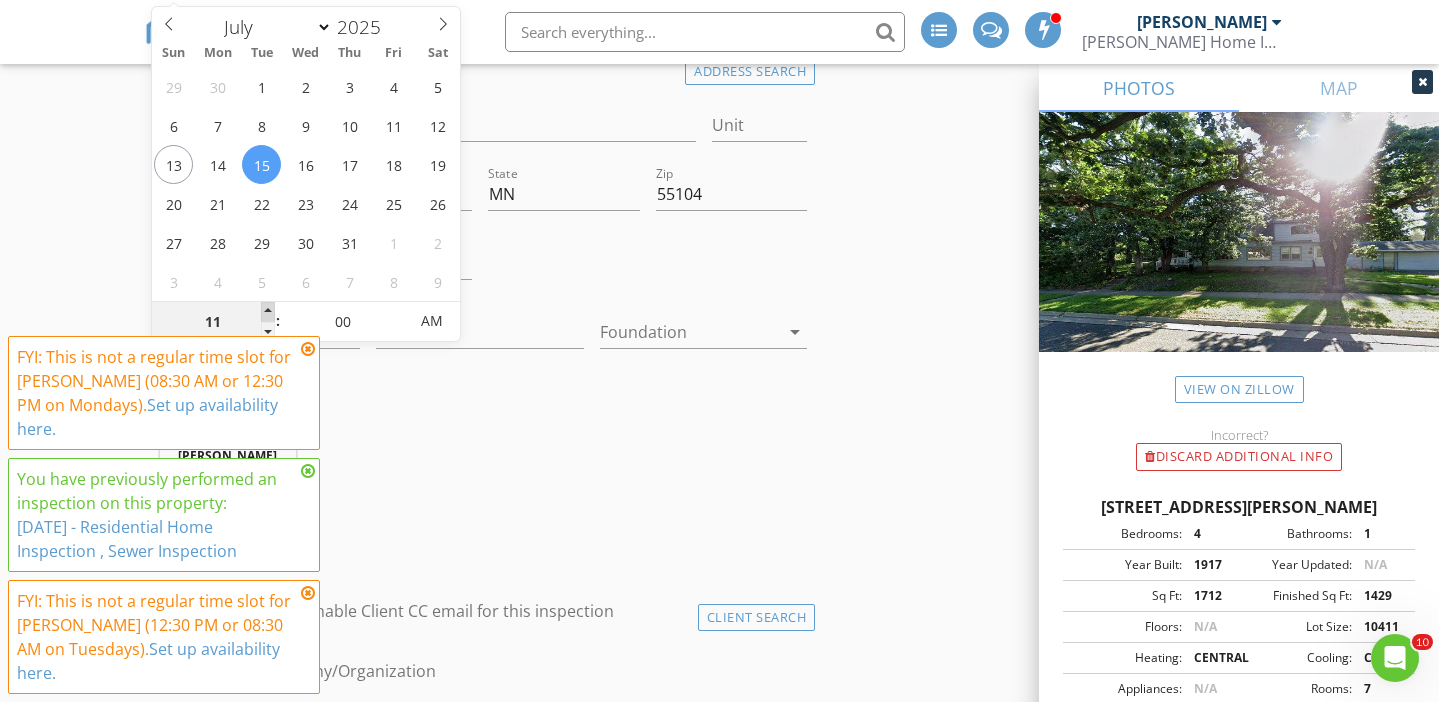 click at bounding box center [268, 312] 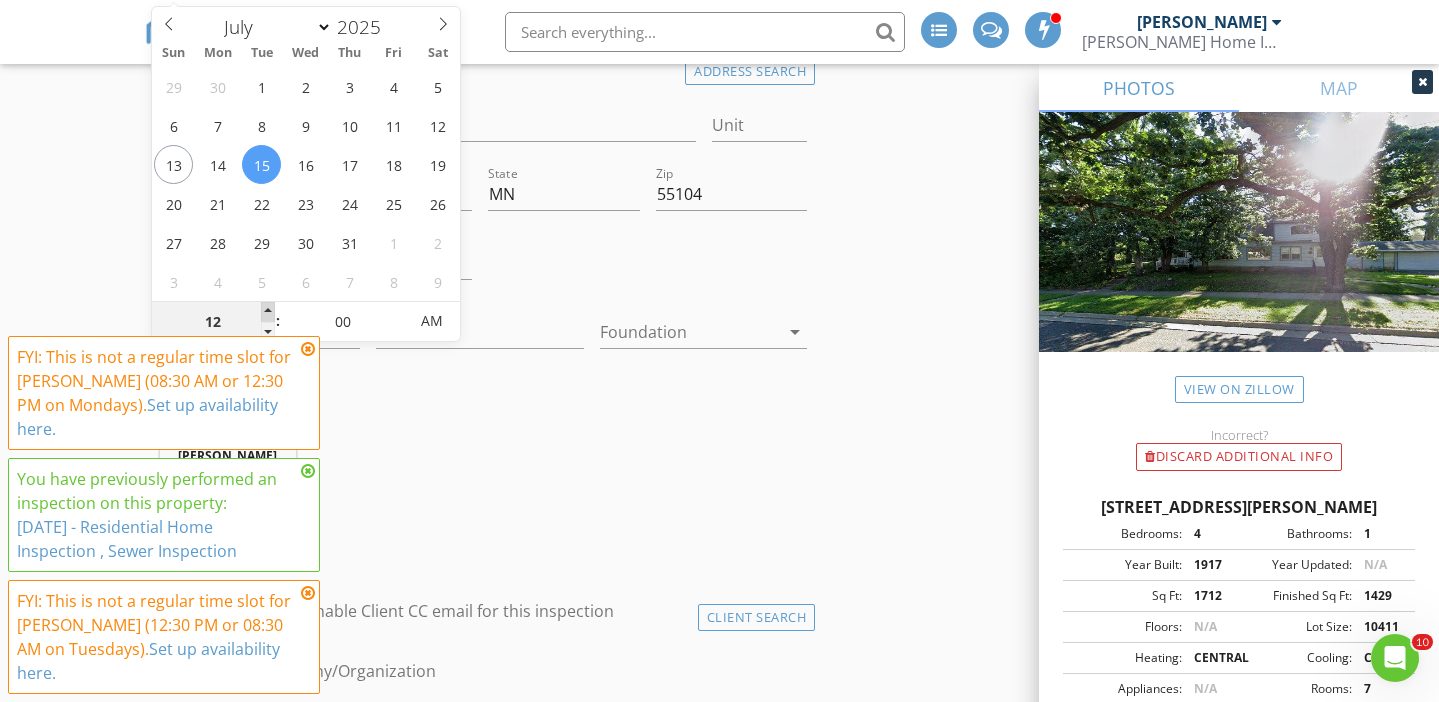 click at bounding box center (268, 312) 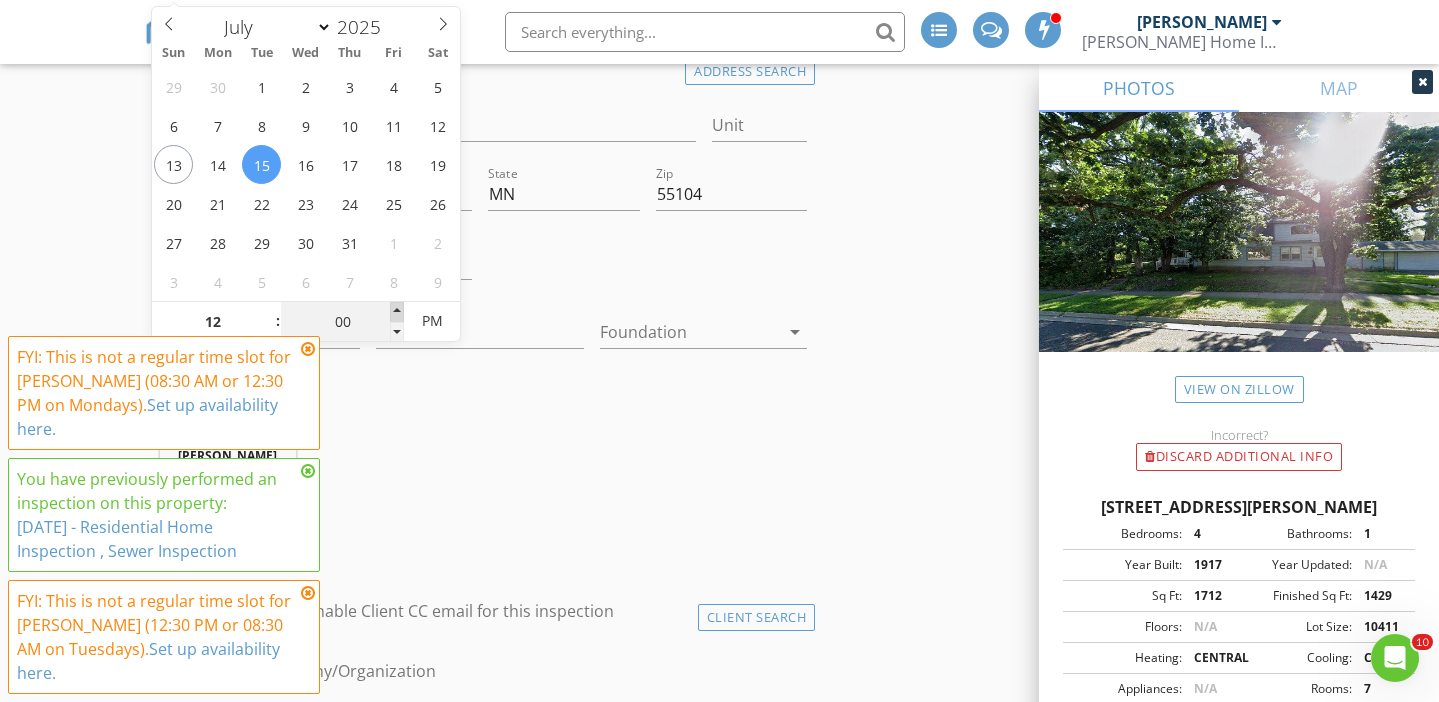type on "05" 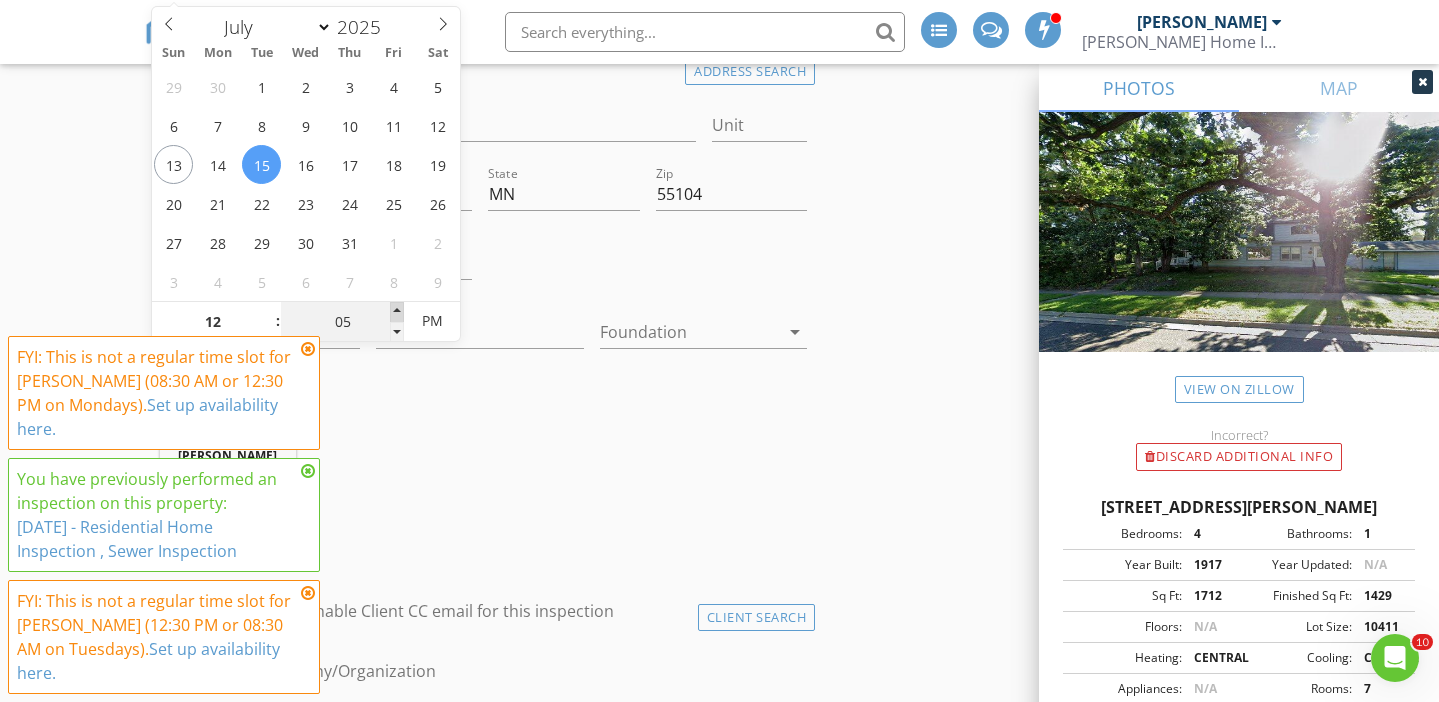 click at bounding box center [397, 312] 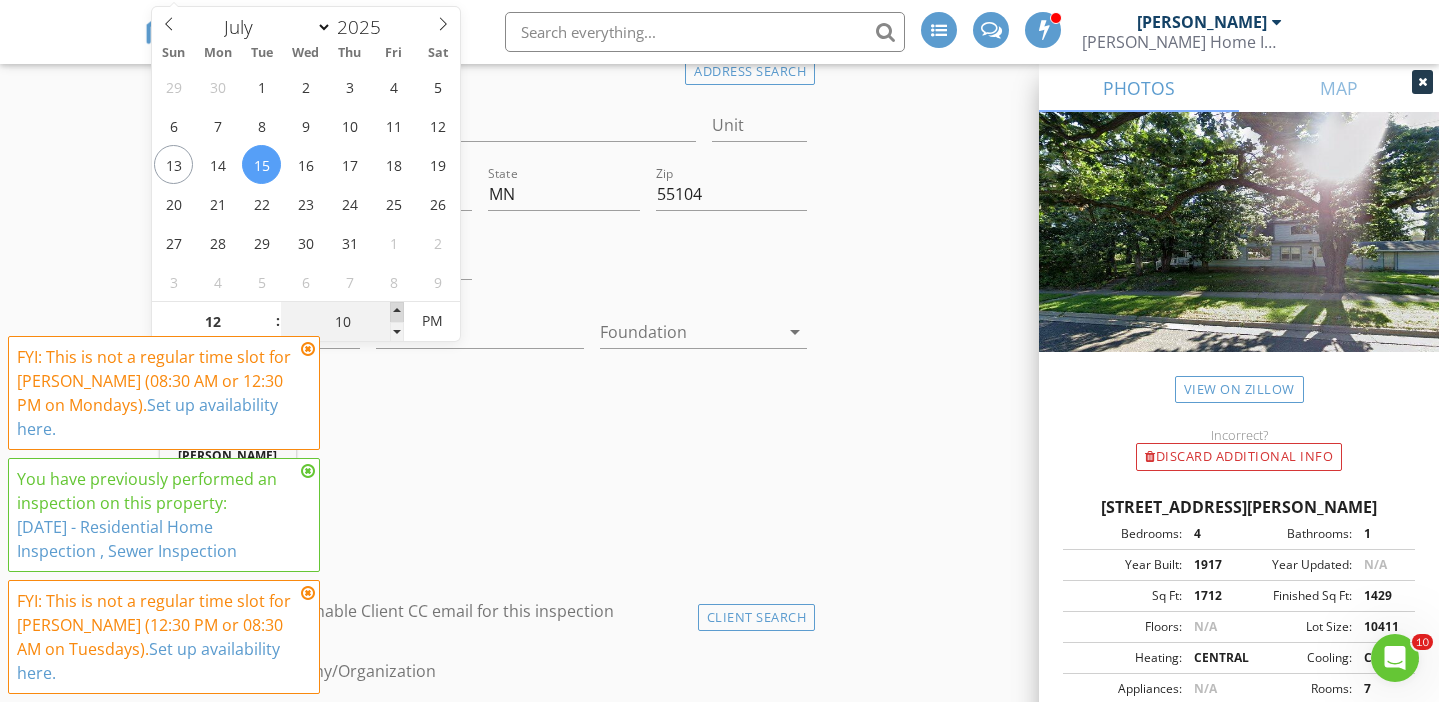 click at bounding box center (397, 312) 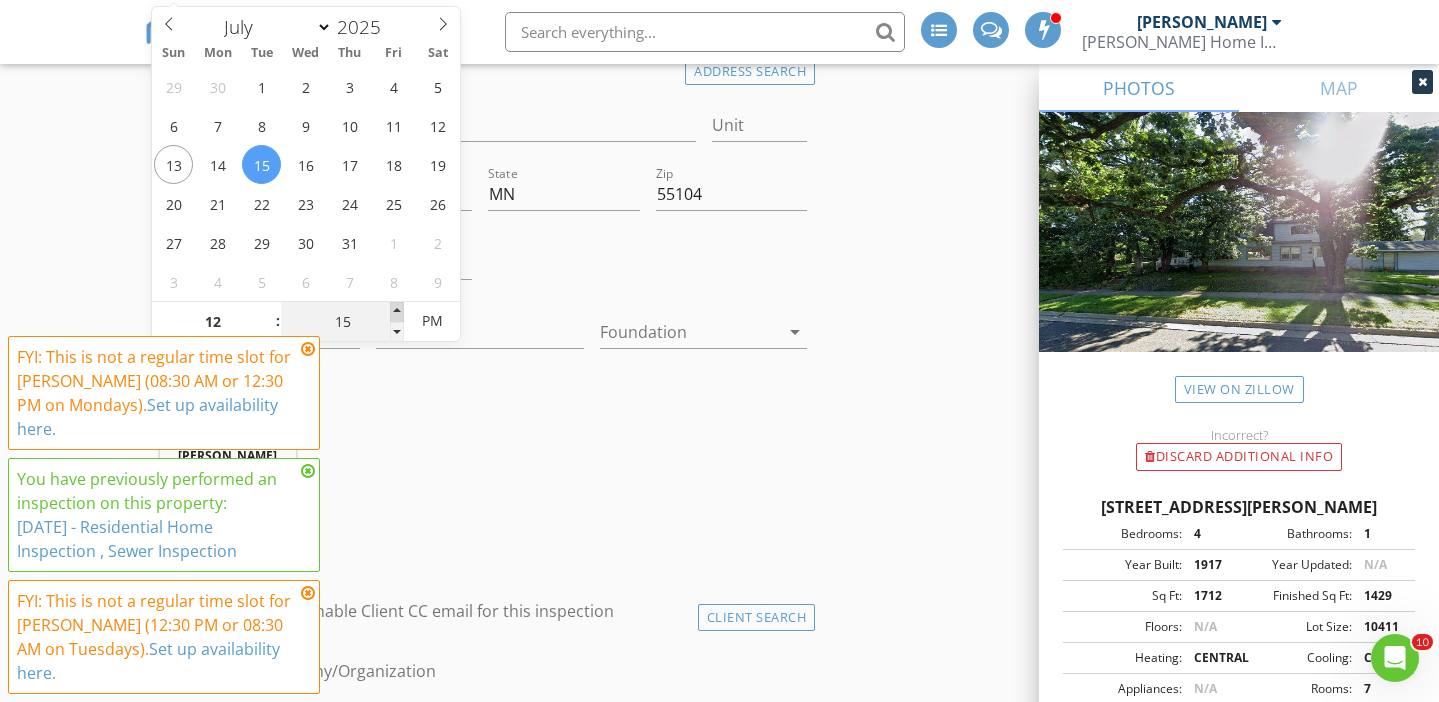 click at bounding box center (397, 312) 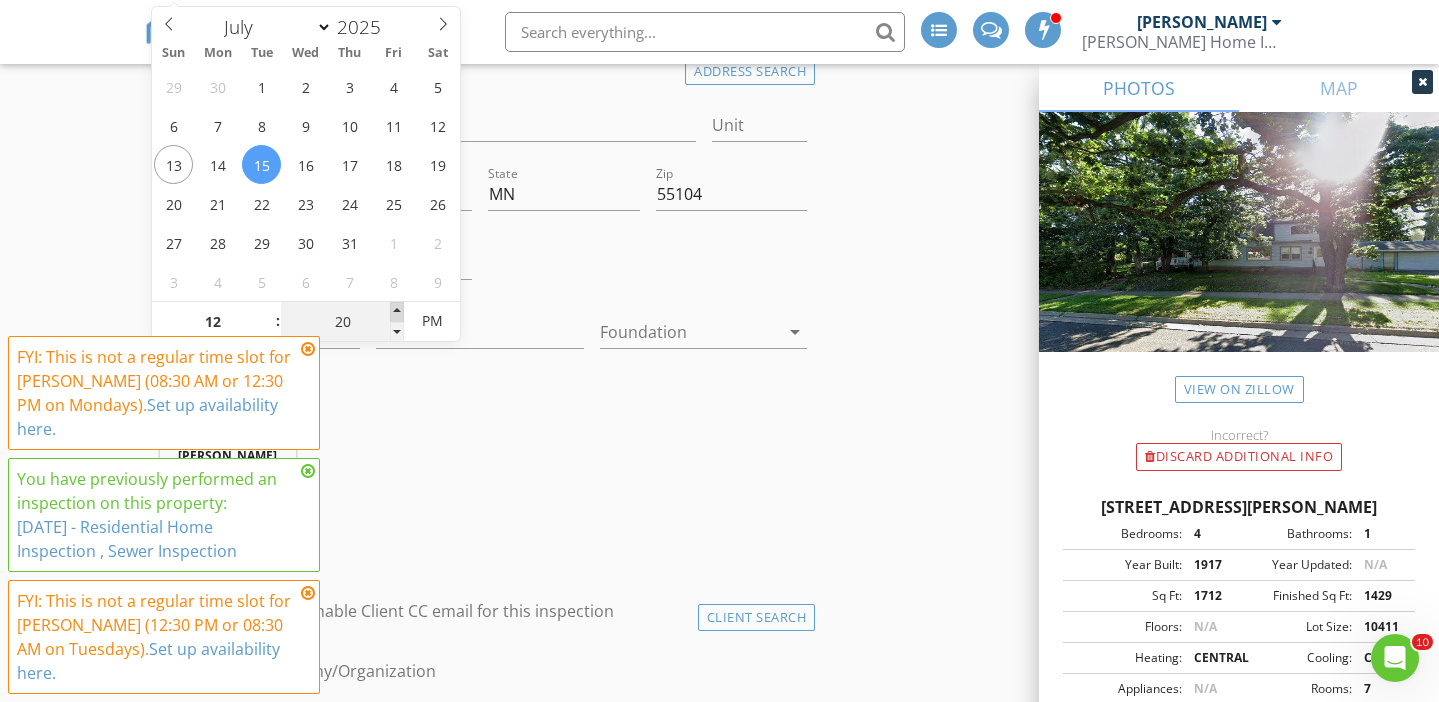 click at bounding box center [397, 312] 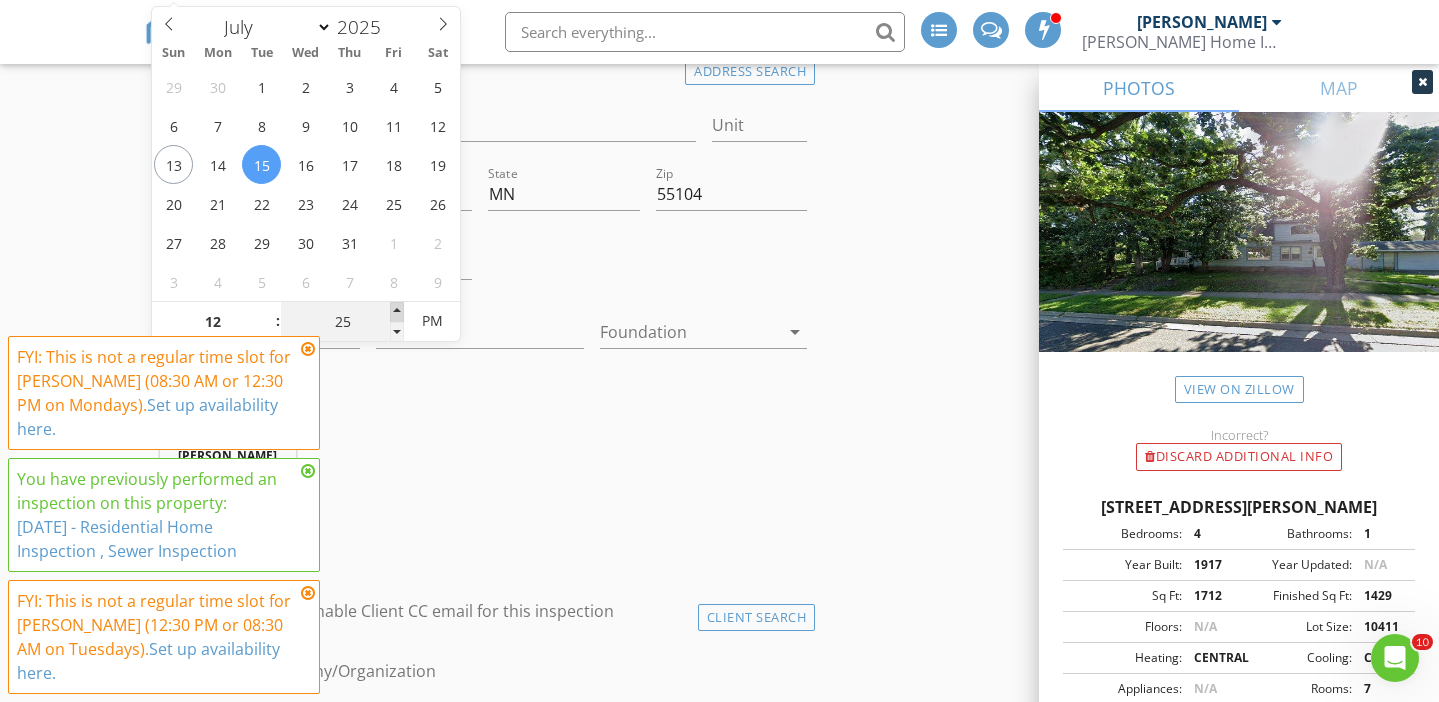 click at bounding box center (397, 312) 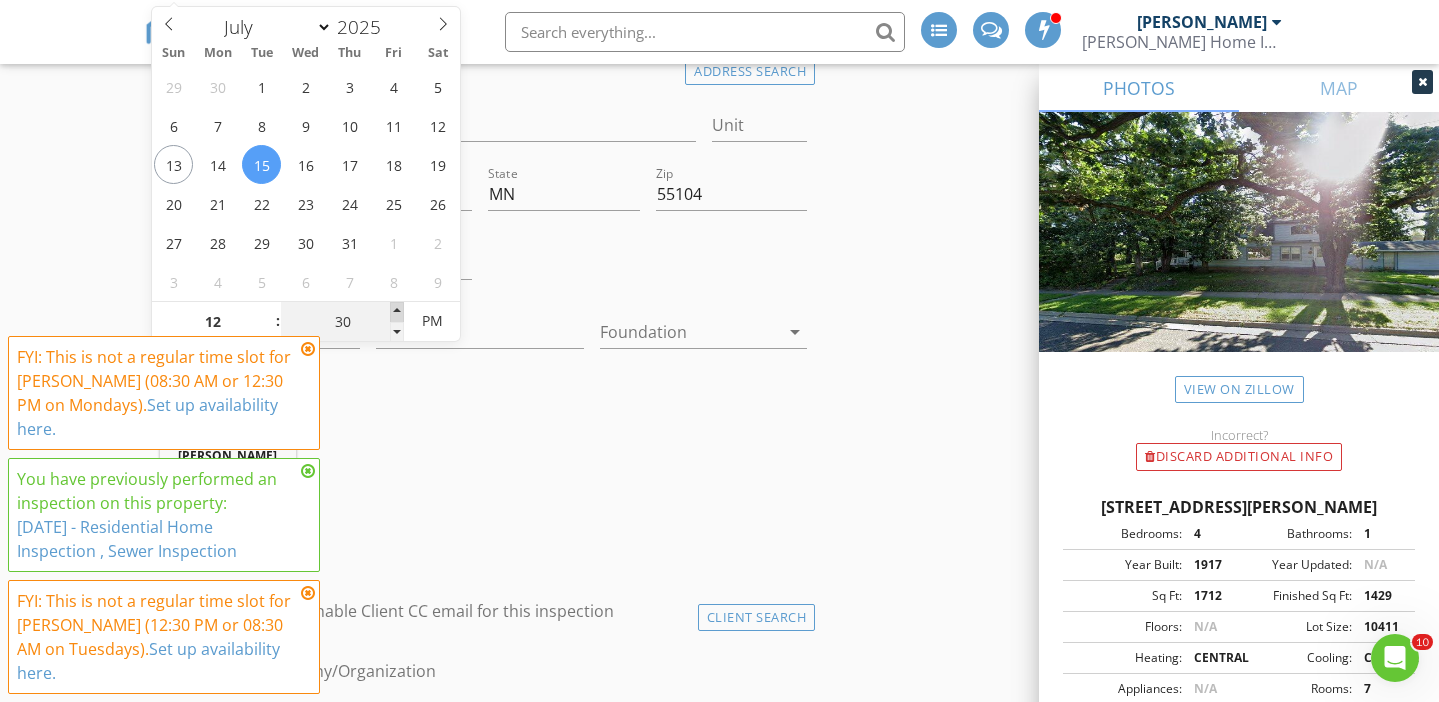 click at bounding box center (397, 312) 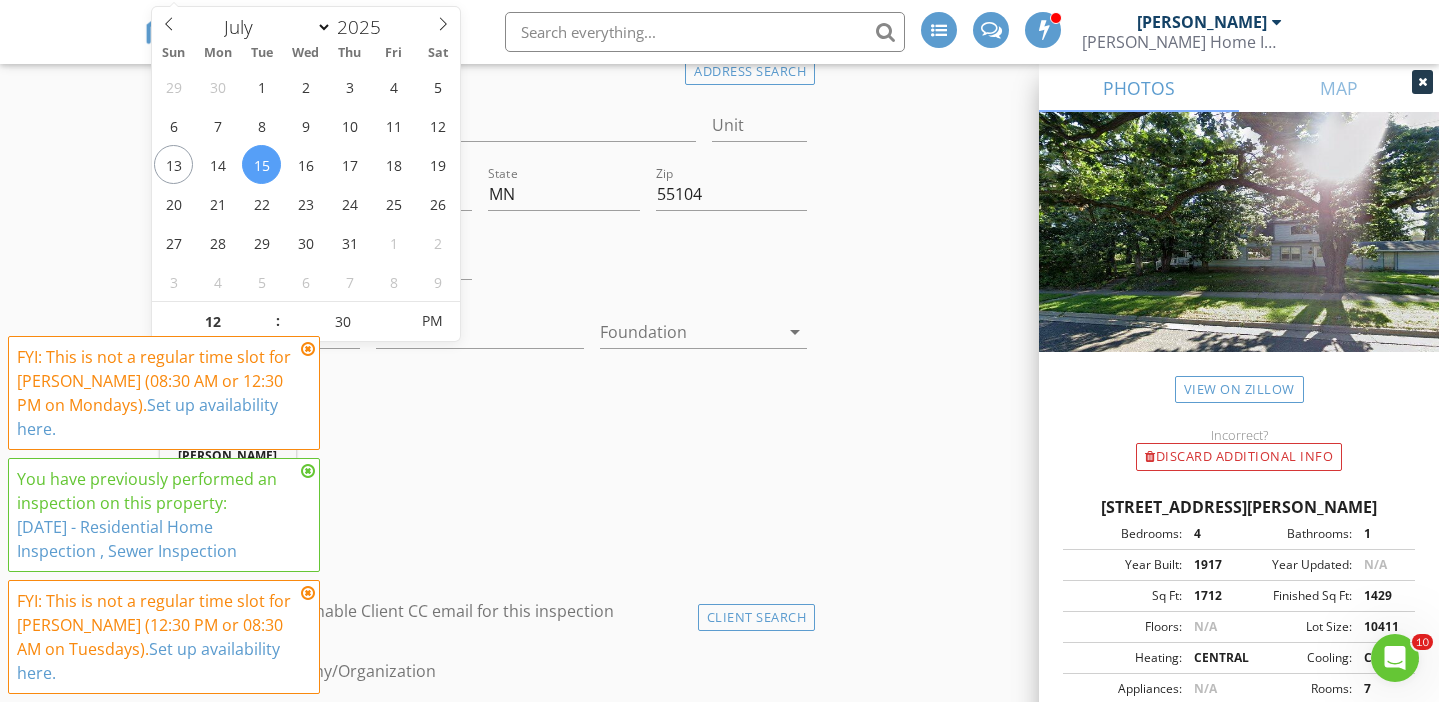 click at bounding box center [648, 265] 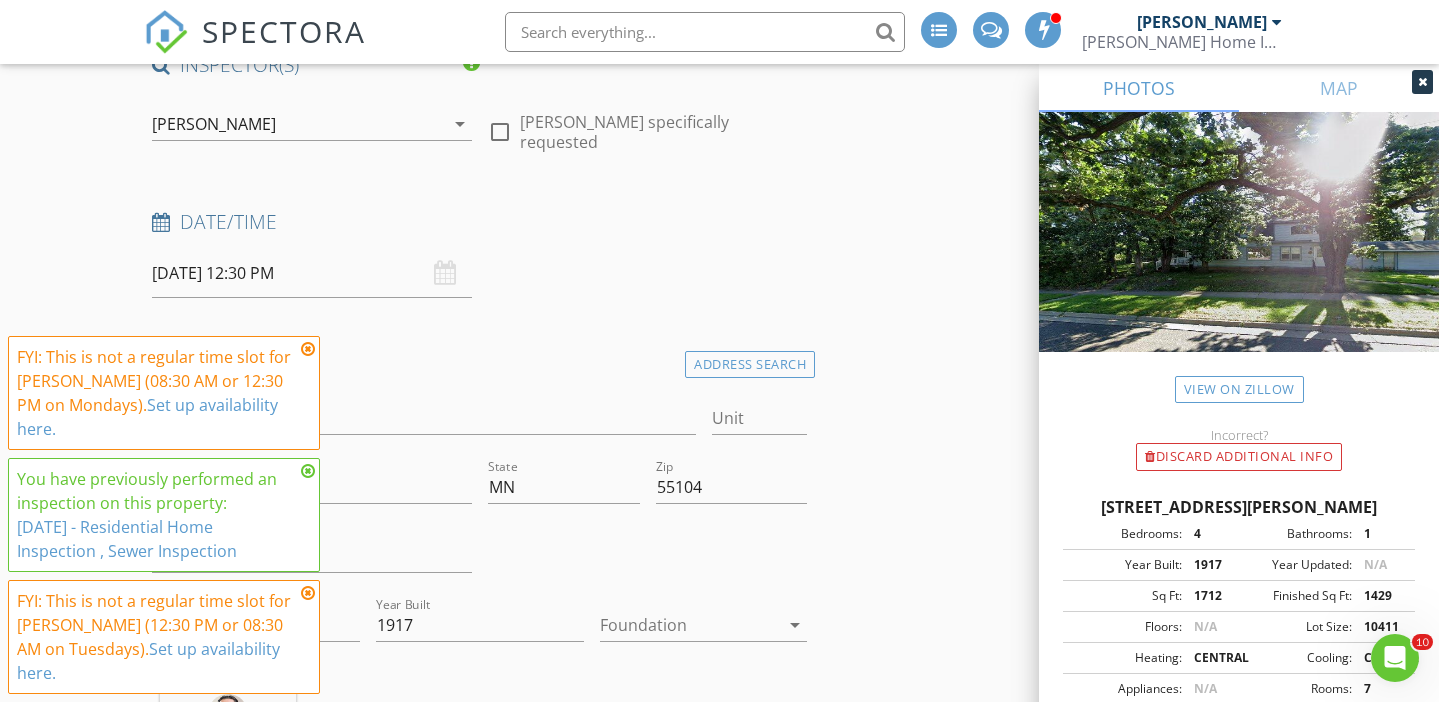 scroll, scrollTop: 405, scrollLeft: 0, axis: vertical 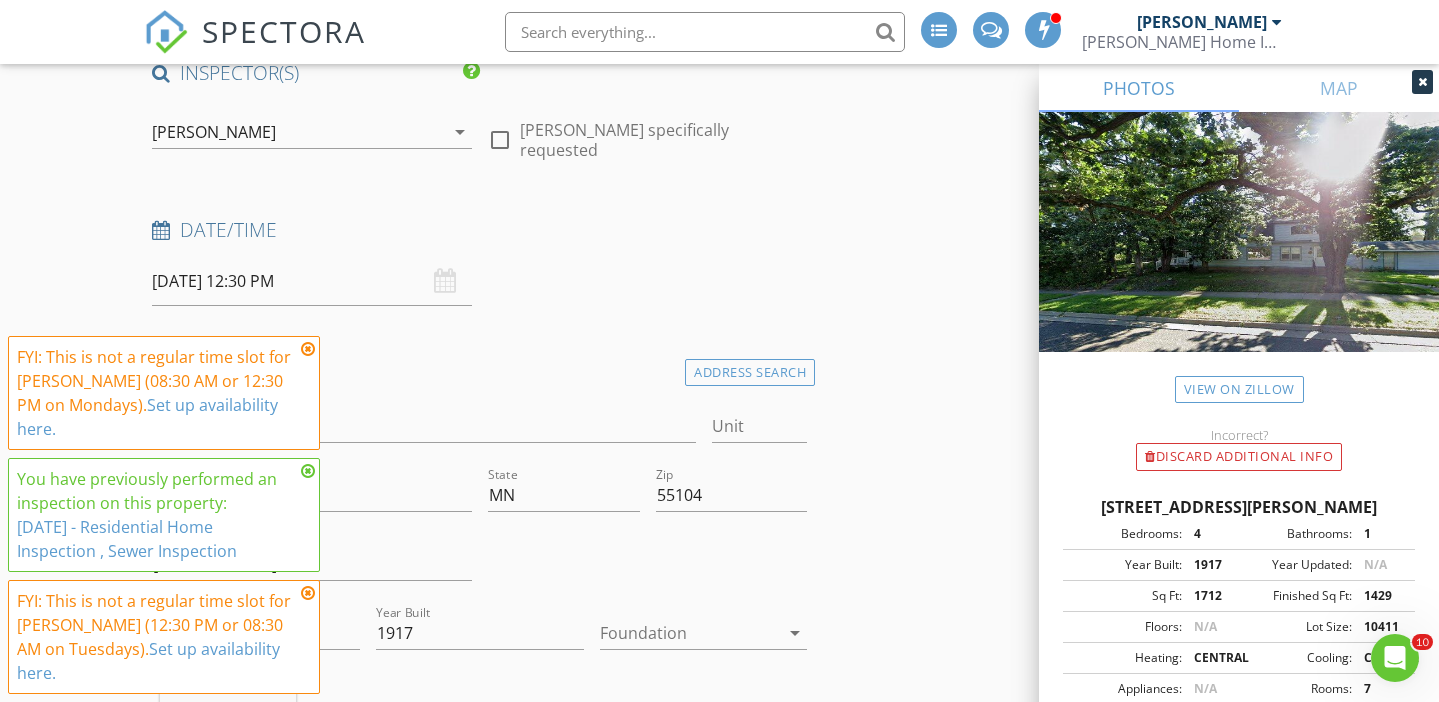 click on "arrow_drop_down" at bounding box center (460, 132) 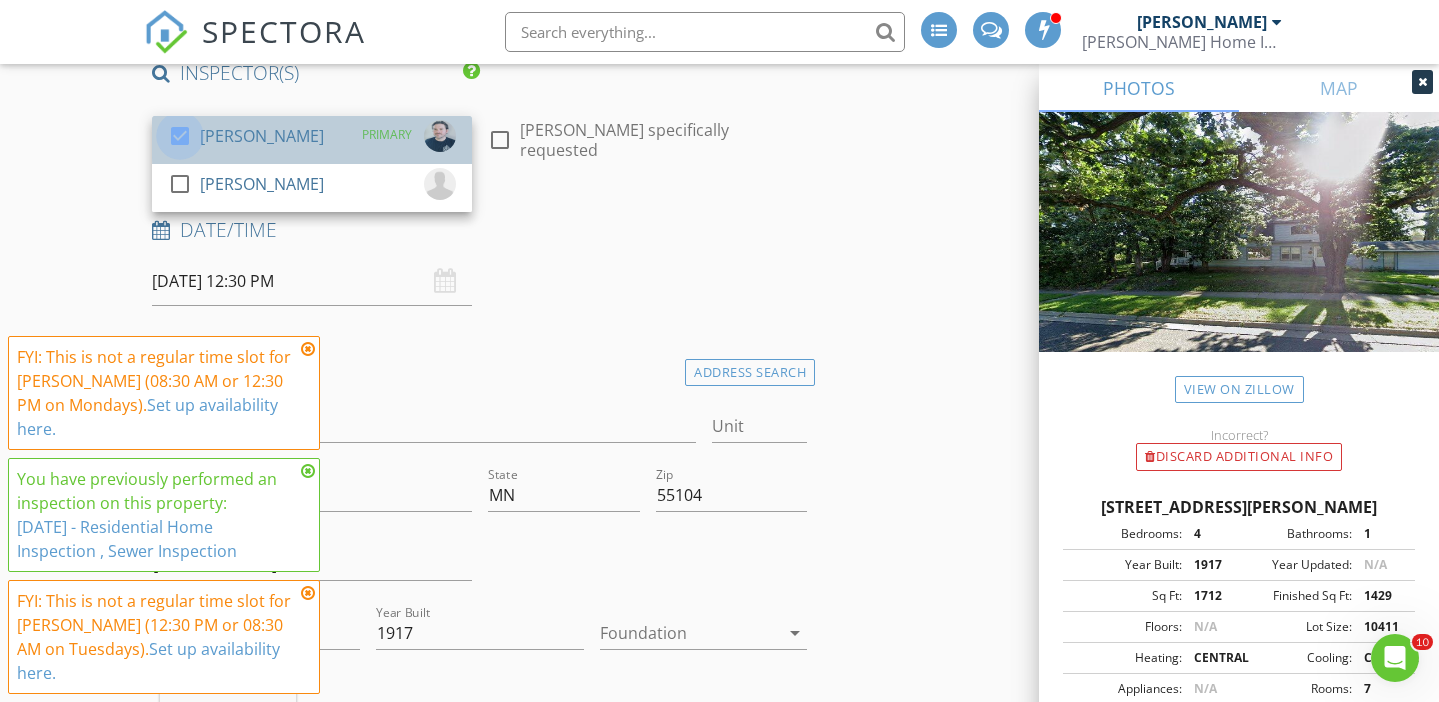 click at bounding box center (180, 136) 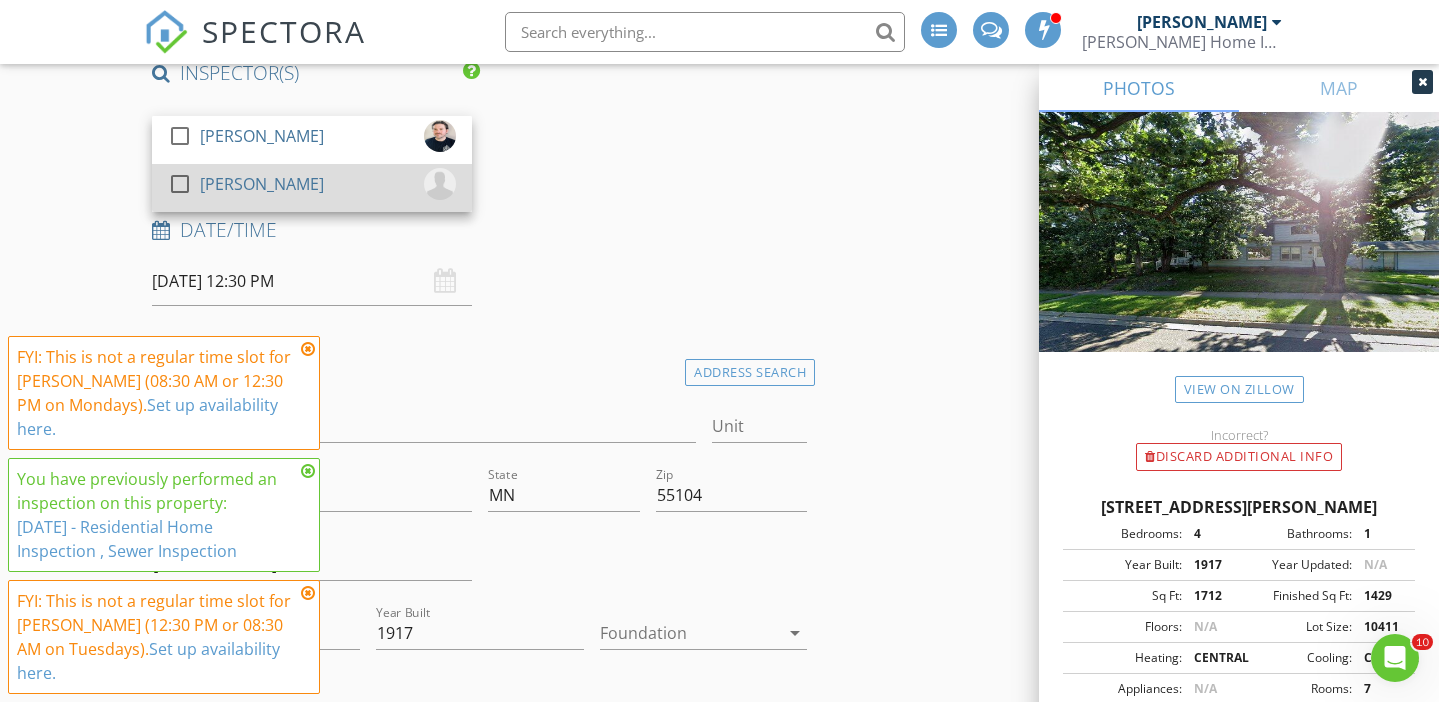 click at bounding box center [180, 184] 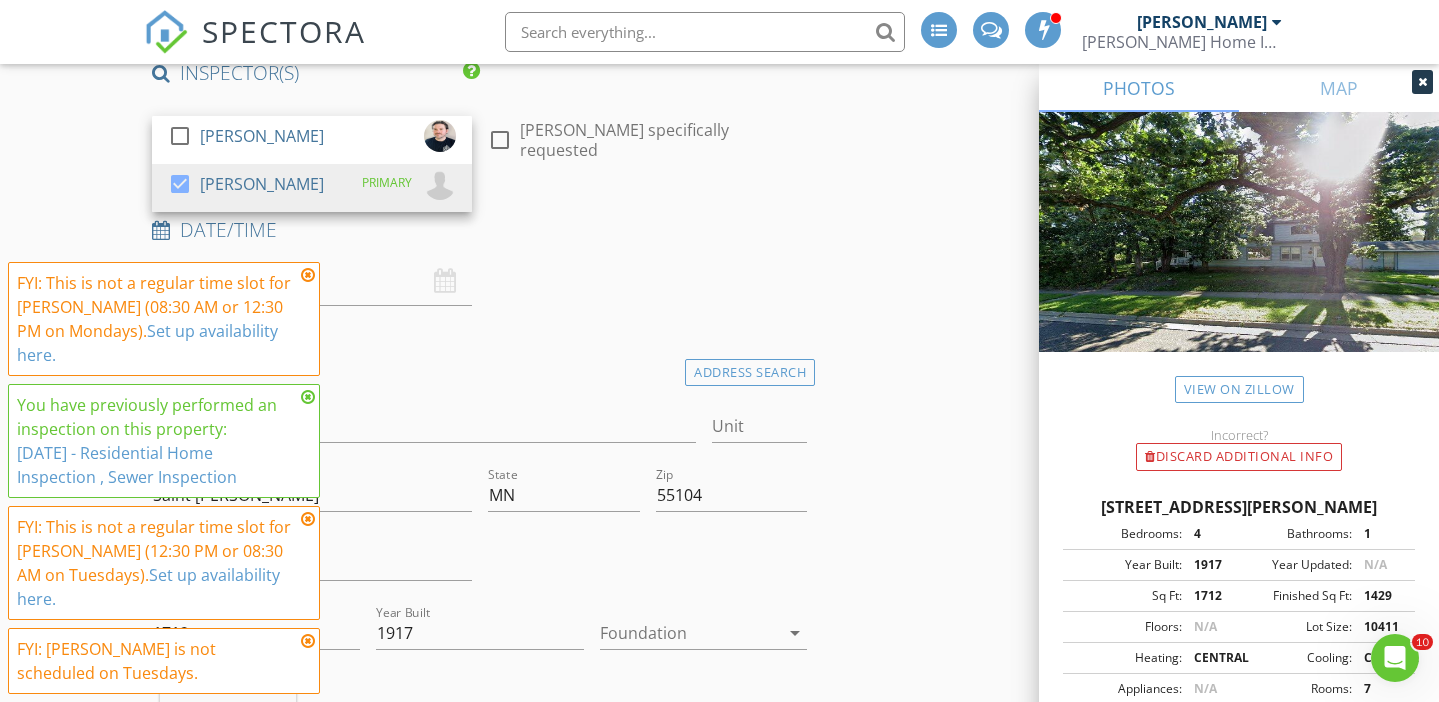 click at bounding box center [308, 275] 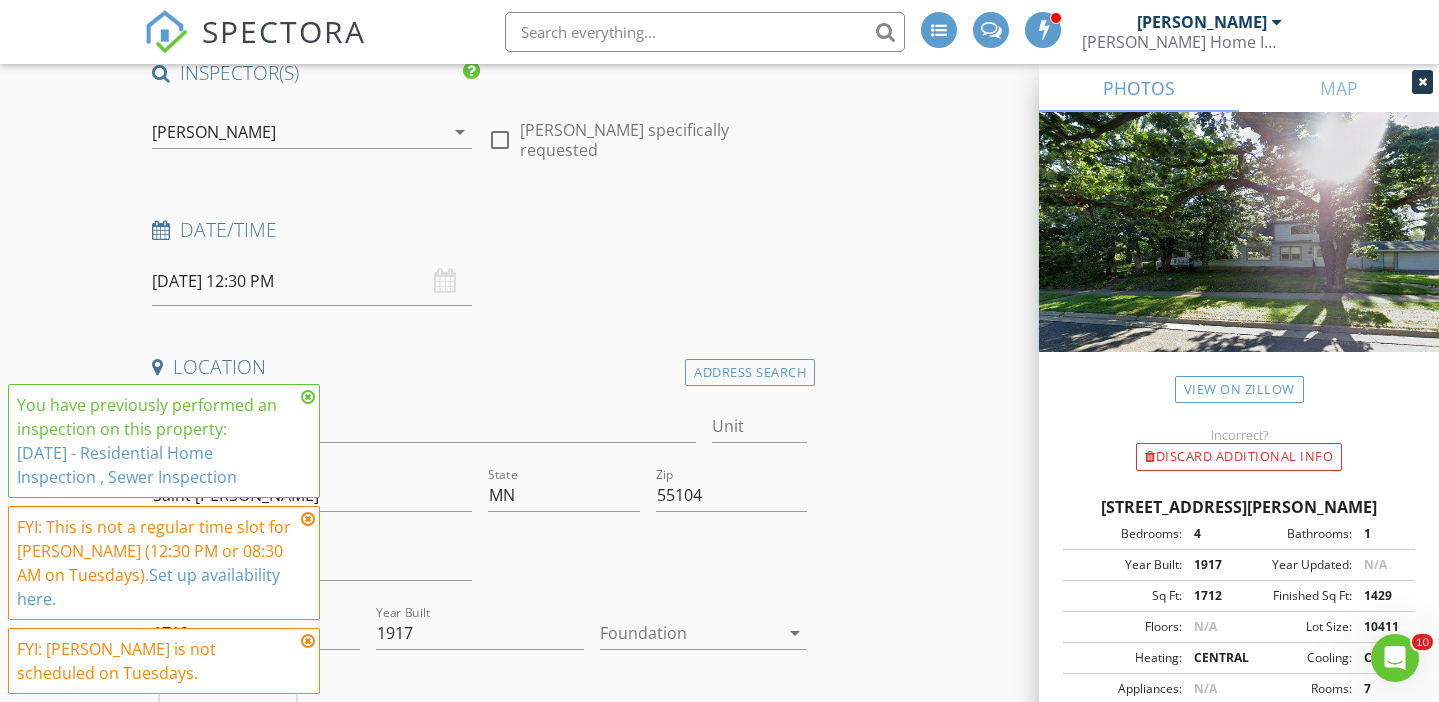 click at bounding box center [308, 397] 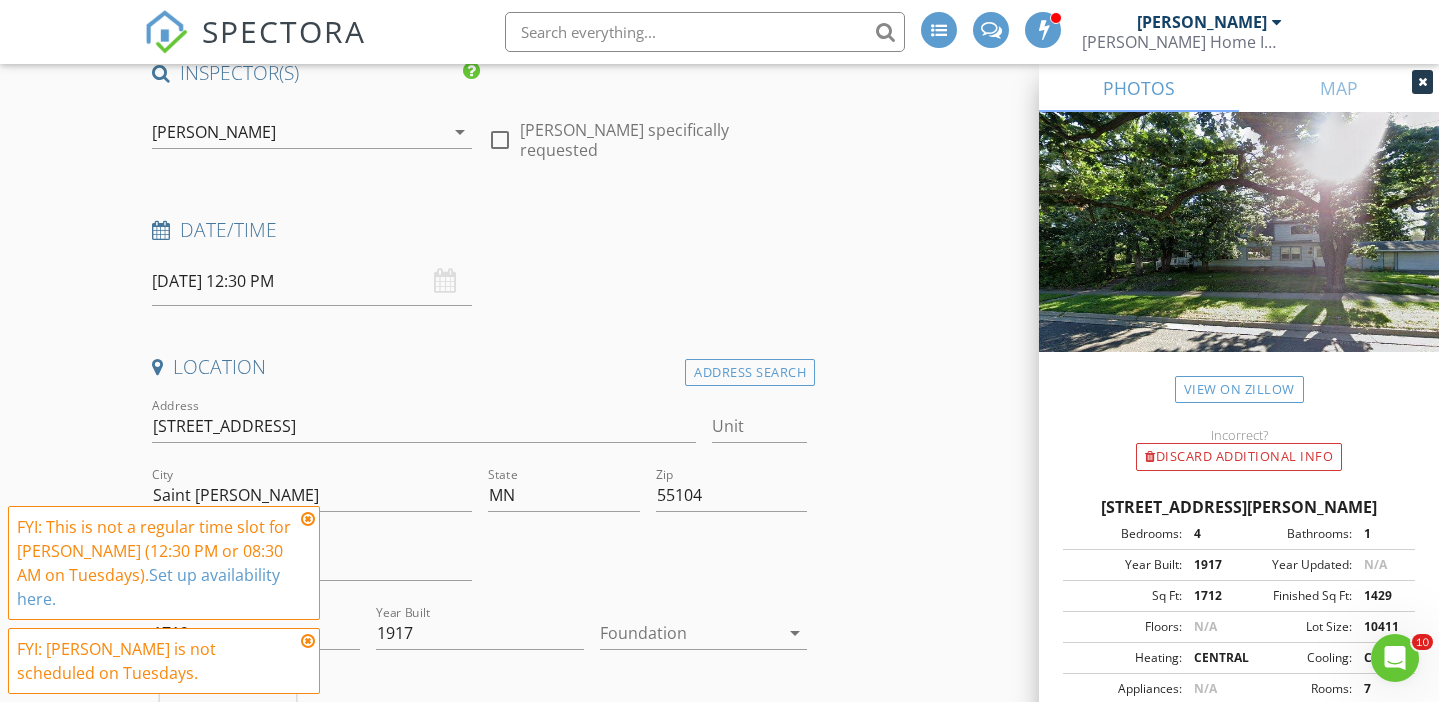 click at bounding box center [308, 519] 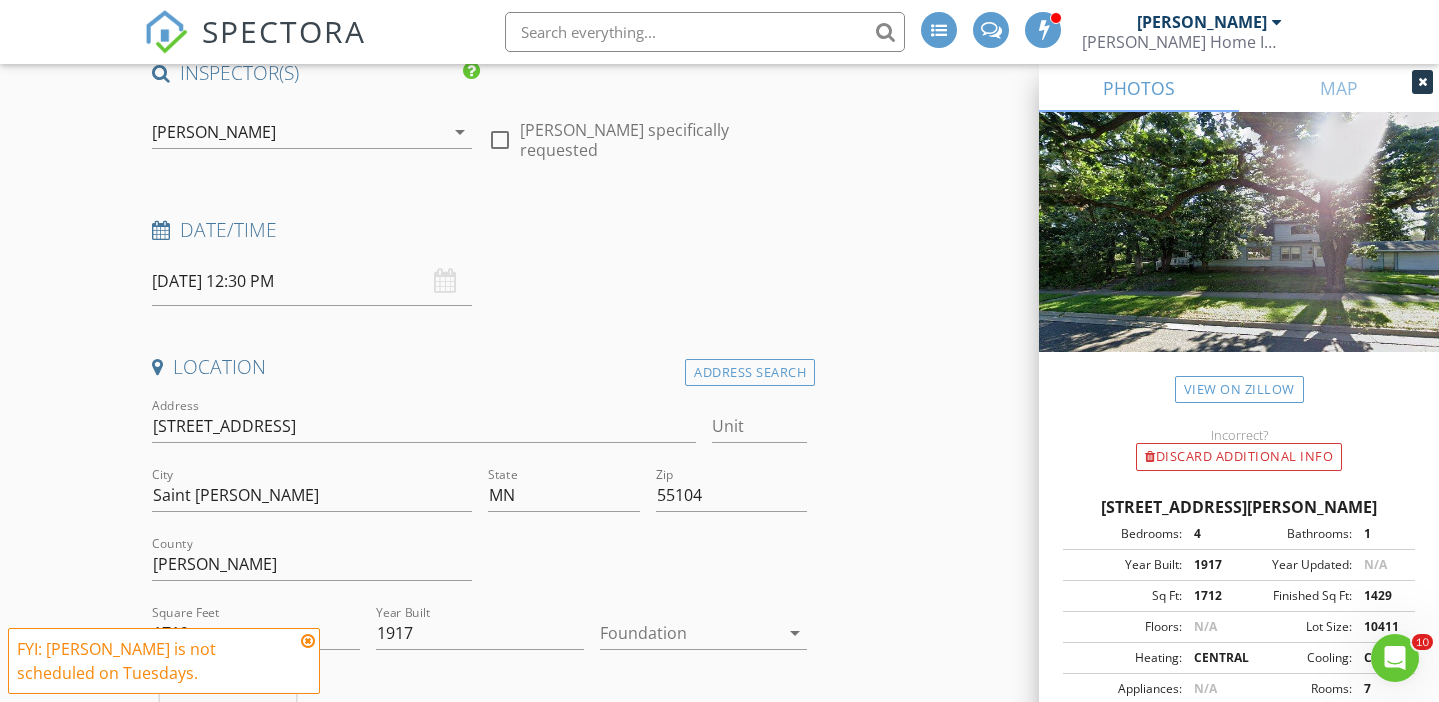 click at bounding box center (308, 641) 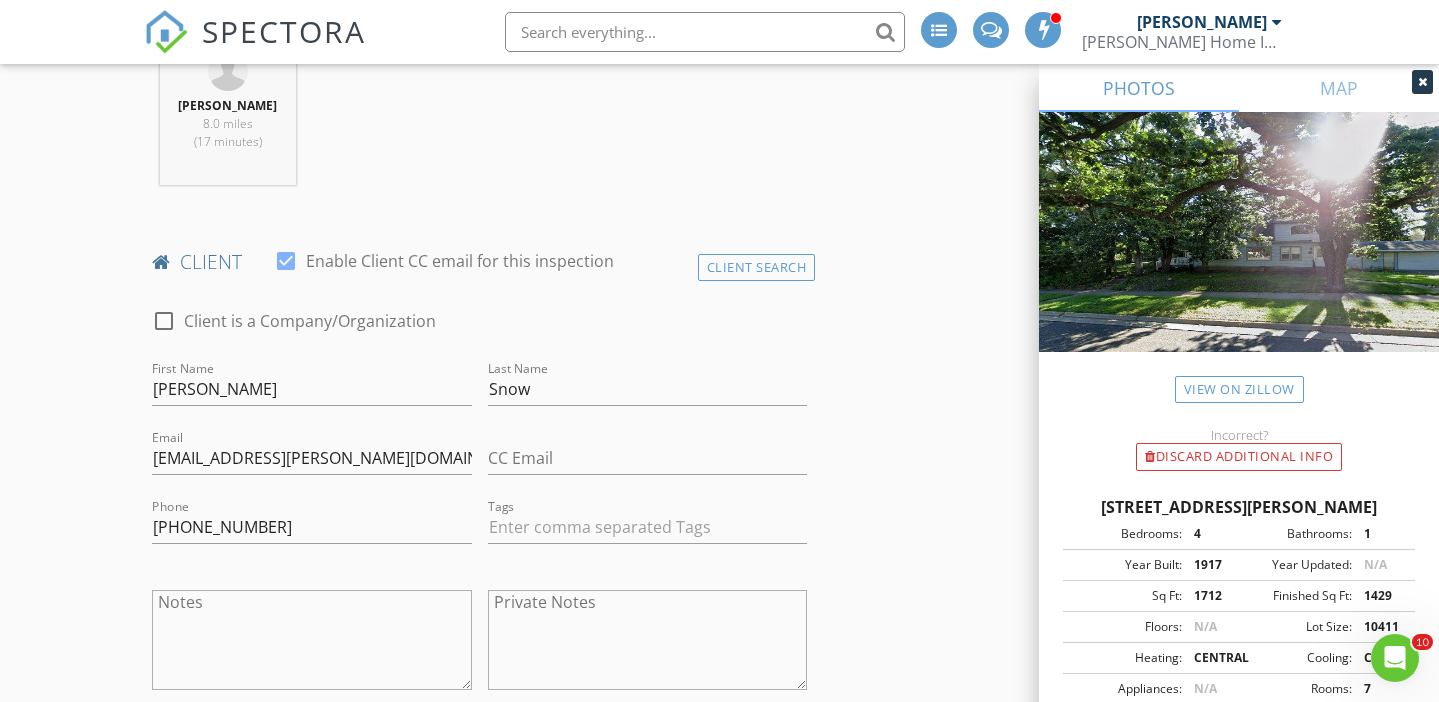 scroll, scrollTop: 1059, scrollLeft: 0, axis: vertical 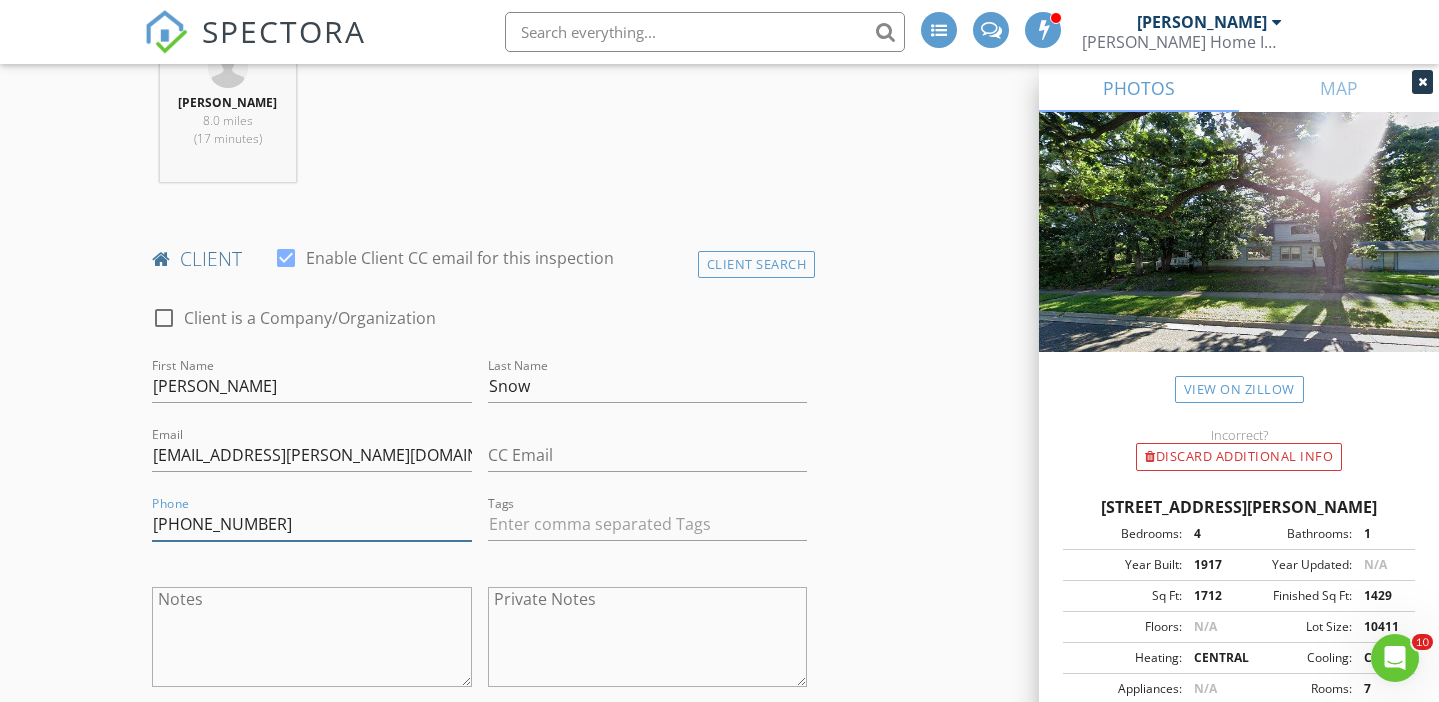 drag, startPoint x: 281, startPoint y: 533, endPoint x: 78, endPoint y: 506, distance: 204.78769 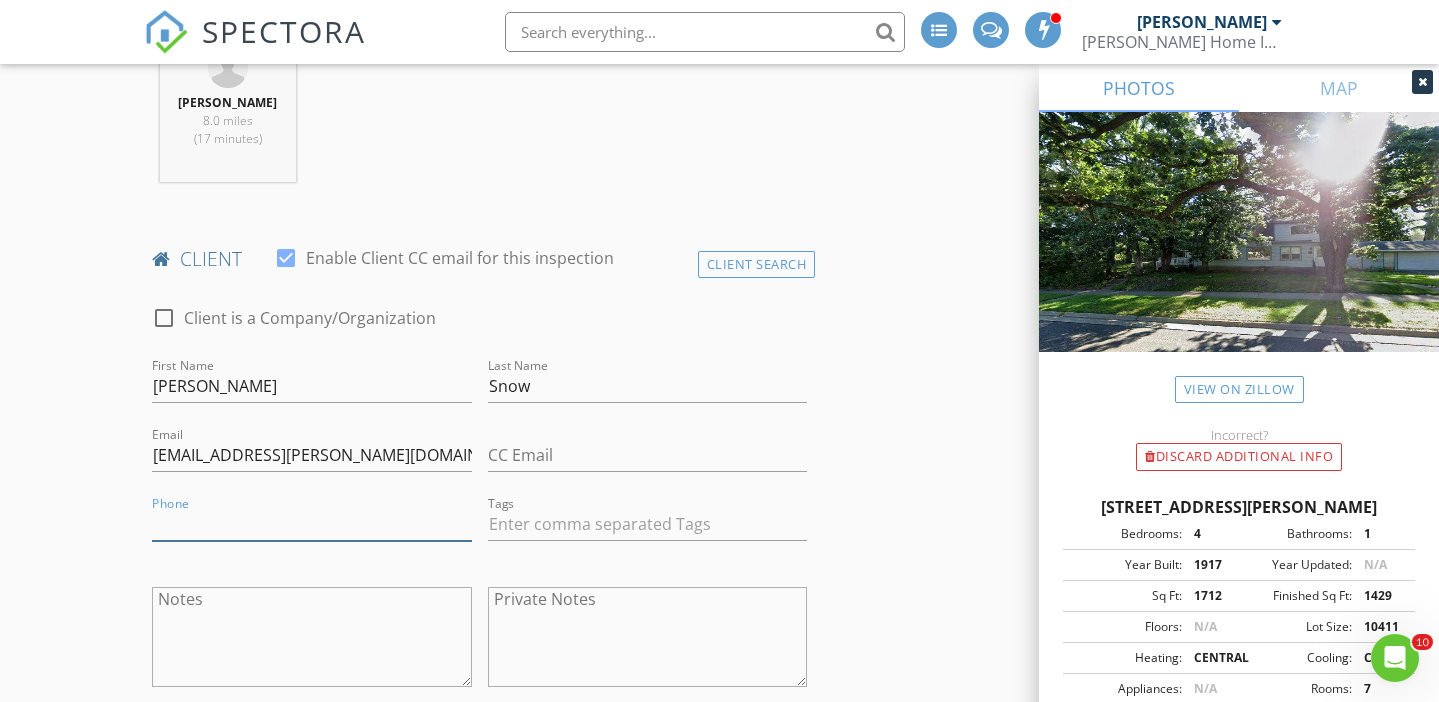 type 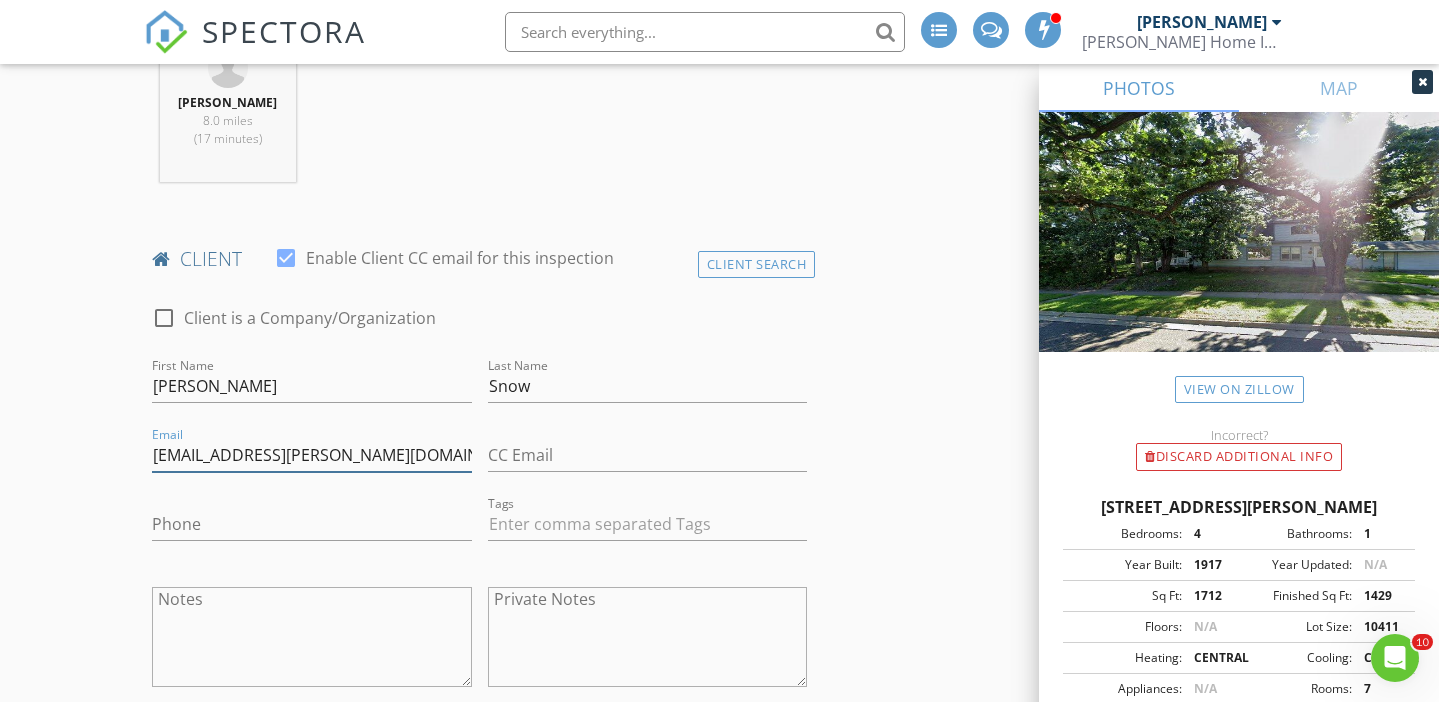 drag, startPoint x: 395, startPoint y: 452, endPoint x: 46, endPoint y: 411, distance: 351.40005 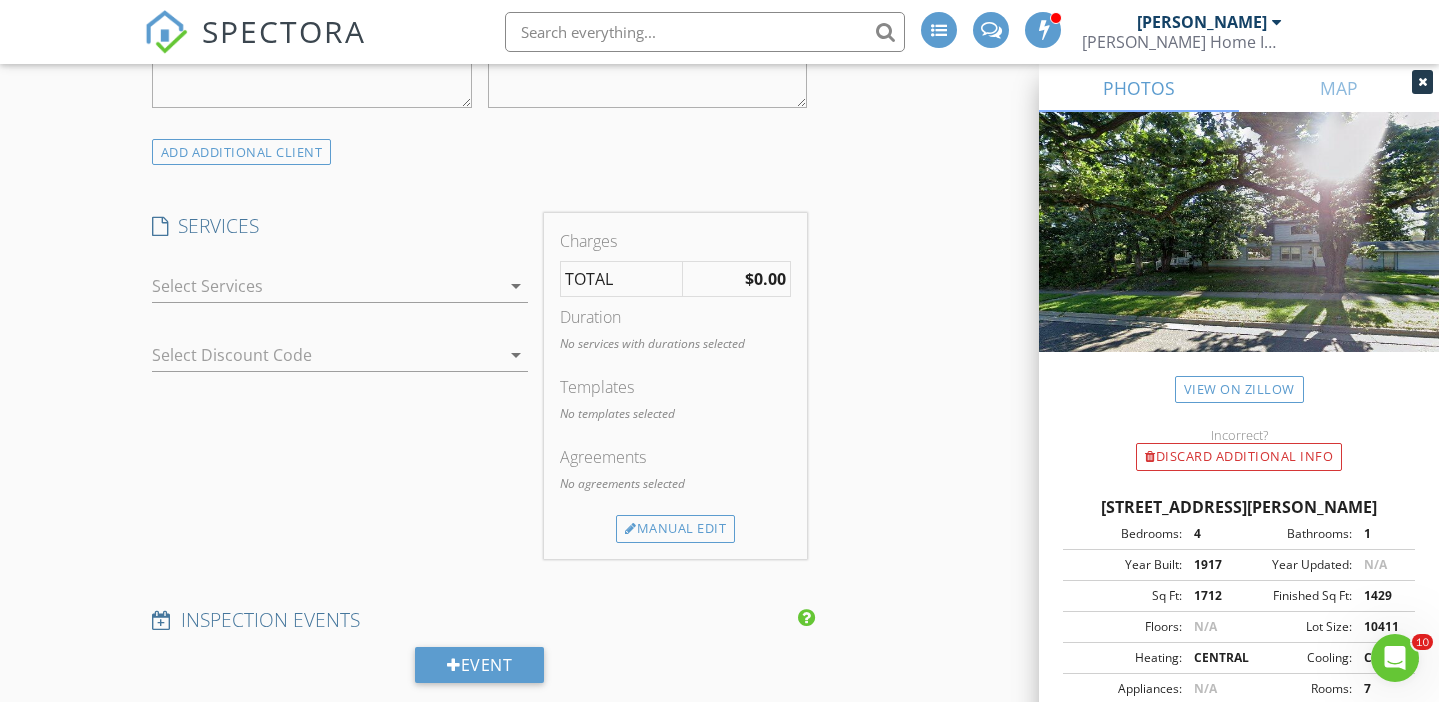 scroll, scrollTop: 1635, scrollLeft: 0, axis: vertical 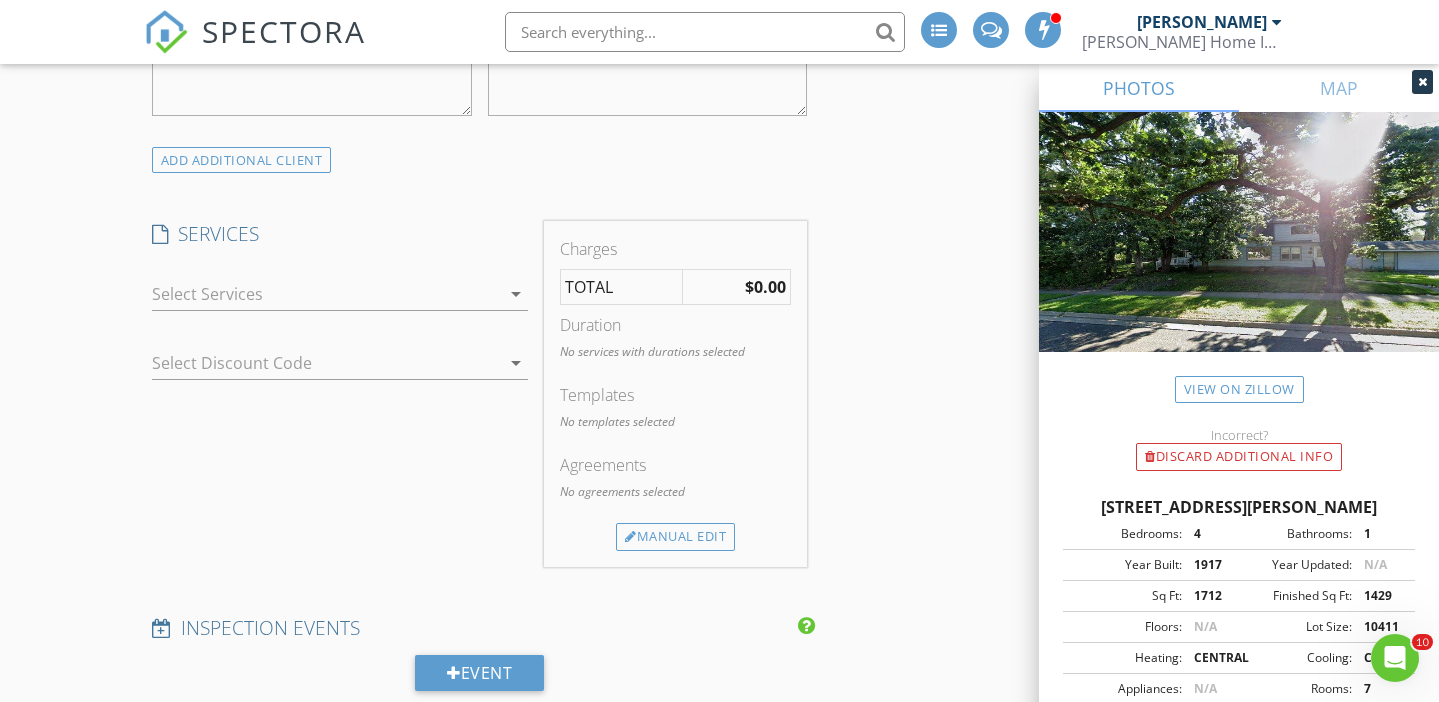 type 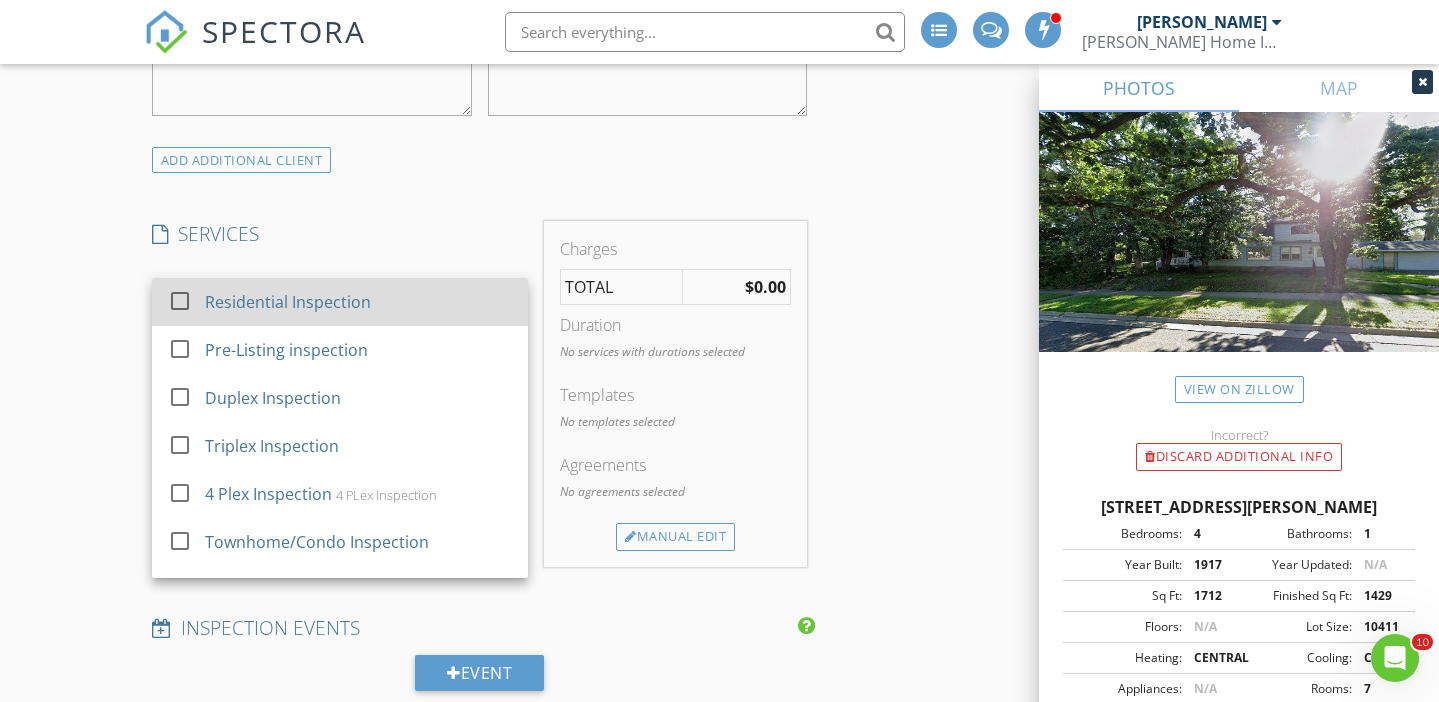 click at bounding box center (180, 300) 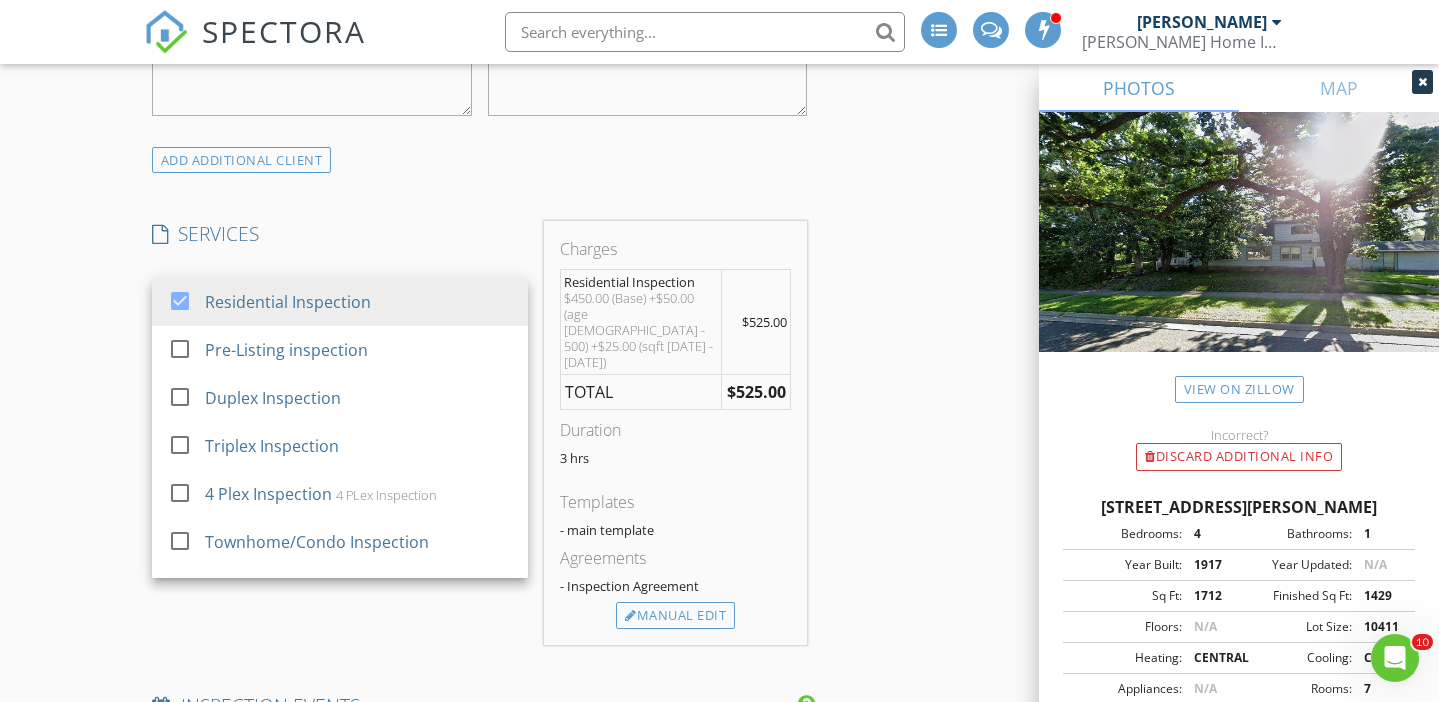 click on "New Inspection
Reorder / Copy
check_box_outline_blank Copy Reports From Original Inspection   check_box_outline_blank Copy Signed Agreements From Original Inspection
INSPECTOR(S)
check_box_outline_blank   Cory Jacobs     check_box   Bret Spottke   PRIMARY   Bret Spottke arrow_drop_down   check_box_outline_blank Bret Spottke specifically requested
Date/Time
07/15/2025 12:30 PM
Location
Address Search       Address 784 Fairview Ave N   Unit   City Saint Paul   State MN   Zip 55104   County Ramsey     Square Feet 1712   Year Built 1917   Foundation arrow_drop_down     Bret Spottke     8.0 miles     (17 minutes)
client
check_box Enable Client CC email for this inspection   Client Search     check_box_outline_blank Client is a Company/Organization     First Name Kelsey   Last Name Snow   Email This email is invalid   CC Email" at bounding box center [719, 858] 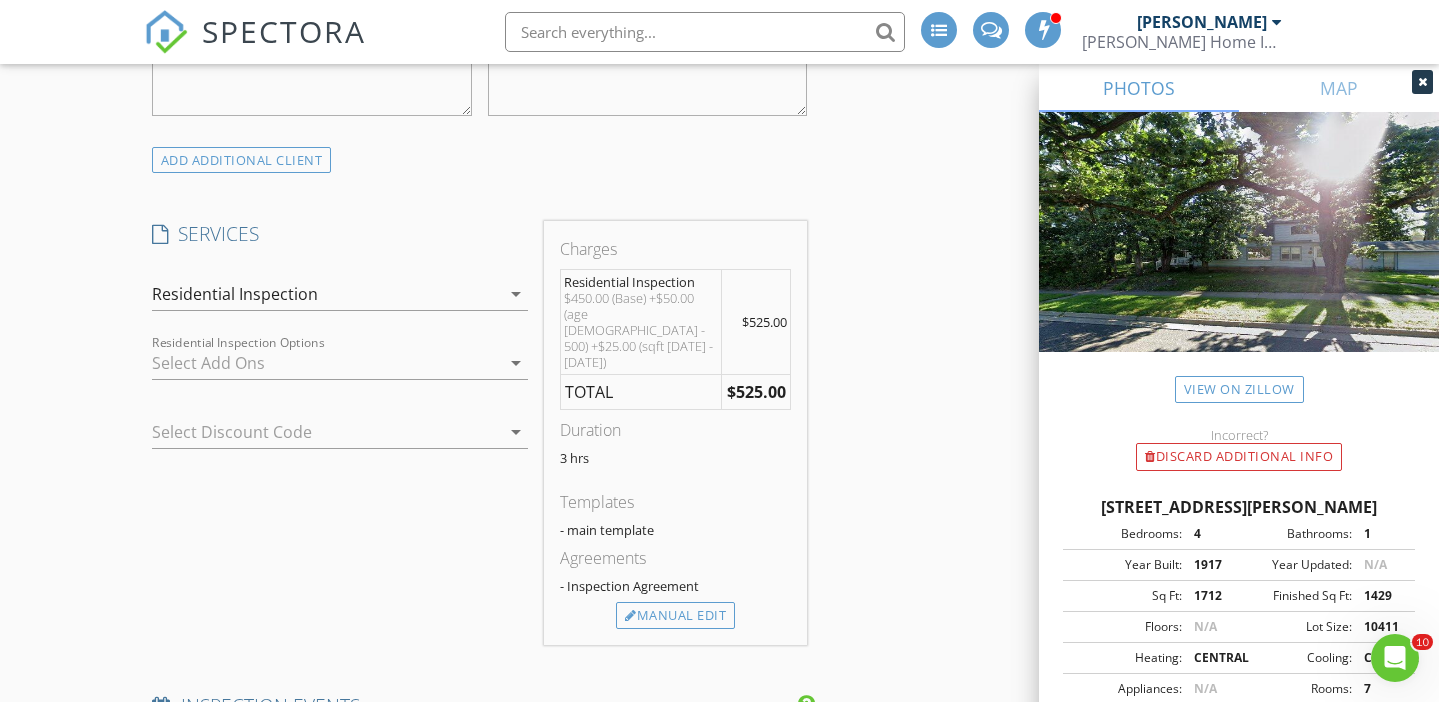 scroll, scrollTop: 1679, scrollLeft: 0, axis: vertical 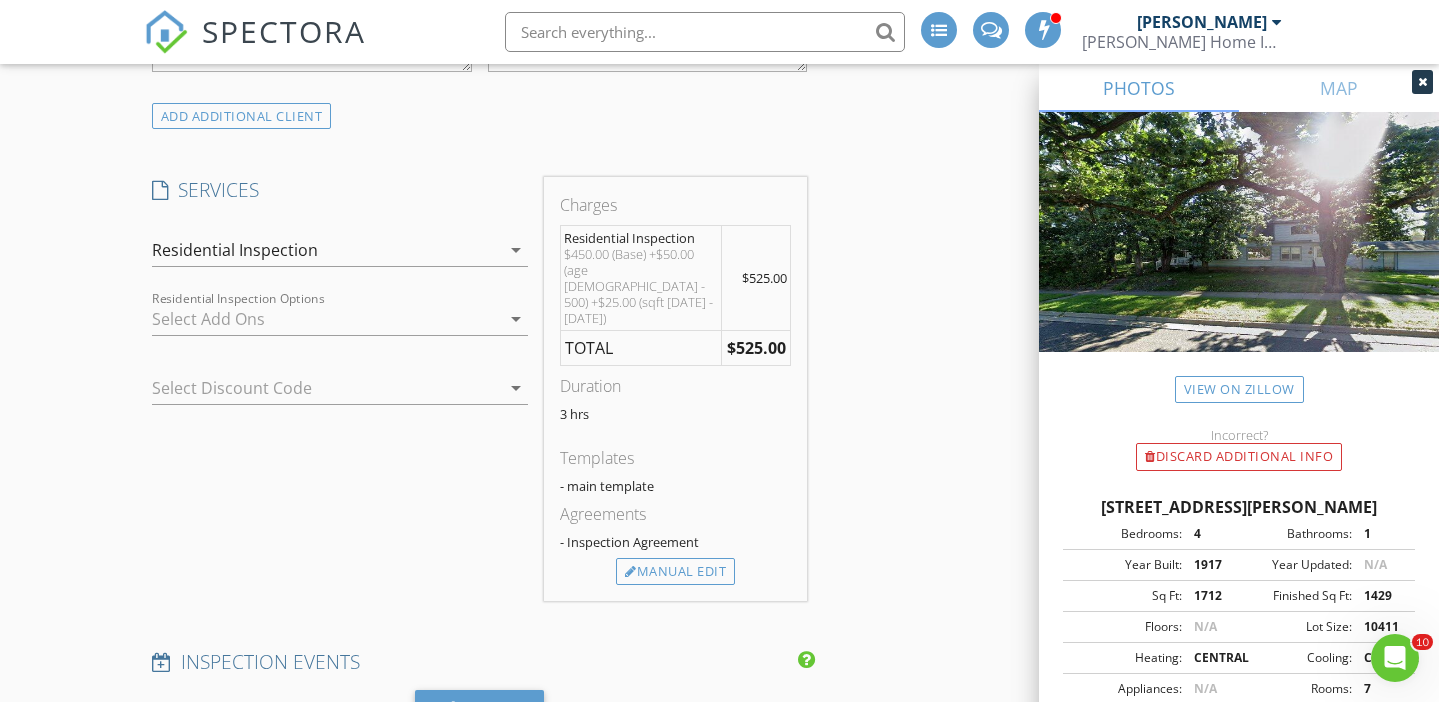 click at bounding box center [326, 319] 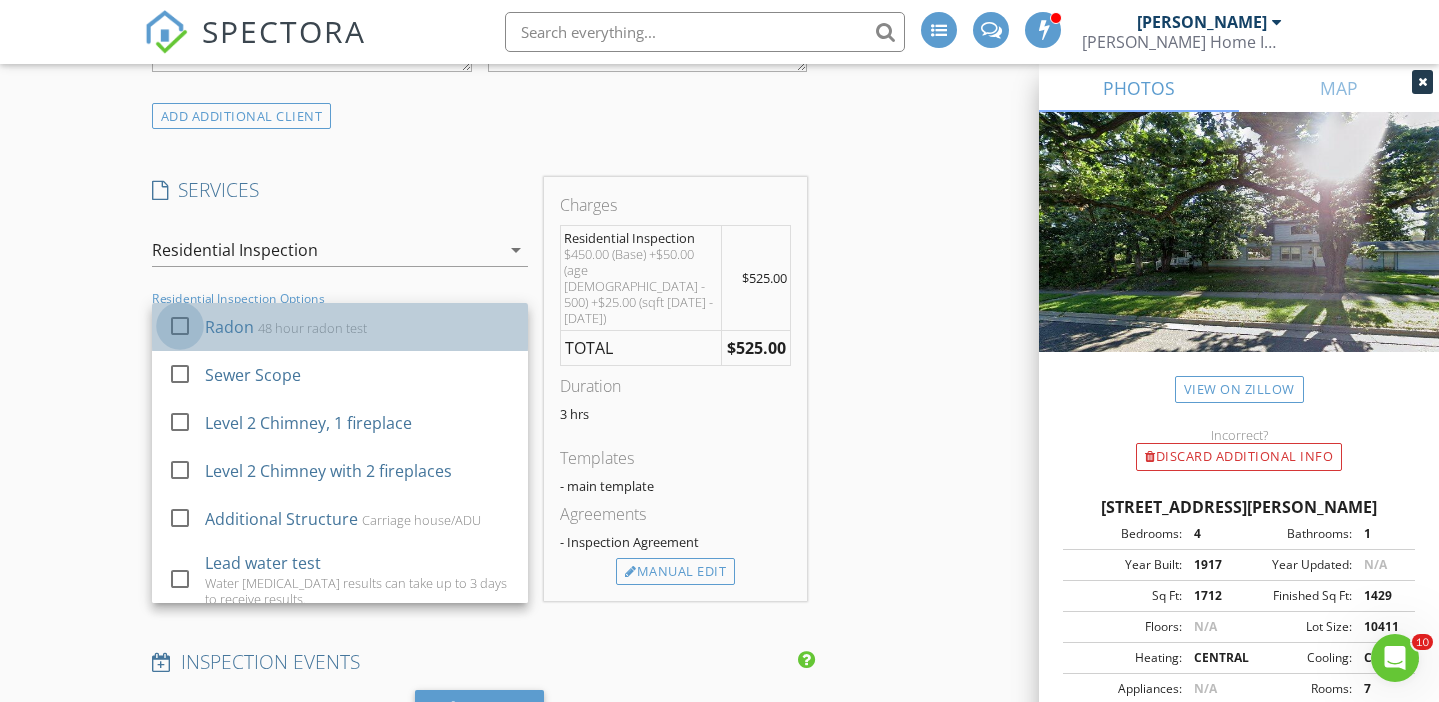 click at bounding box center (180, 325) 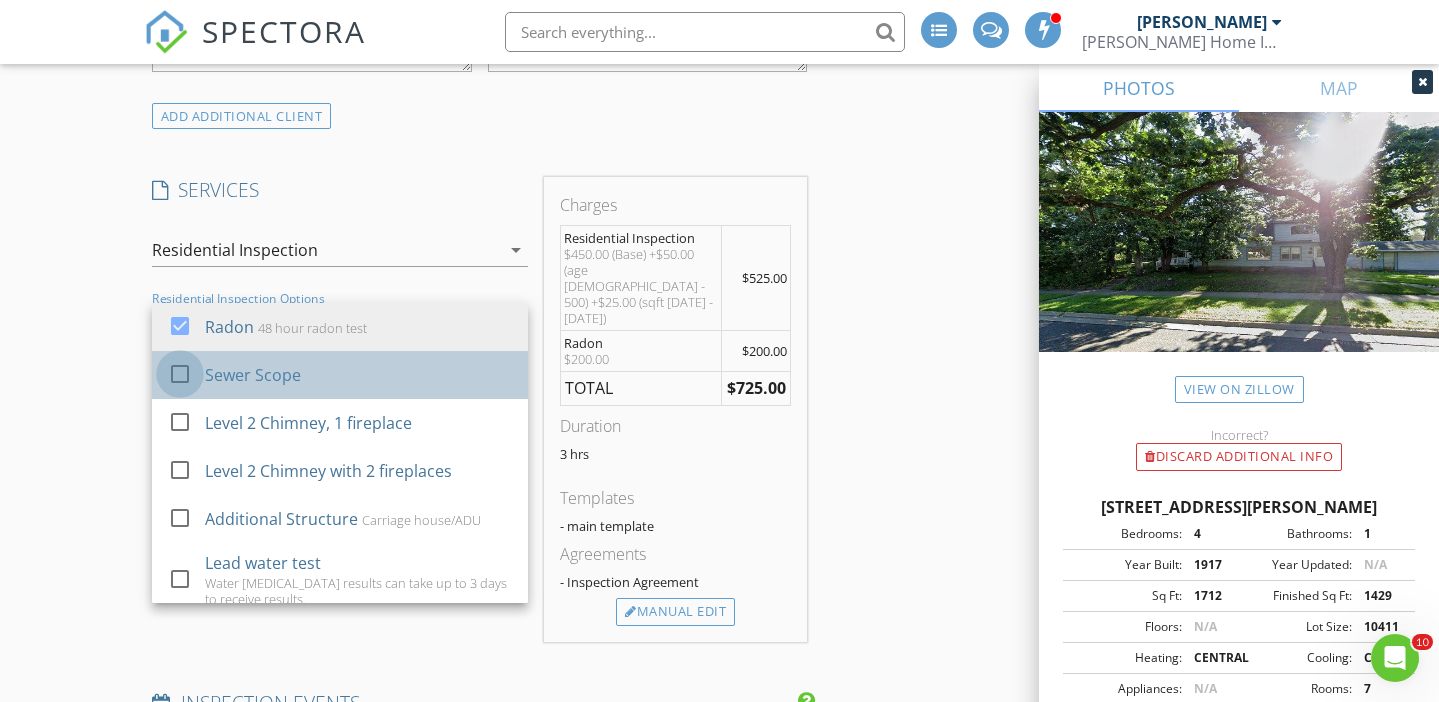 click at bounding box center [180, 373] 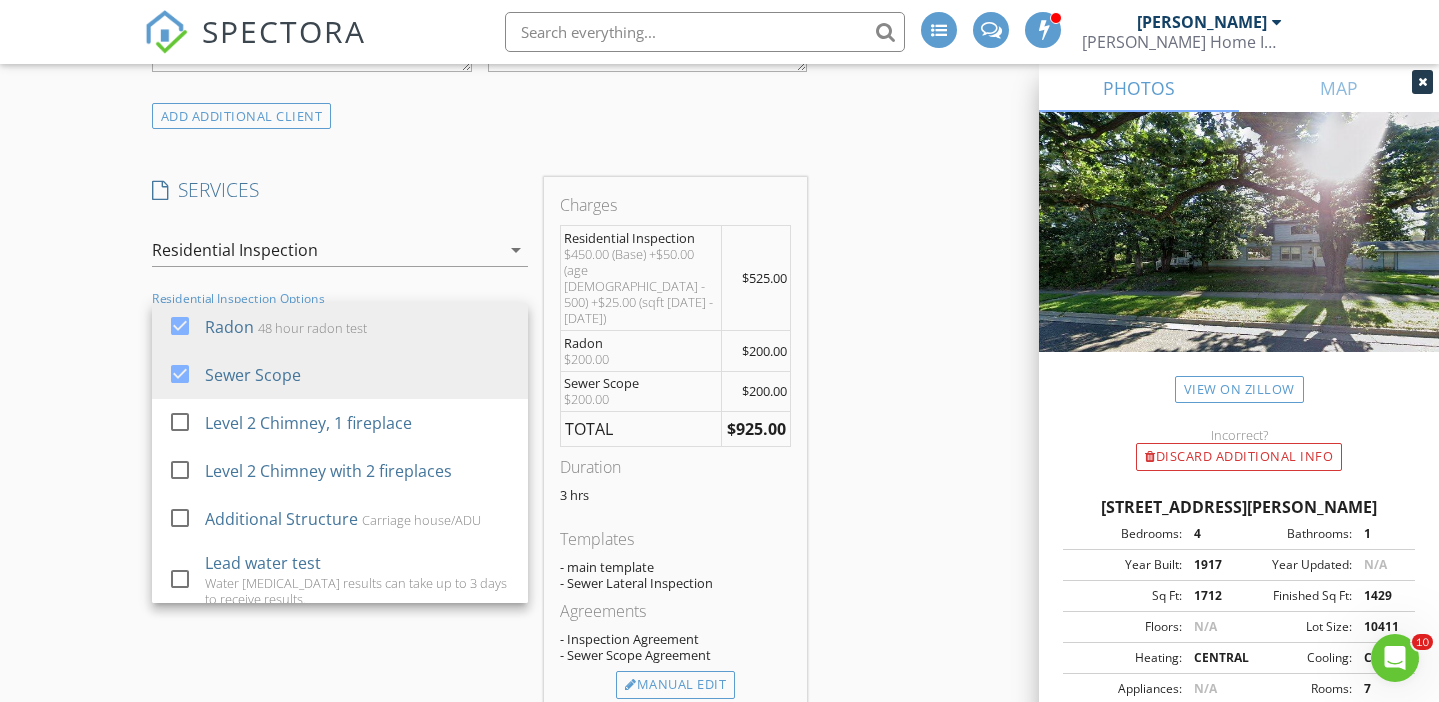 click on "New Inspection
Reorder / Copy
check_box_outline_blank Copy Reports From Original Inspection   check_box_outline_blank Copy Signed Agreements From Original Inspection
INSPECTOR(S)
check_box_outline_blank   Cory Jacobs     check_box   Bret Spottke   PRIMARY   Bret Spottke arrow_drop_down   check_box_outline_blank Bret Spottke specifically requested
Date/Time
07/15/2025 12:30 PM
Location
Address Search       Address 784 Fairview Ave N   Unit   City Saint Paul   State MN   Zip 55104   County Ramsey     Square Feet 1712   Year Built 1917   Foundation arrow_drop_down     Bret Spottke     8.0 miles     (17 minutes)
client
check_box Enable Client CC email for this inspection   Client Search     check_box_outline_blank Client is a Company/Organization     First Name Kelsey   Last Name Snow   Email This email is invalid   CC Email" at bounding box center (719, 870) 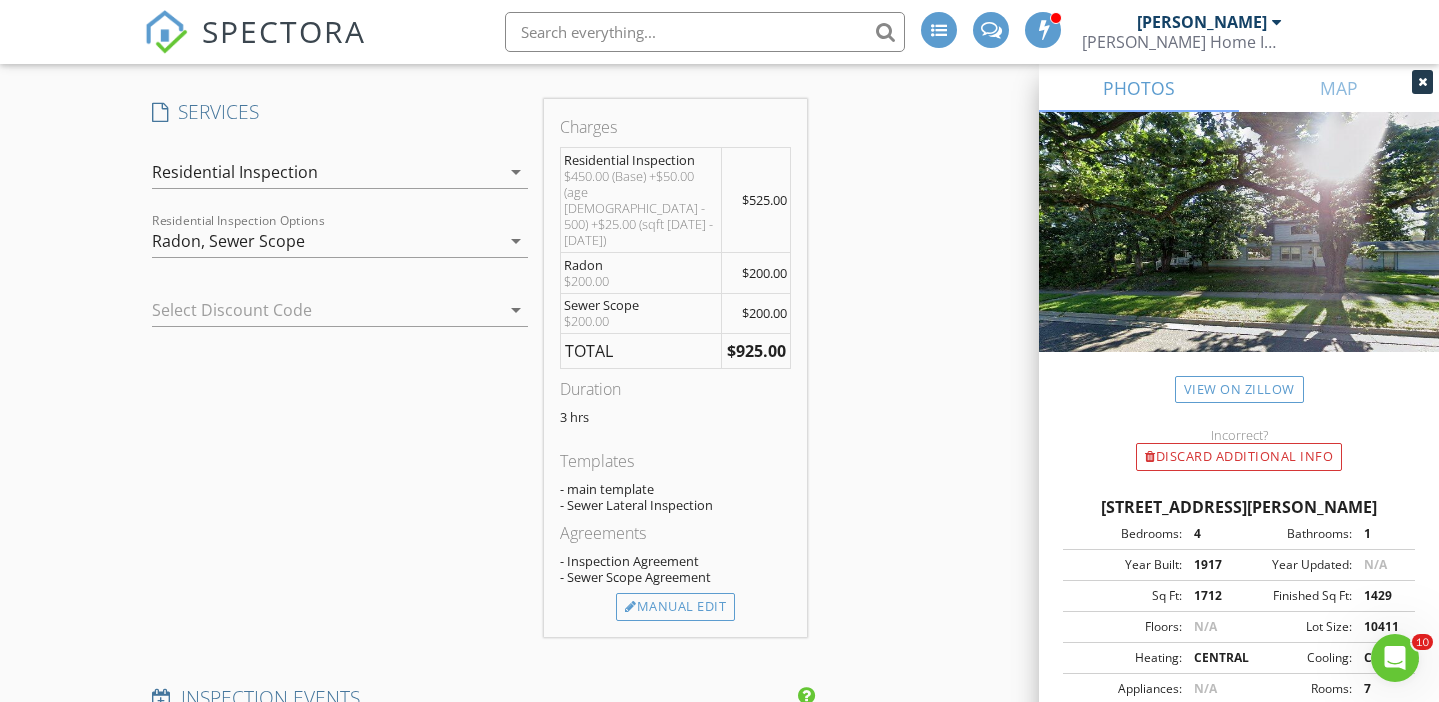 scroll, scrollTop: 1763, scrollLeft: 0, axis: vertical 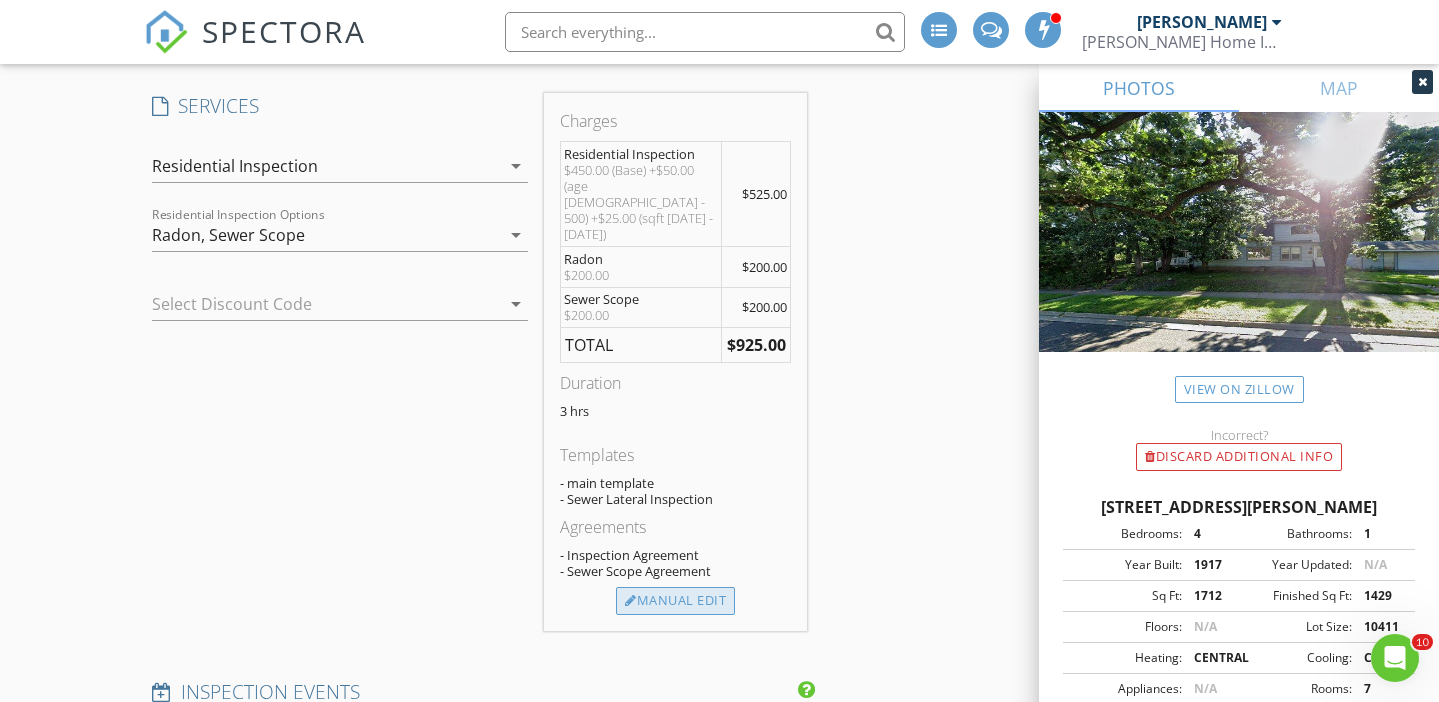 click on "Manual Edit" at bounding box center [675, 601] 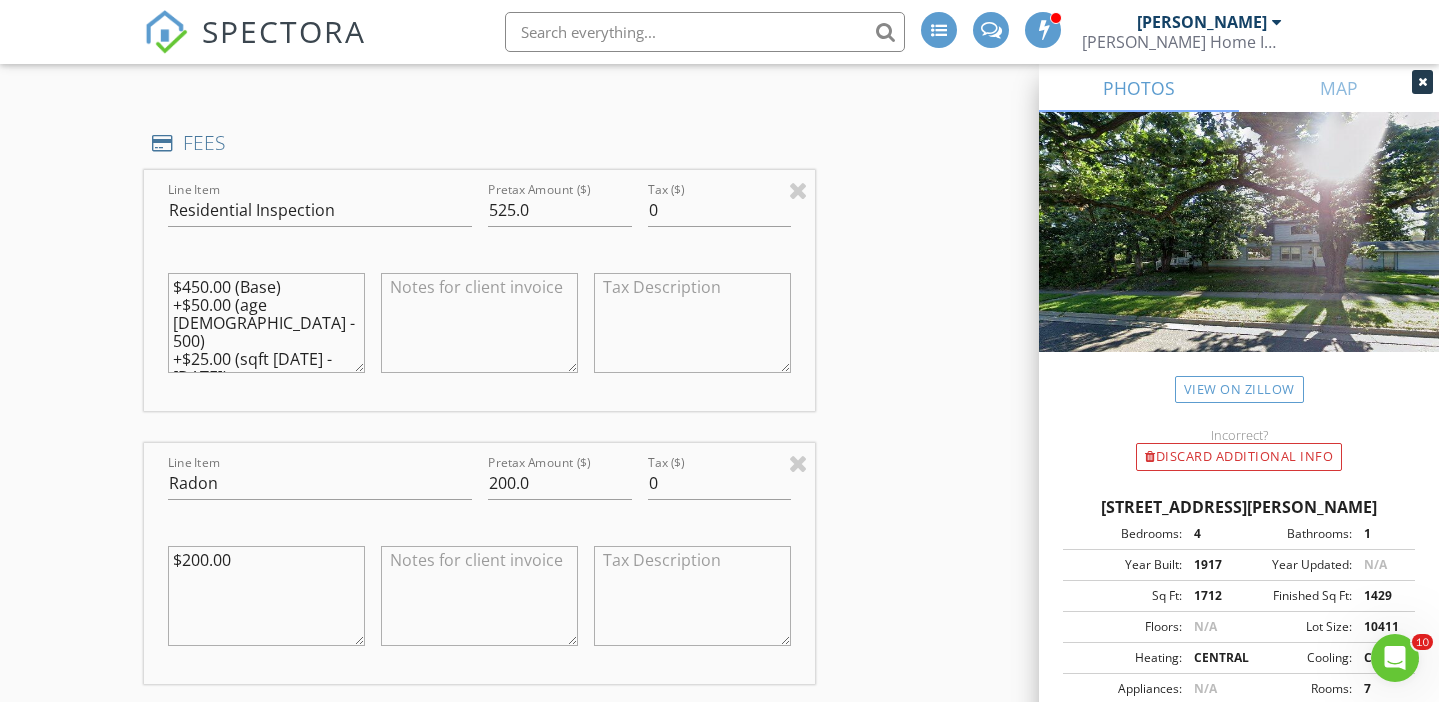 scroll, scrollTop: 1918, scrollLeft: 0, axis: vertical 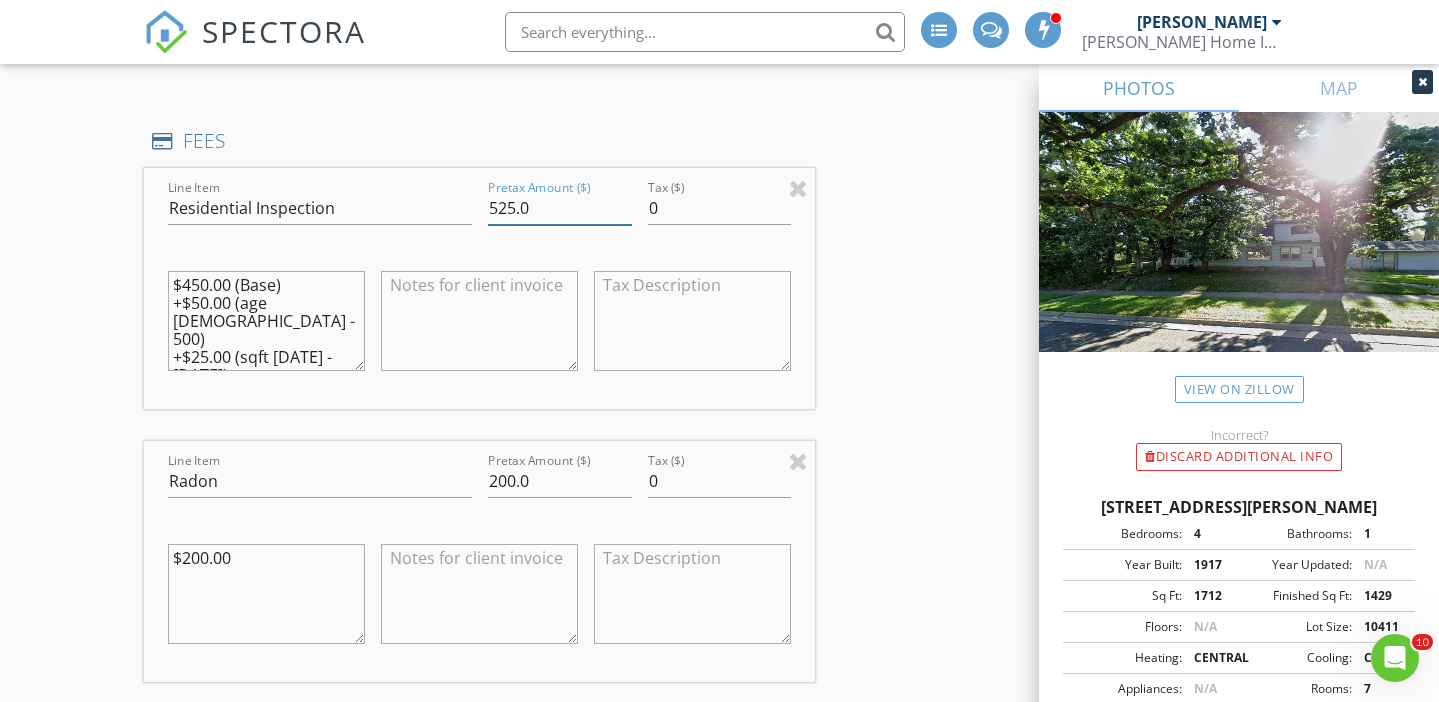 drag, startPoint x: 538, startPoint y: 211, endPoint x: 399, endPoint y: 190, distance: 140.57738 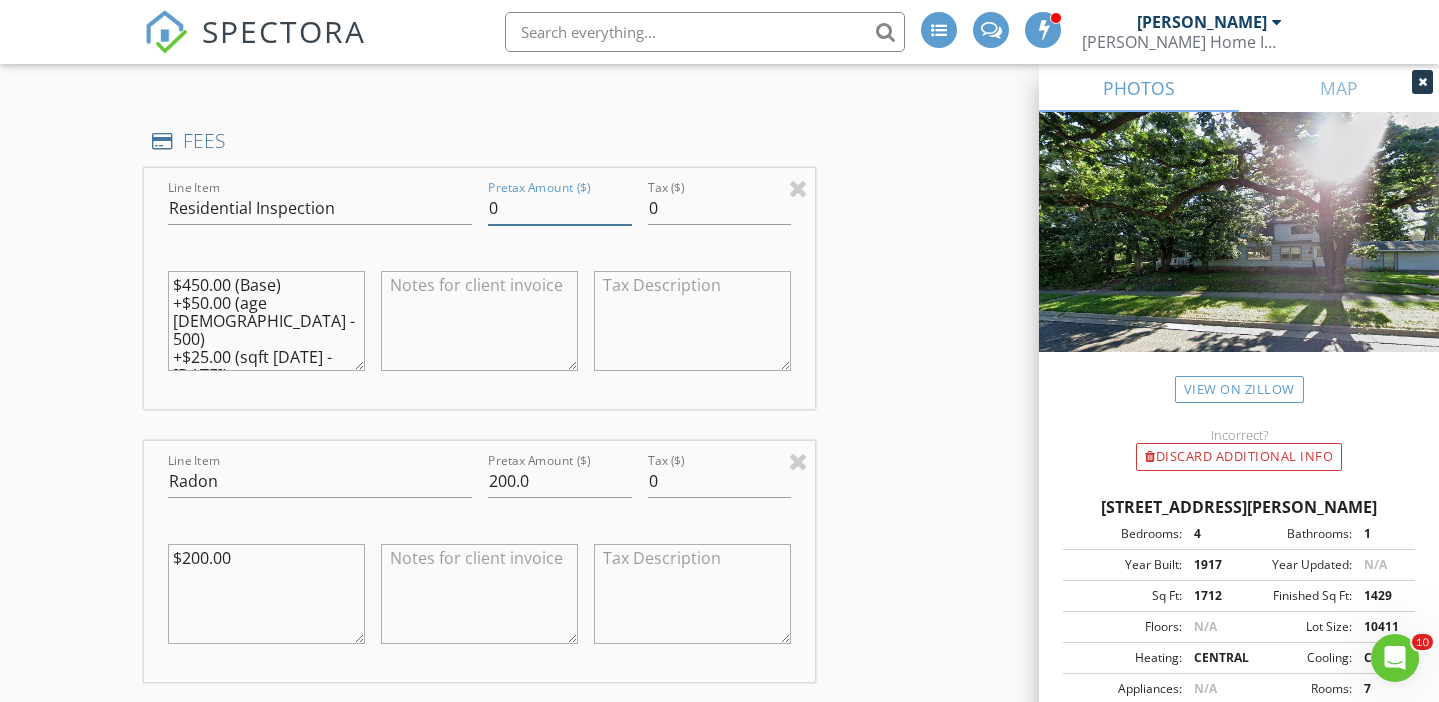 type on "0" 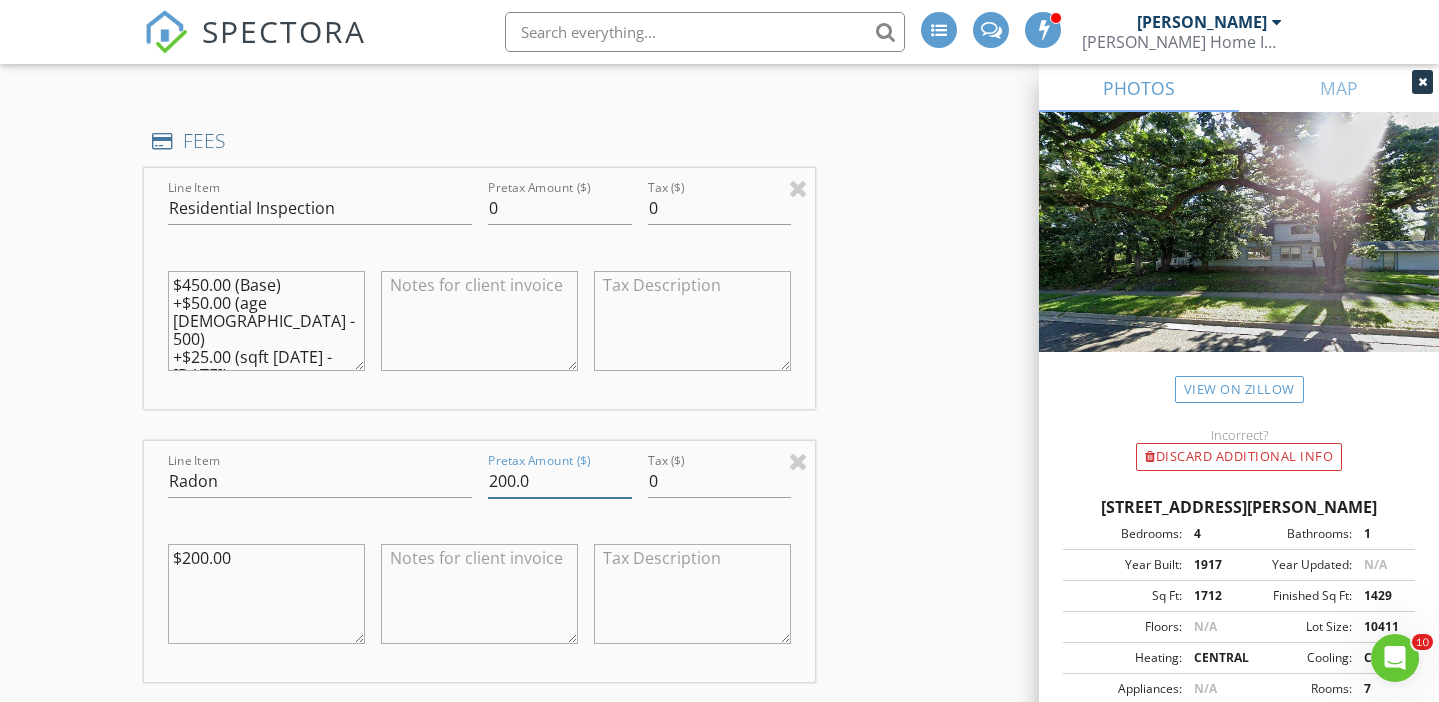 drag, startPoint x: 545, startPoint y: 479, endPoint x: 439, endPoint y: 472, distance: 106.23088 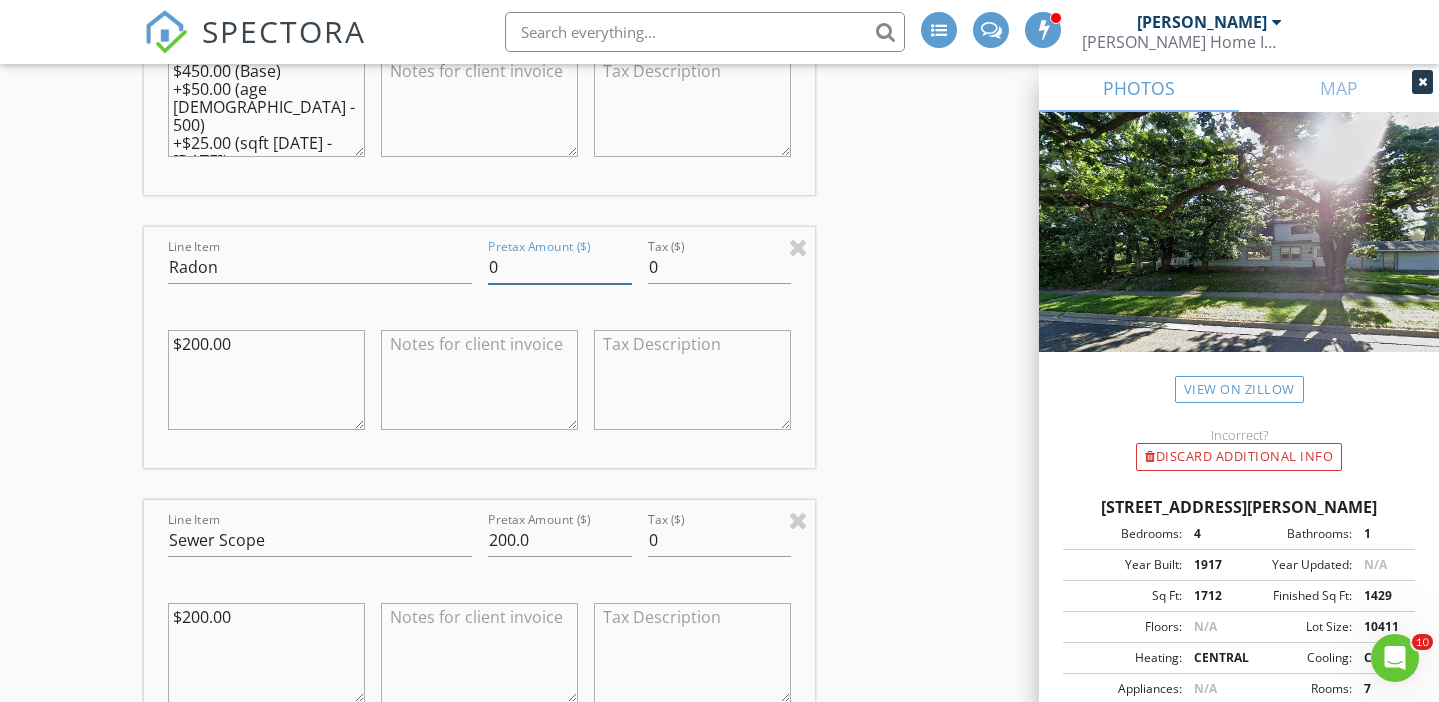 scroll, scrollTop: 2136, scrollLeft: 0, axis: vertical 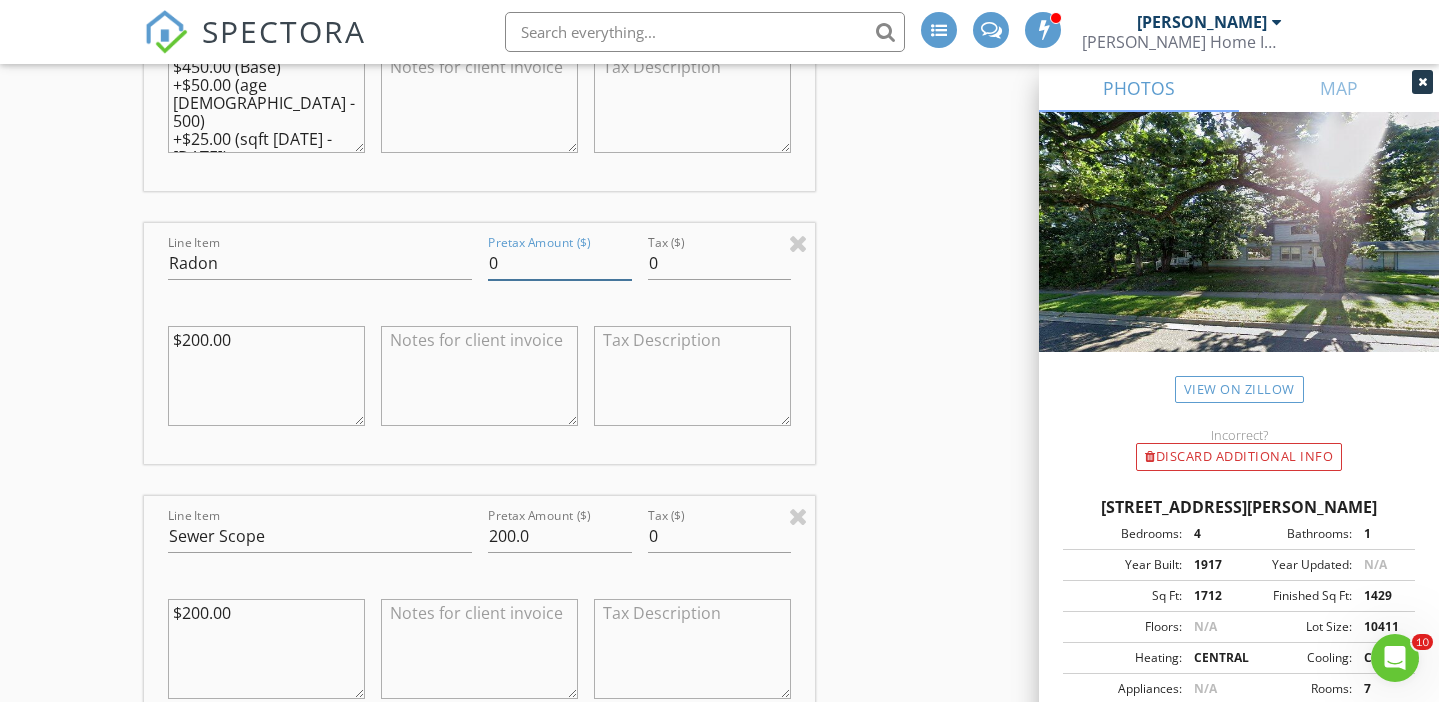 type on "0" 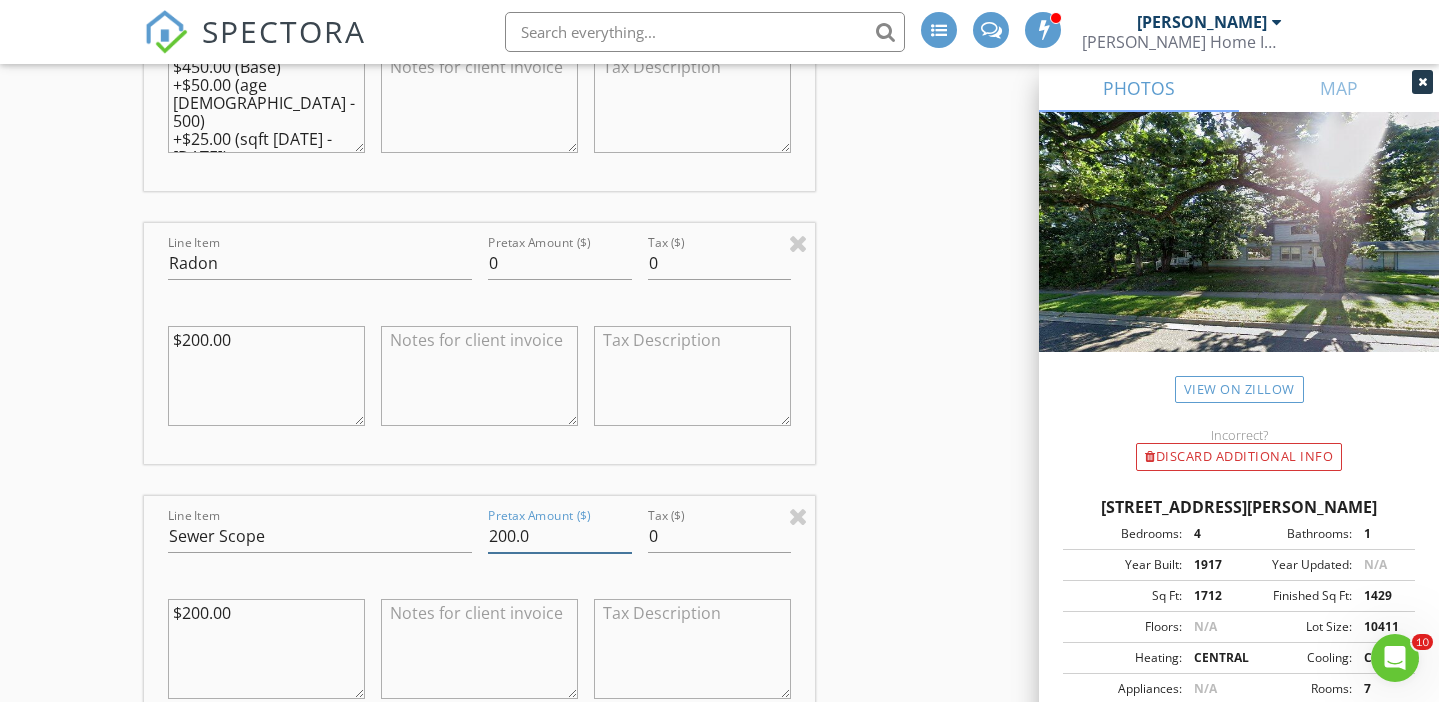 drag, startPoint x: 555, startPoint y: 528, endPoint x: 408, endPoint y: 512, distance: 147.86818 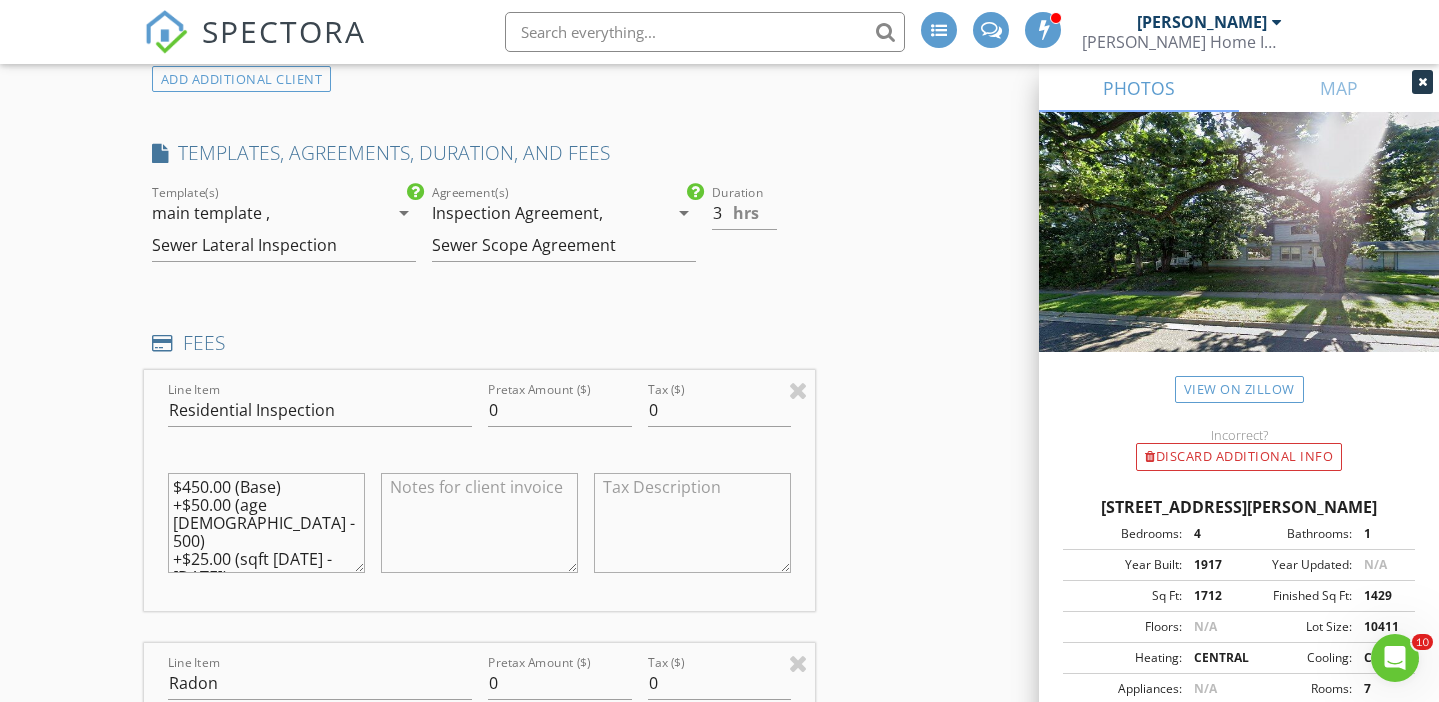 scroll, scrollTop: 1714, scrollLeft: 0, axis: vertical 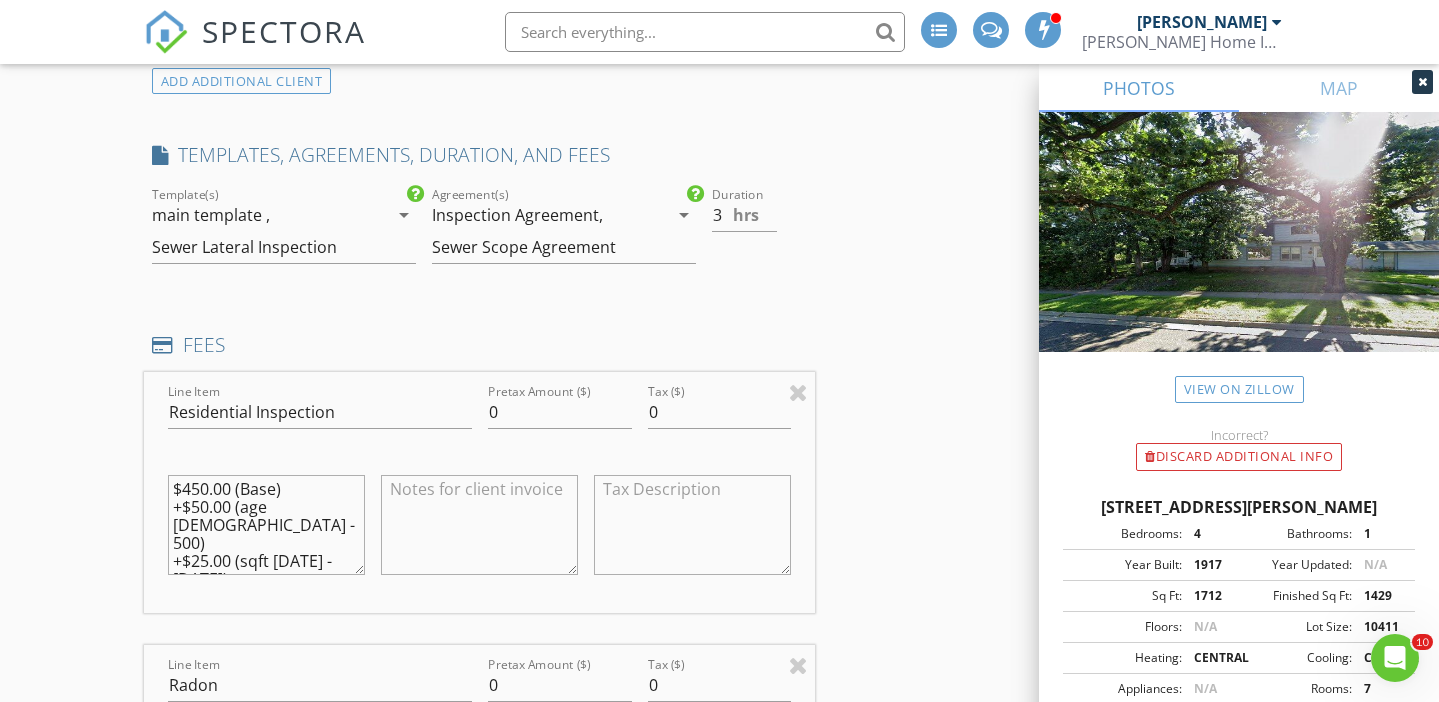 type on "0" 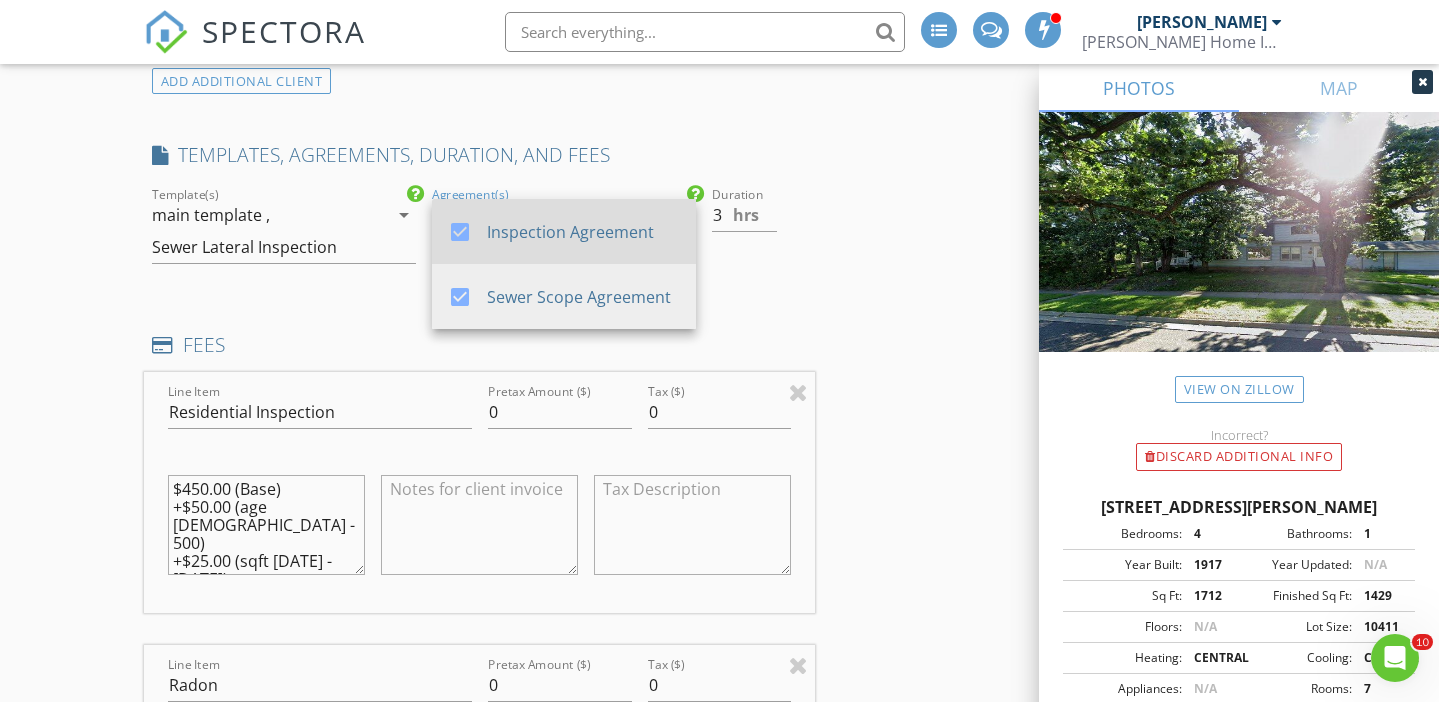 click at bounding box center (460, 232) 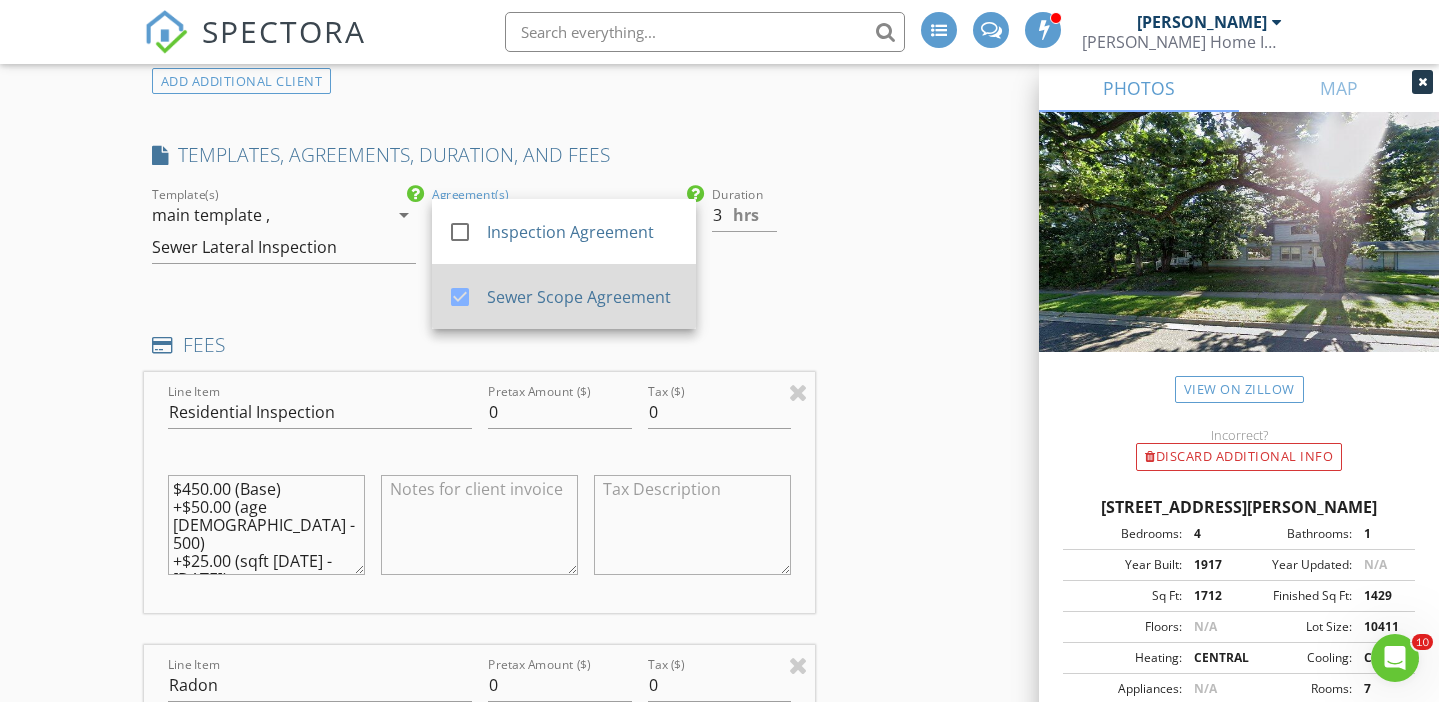 click at bounding box center (460, 297) 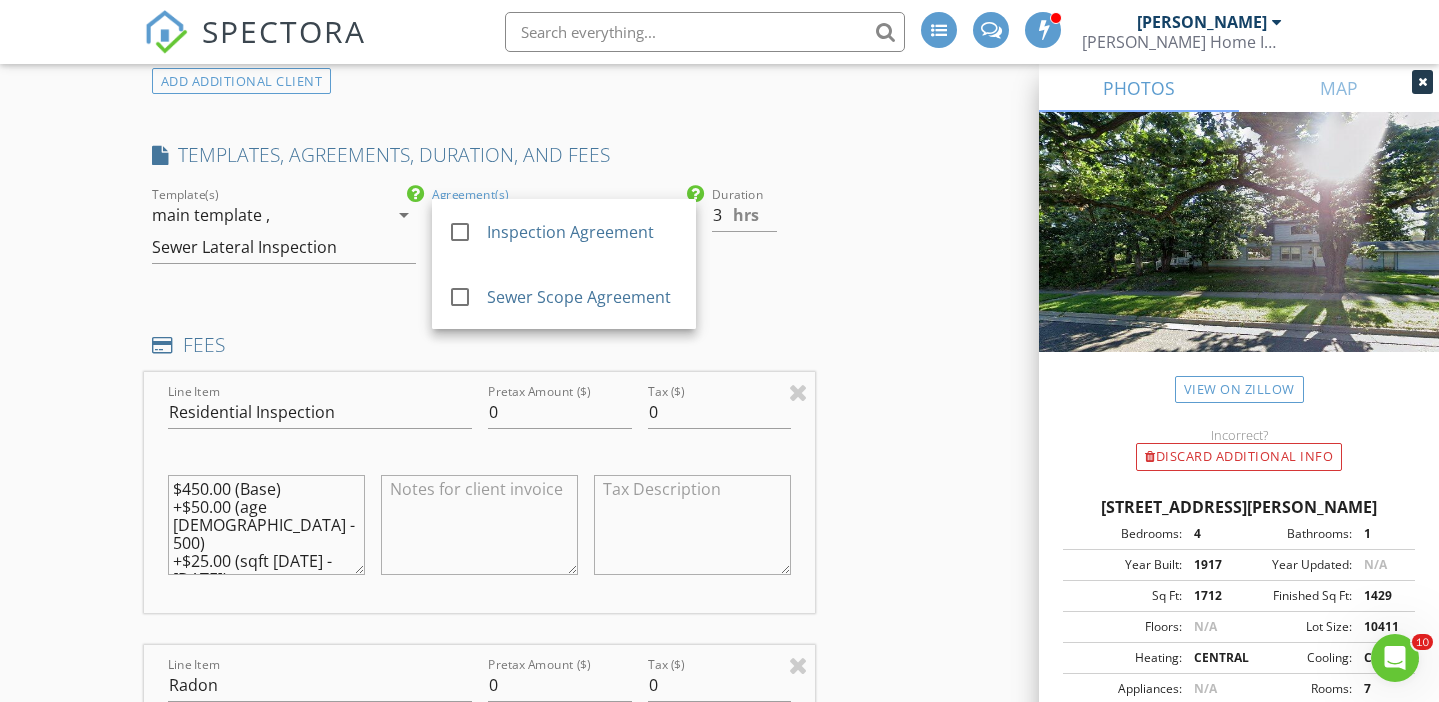 click on "INSPECTOR(S)
check_box_outline_blank   Cory Jacobs     check_box   Bret Spottke   PRIMARY   Bret Spottke arrow_drop_down   check_box_outline_blank Bret Spottke specifically requested
Date/Time
07/15/2025 12:30 PM
Location
Address Search       Address 784 Fairview Ave N   Unit   City Saint Paul   State MN   Zip 55104   County Ramsey     Square Feet 1712   Year Built 1917   Foundation arrow_drop_down     Bret Spottke     8.0 miles     (17 minutes)
client
check_box Enable Client CC email for this inspection   Client Search     check_box_outline_blank Client is a Company/Organization     First Name Kelsey   Last Name Snow   Email This email is invalid   CC Email   Phone         Tags         Notes   Private Notes
ADD ADDITIONAL client
SERVICES
check_box   Residential Inspection" at bounding box center (480, 1229) 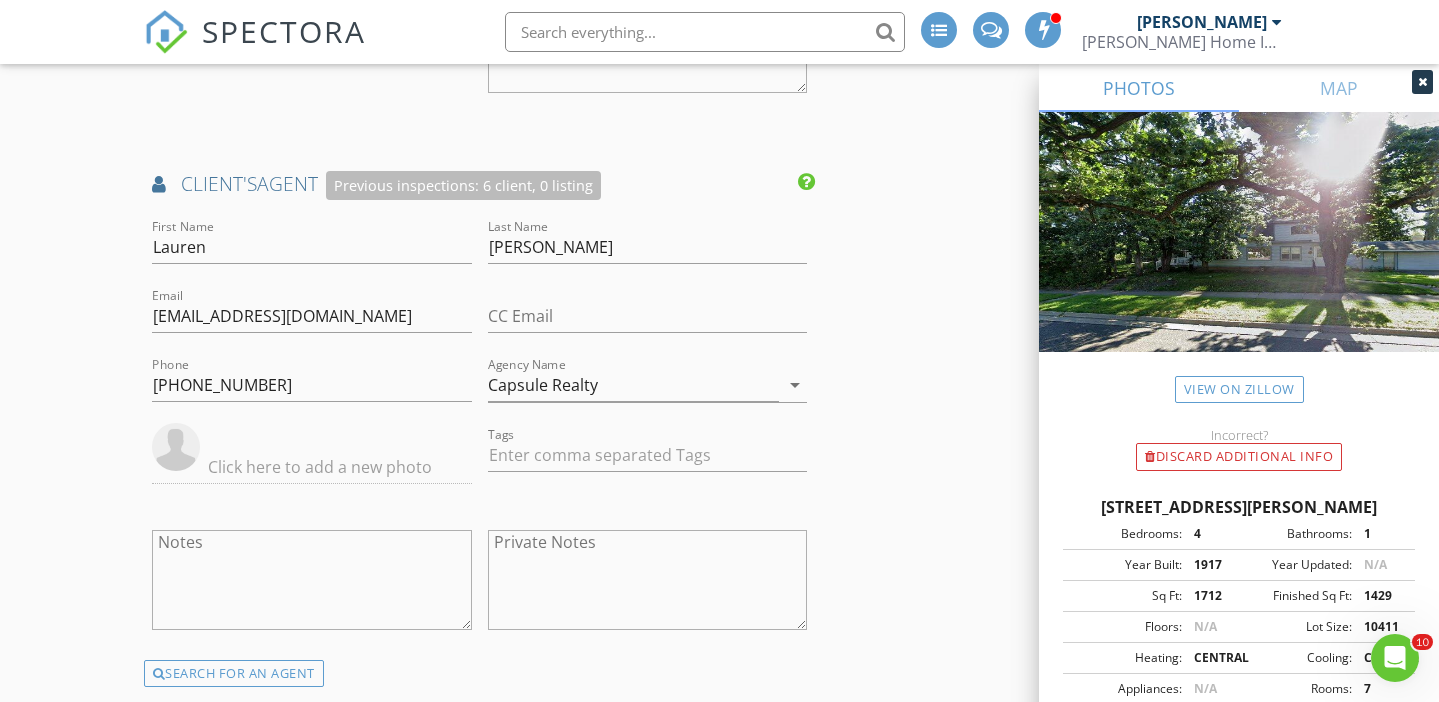 scroll, scrollTop: 3262, scrollLeft: 0, axis: vertical 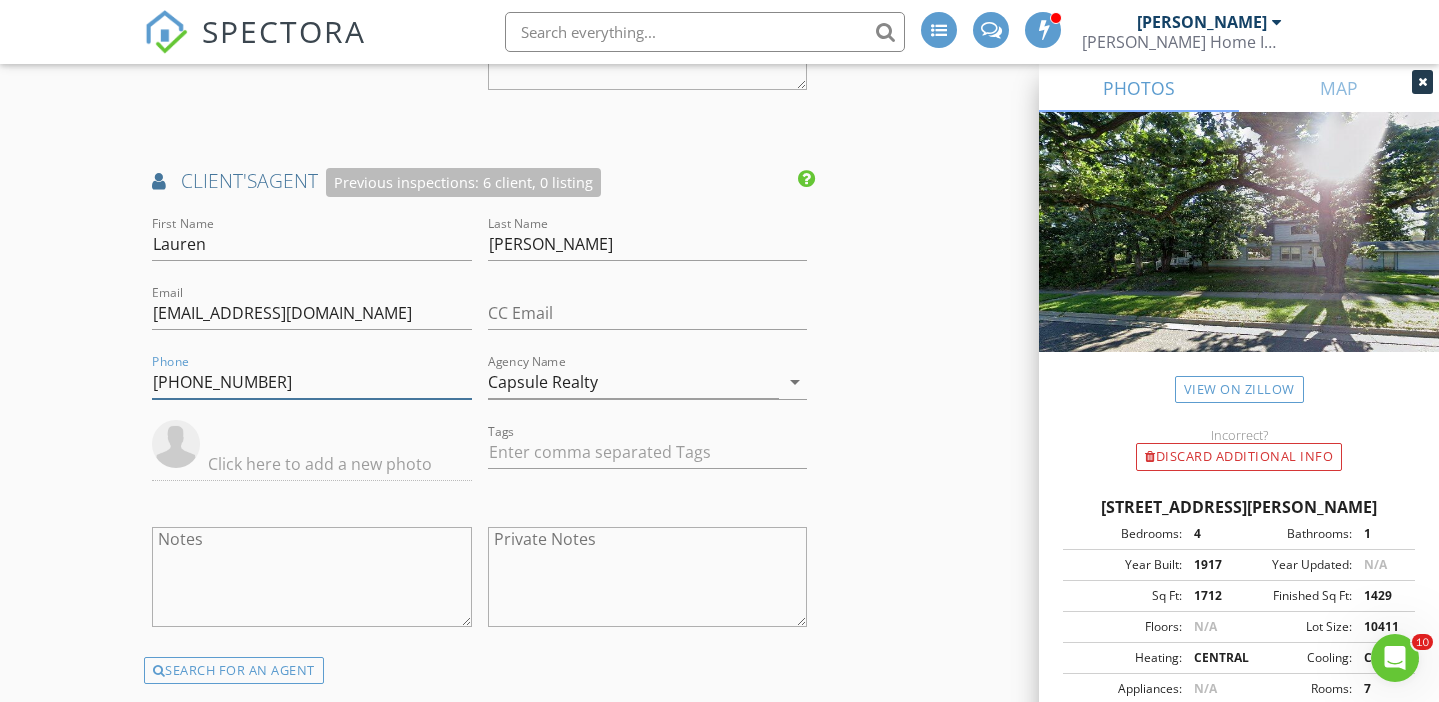 drag, startPoint x: 262, startPoint y: 384, endPoint x: 106, endPoint y: 359, distance: 157.99051 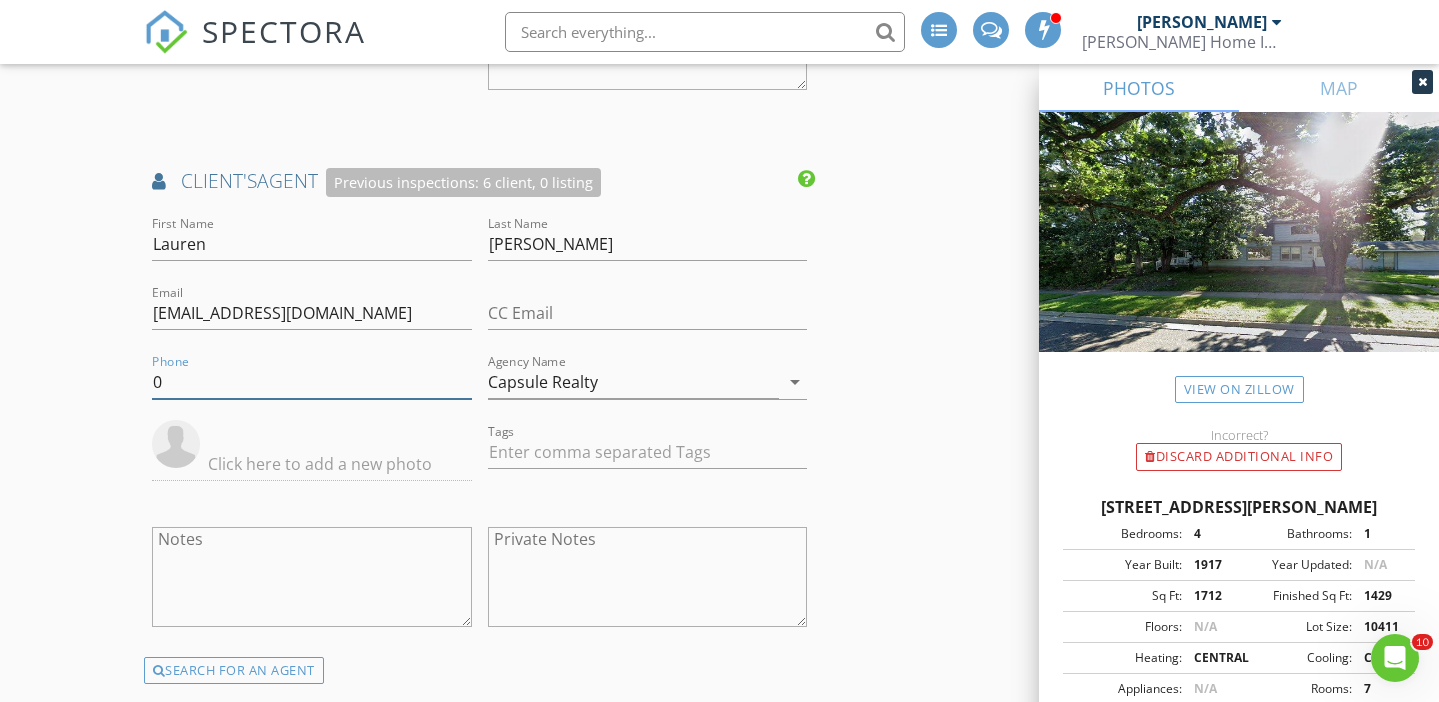 type on "0" 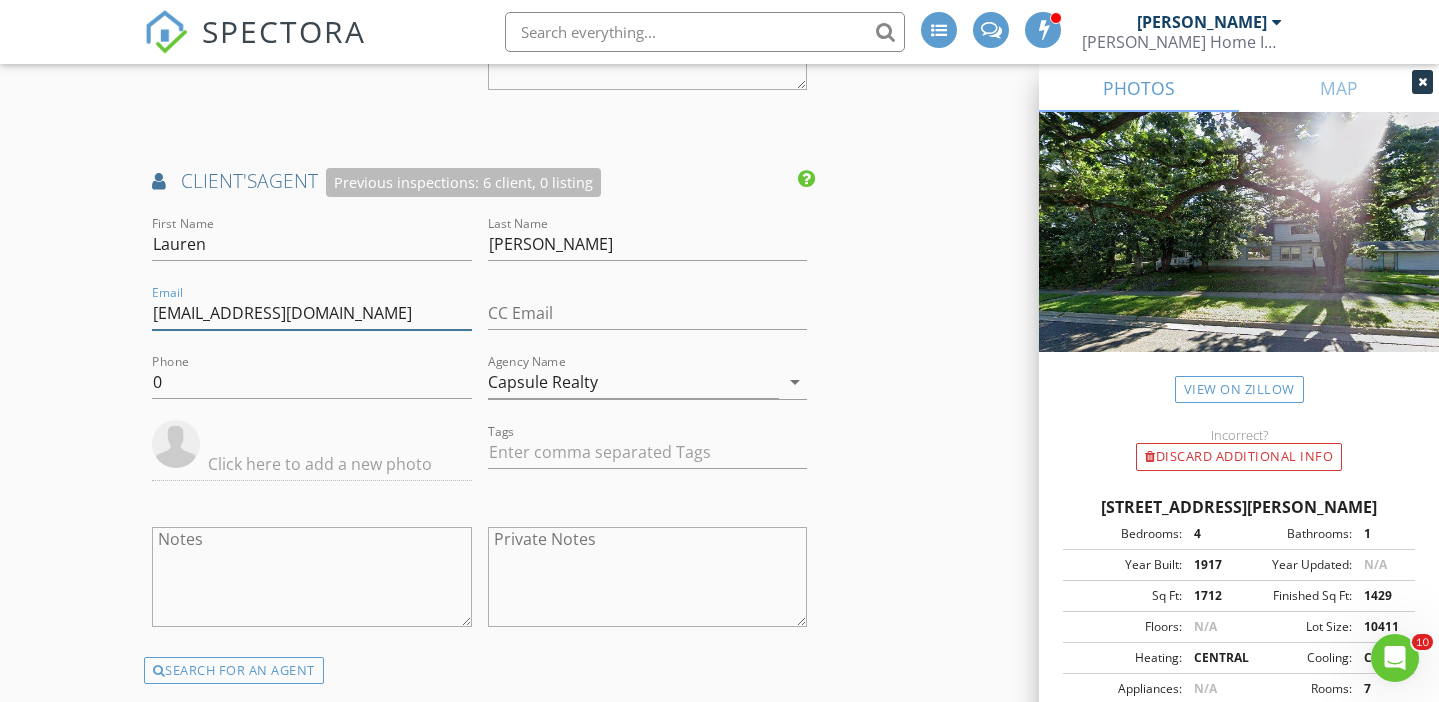 drag, startPoint x: 364, startPoint y: 309, endPoint x: 96, endPoint y: 305, distance: 268.02985 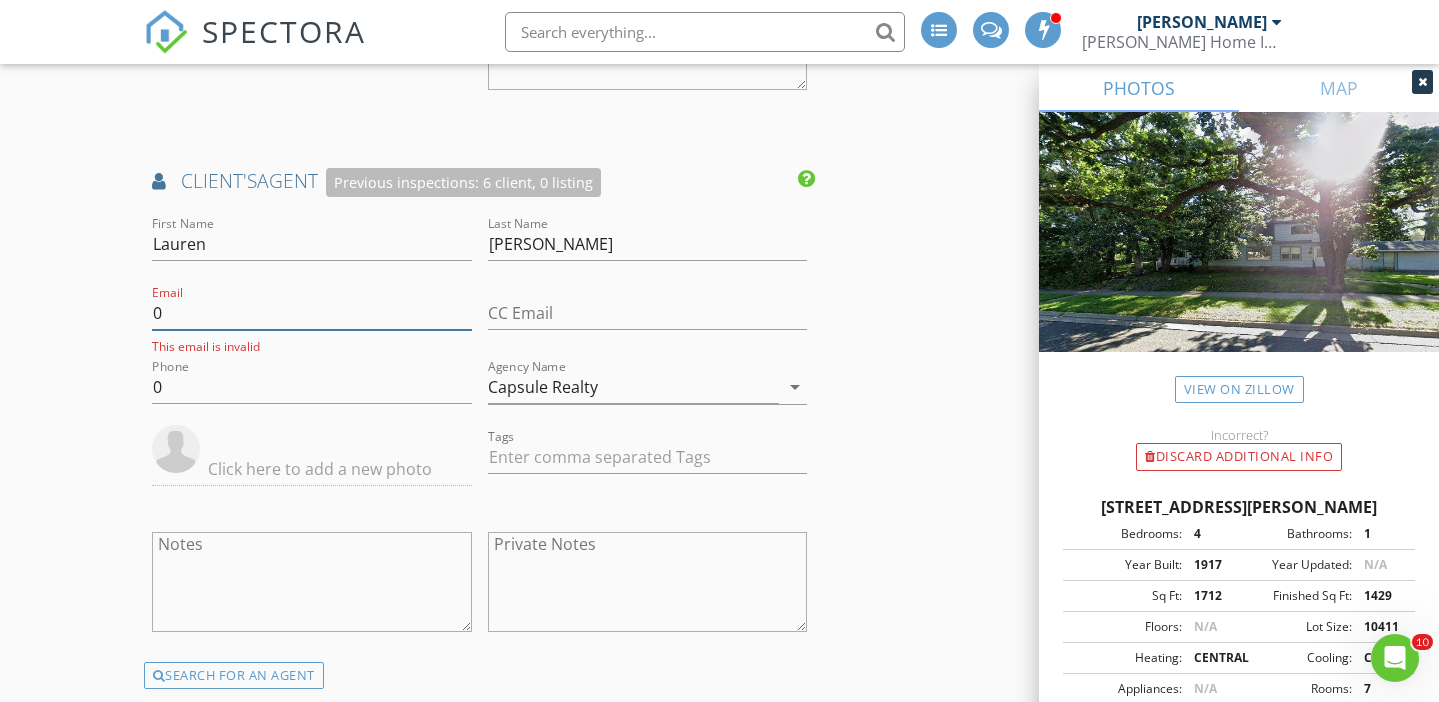 type on "0" 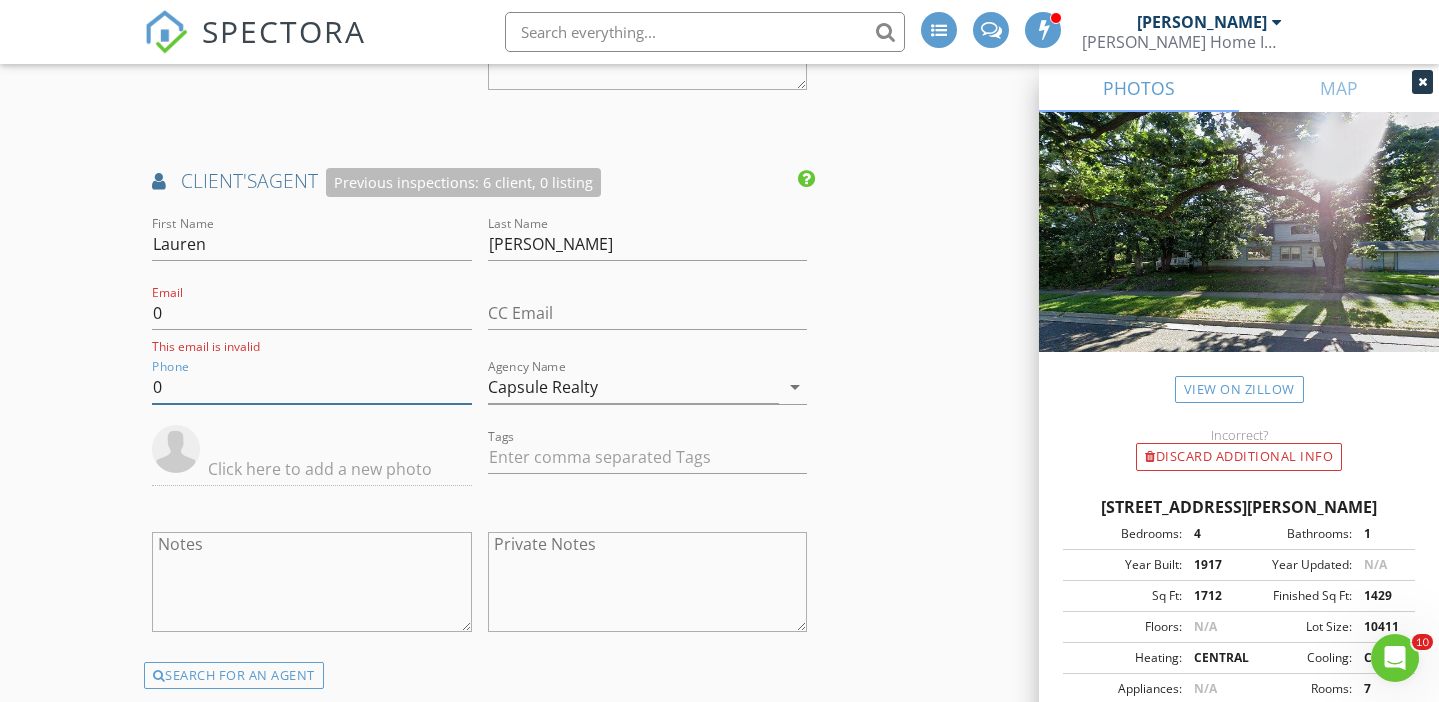 drag, startPoint x: 197, startPoint y: 388, endPoint x: 83, endPoint y: 362, distance: 116.92733 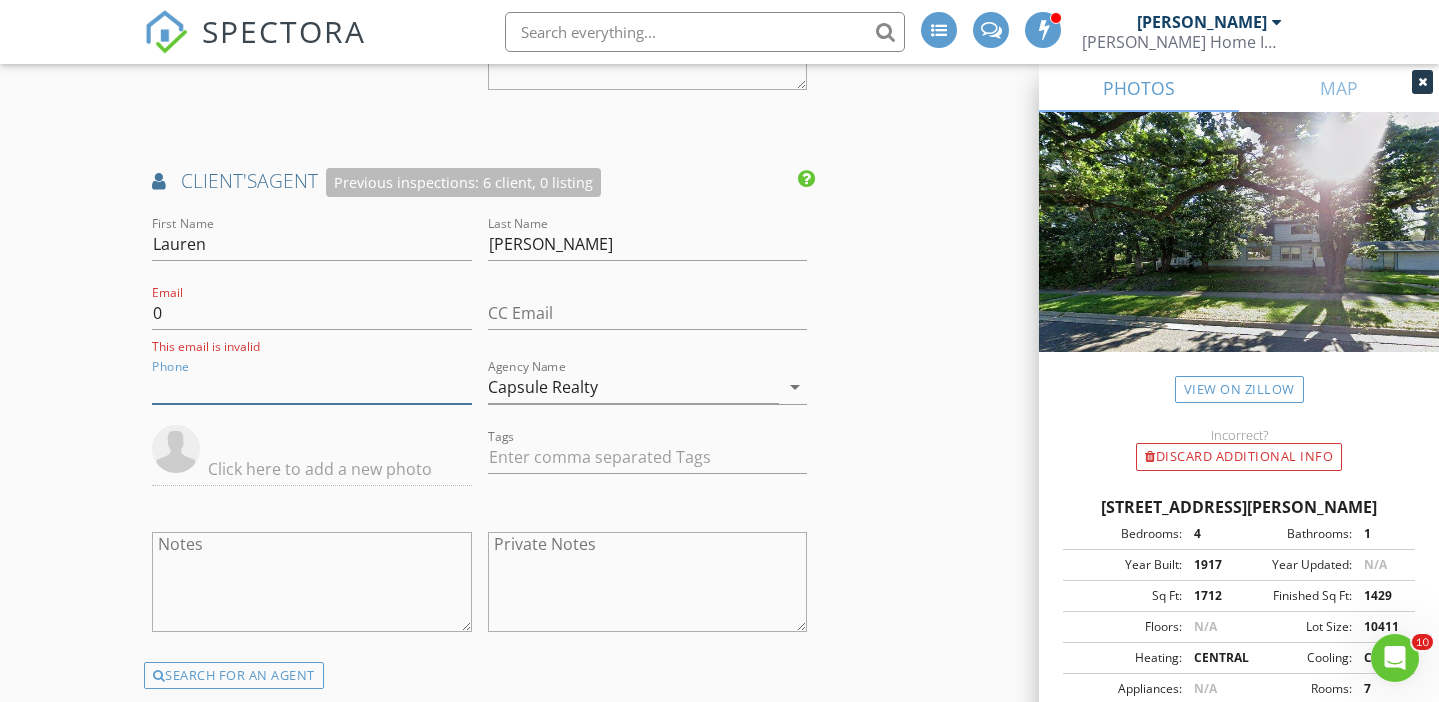 type 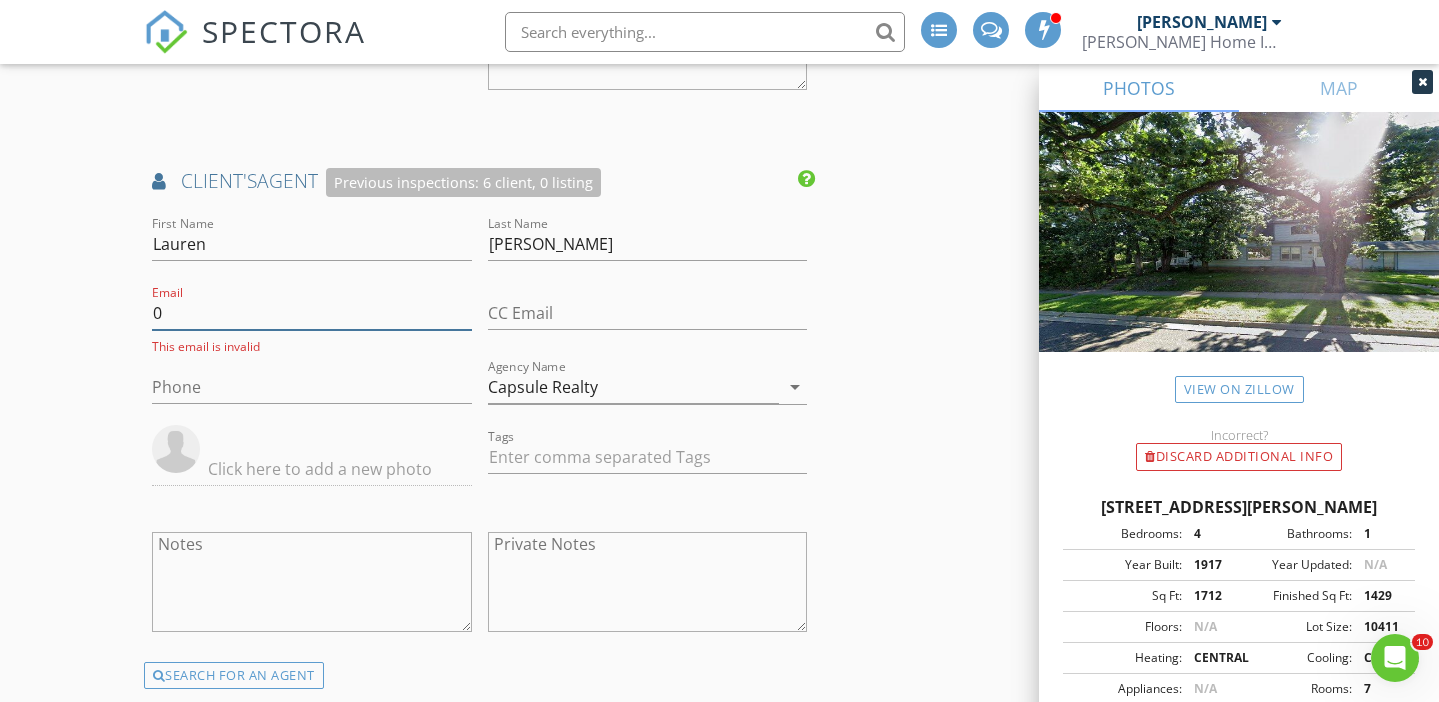 drag, startPoint x: 202, startPoint y: 307, endPoint x: 95, endPoint y: 298, distance: 107.37784 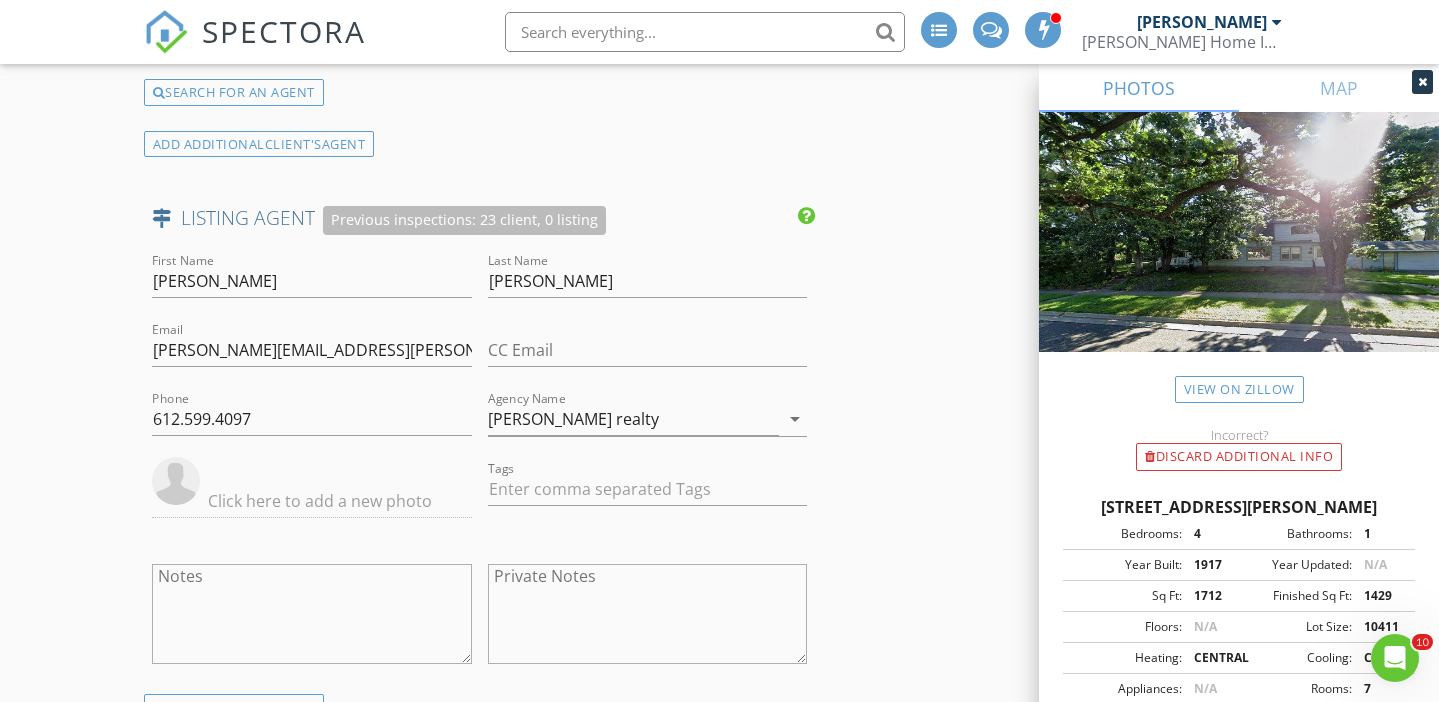 scroll, scrollTop: 3846, scrollLeft: 0, axis: vertical 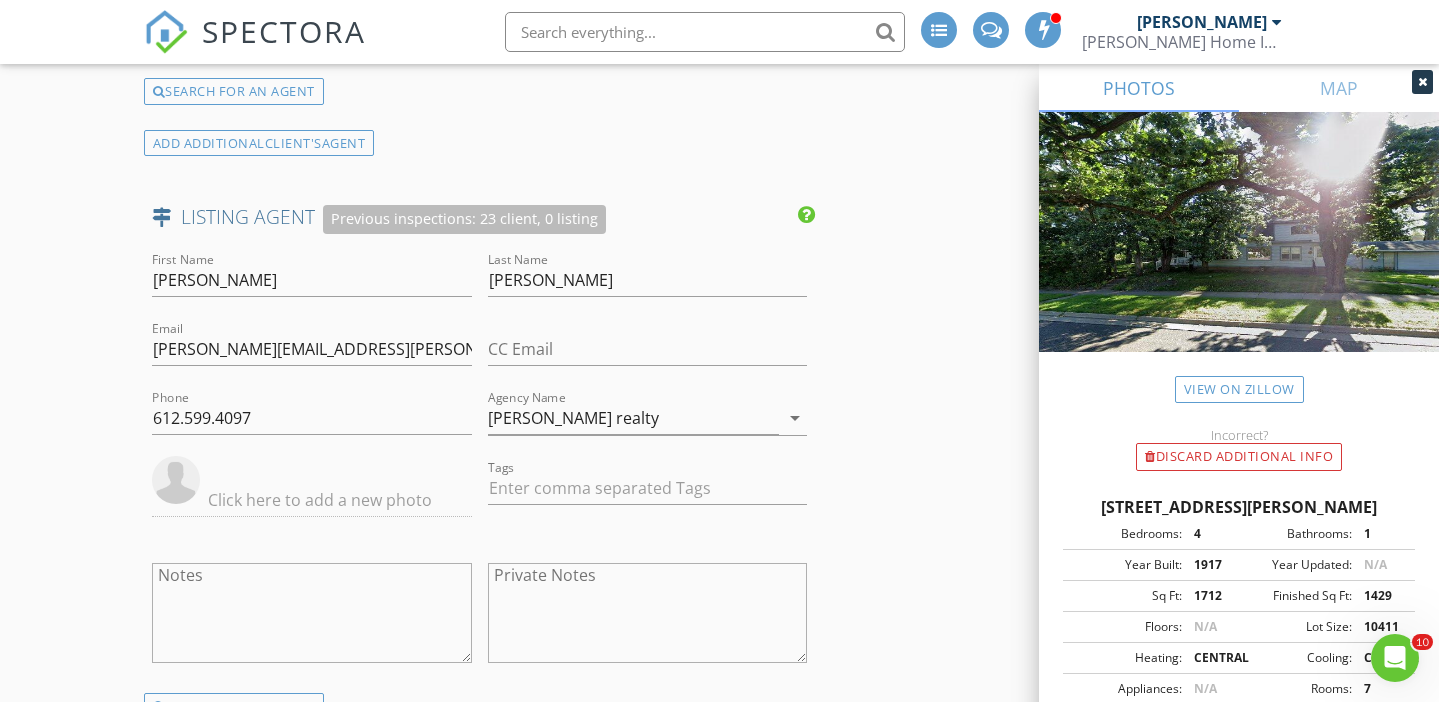 type 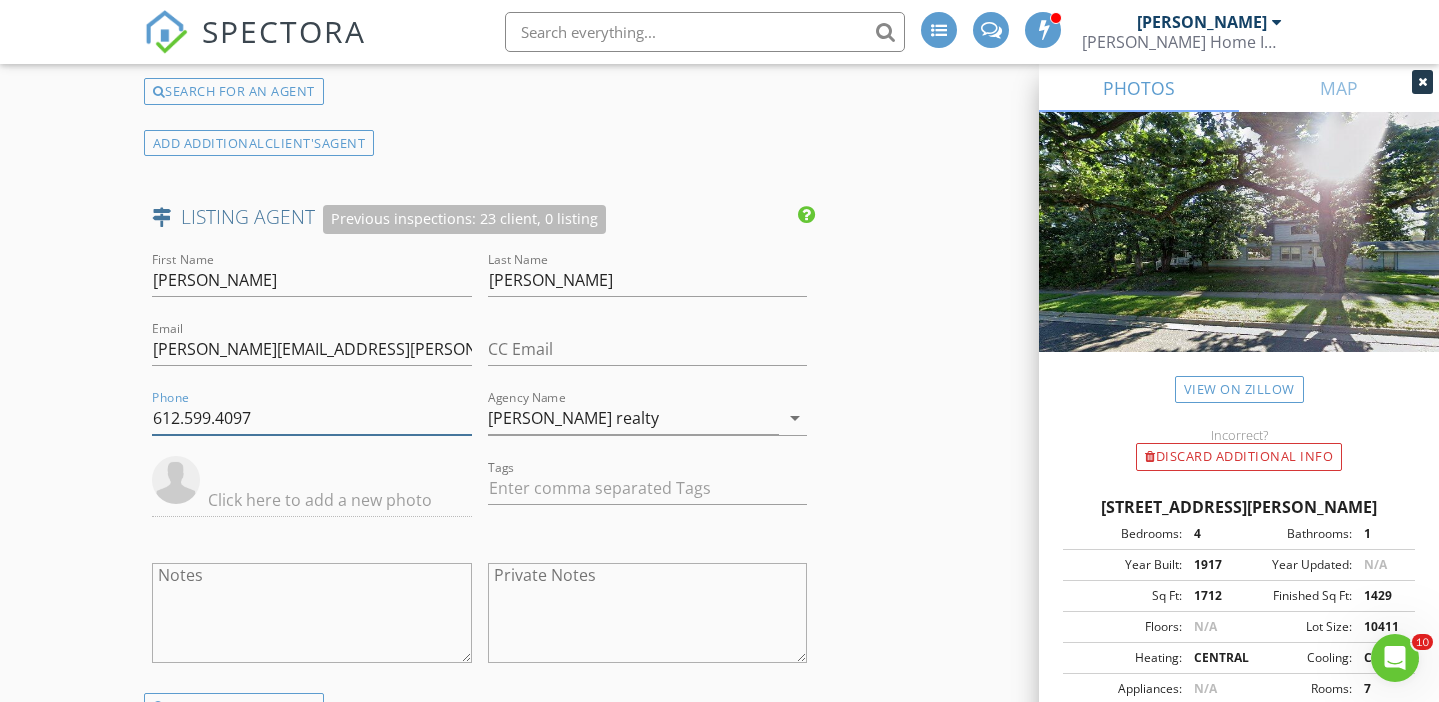 drag, startPoint x: 265, startPoint y: 428, endPoint x: 72, endPoint y: 377, distance: 199.62465 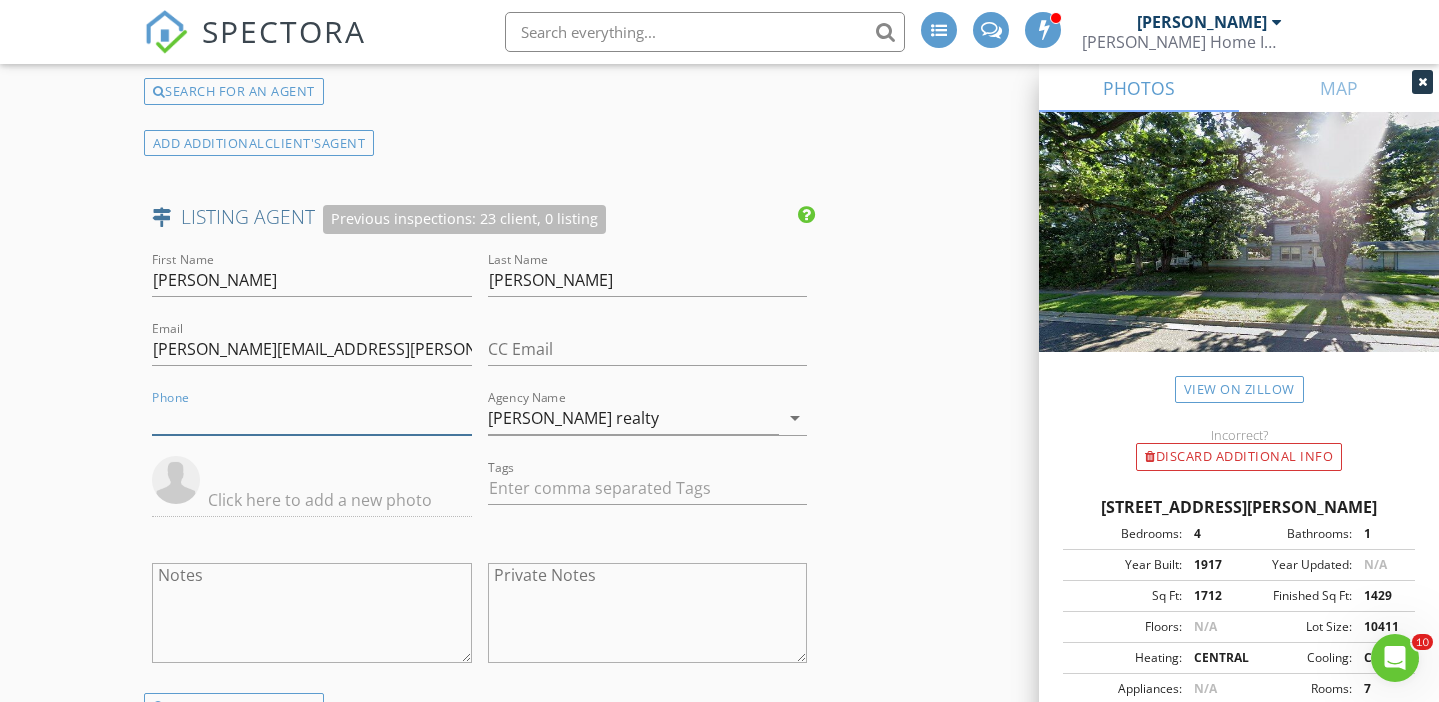 type 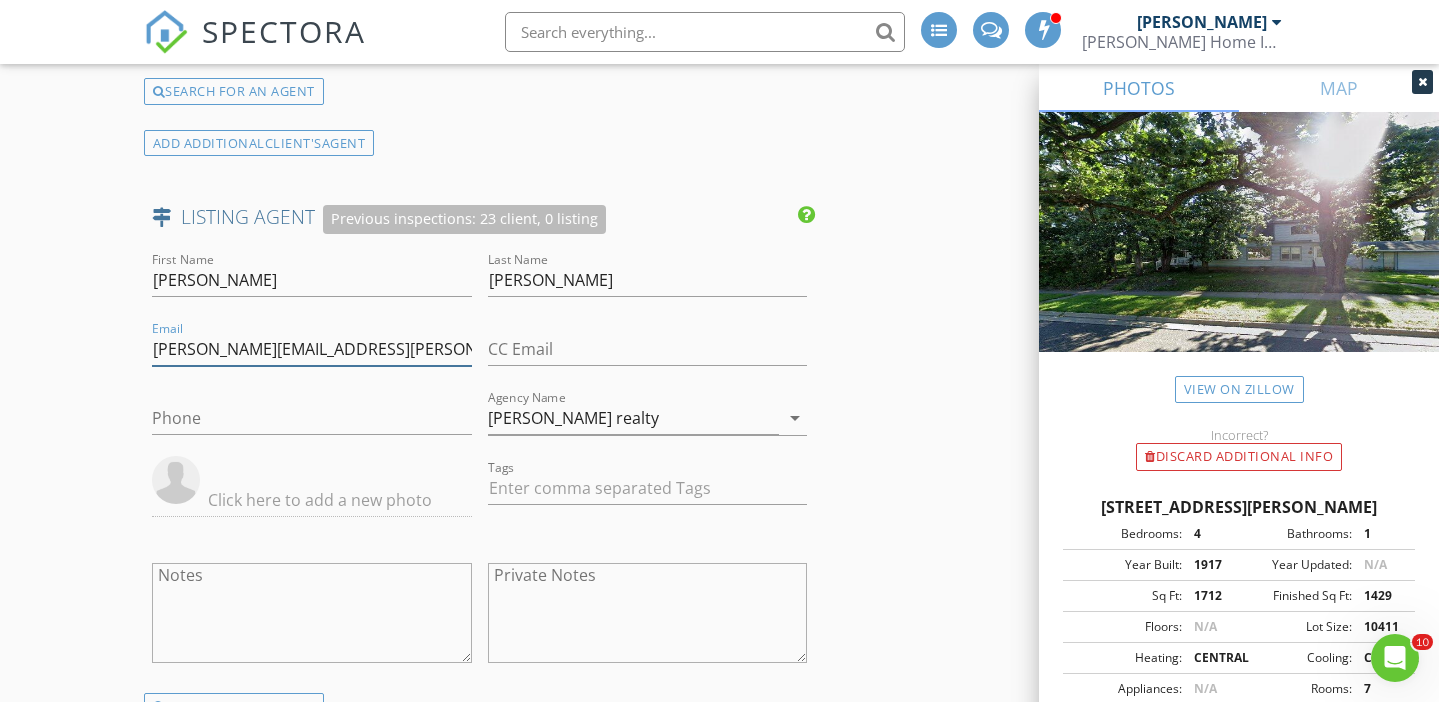 drag, startPoint x: 321, startPoint y: 349, endPoint x: 68, endPoint y: 322, distance: 254.43663 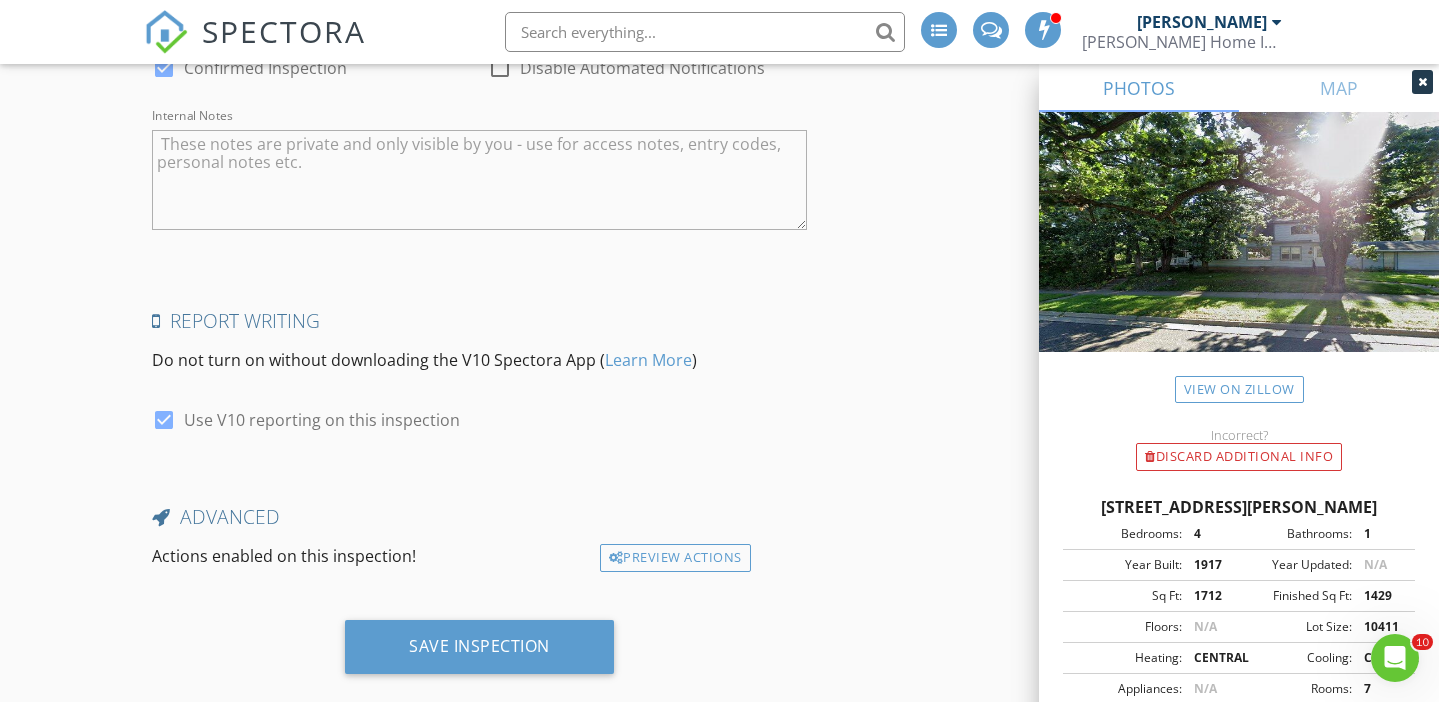 scroll, scrollTop: 4891, scrollLeft: 0, axis: vertical 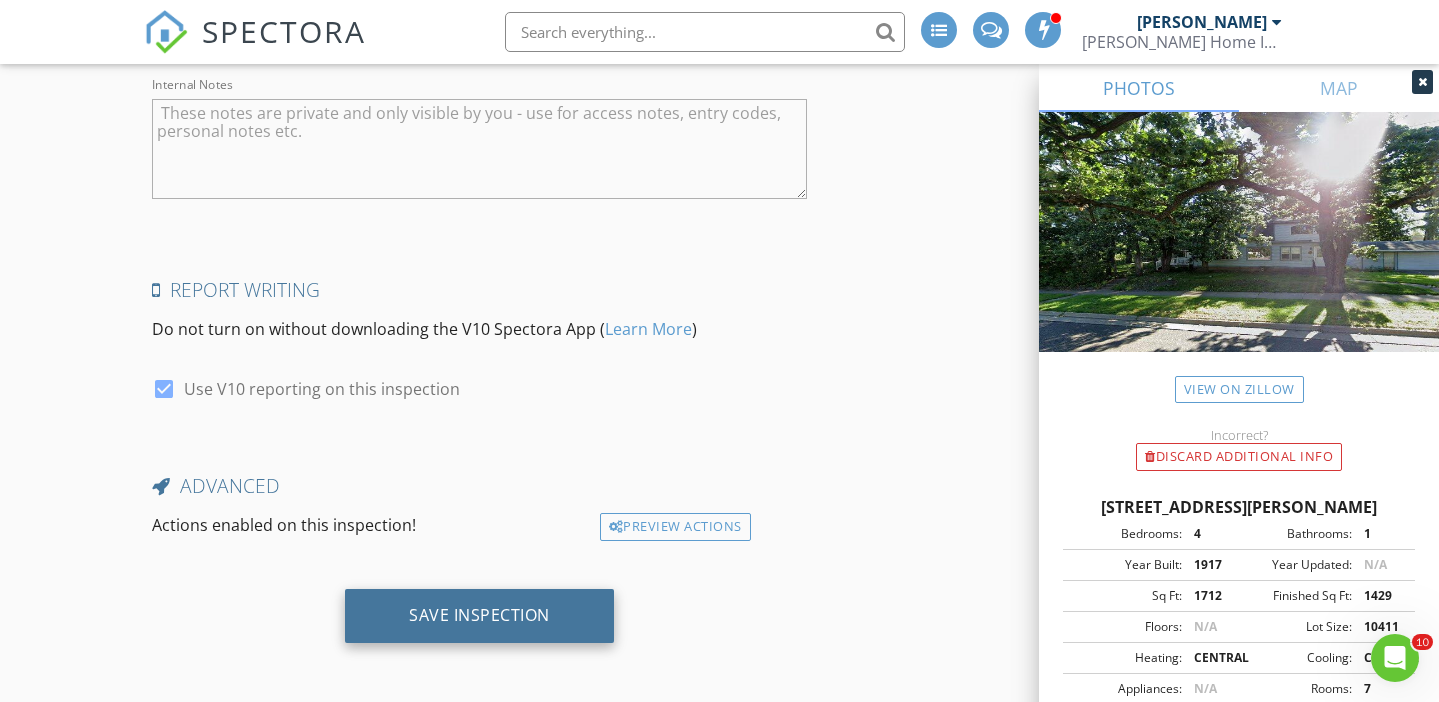 type 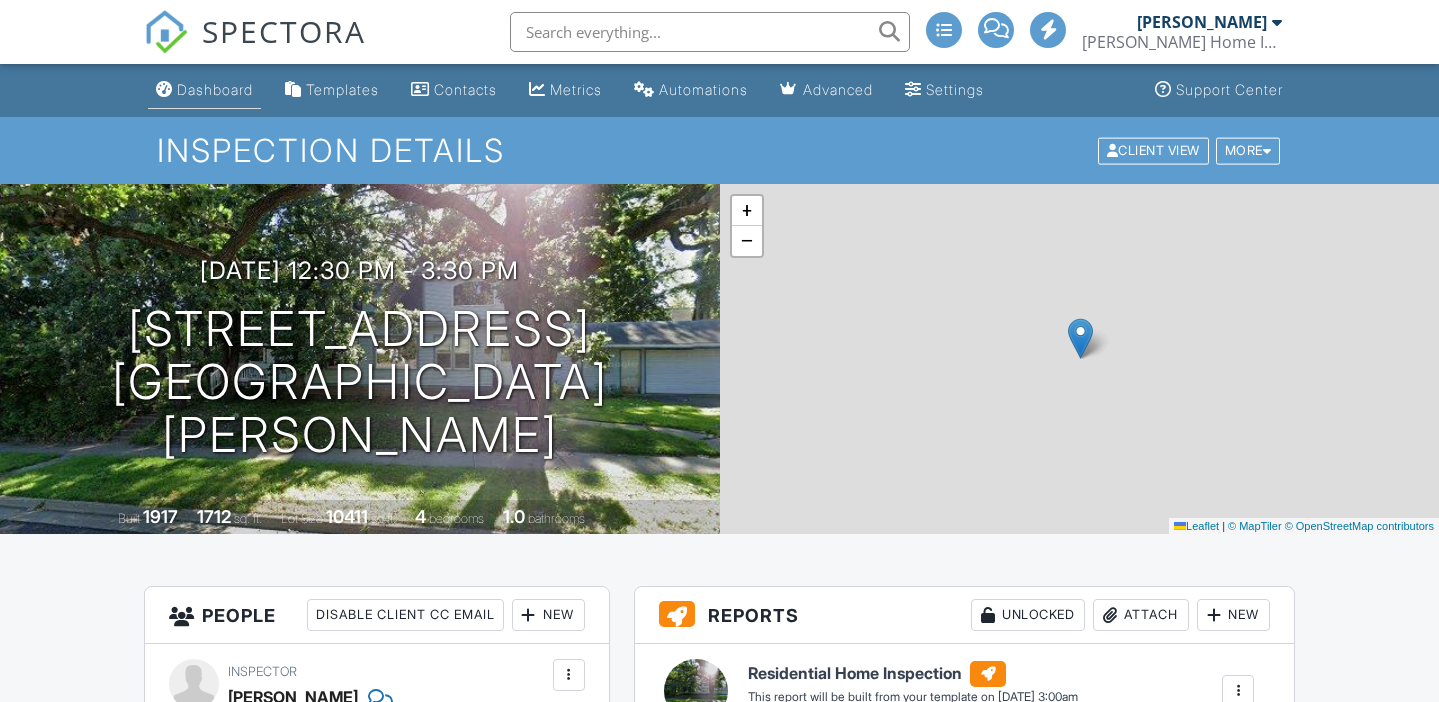 scroll, scrollTop: 0, scrollLeft: 0, axis: both 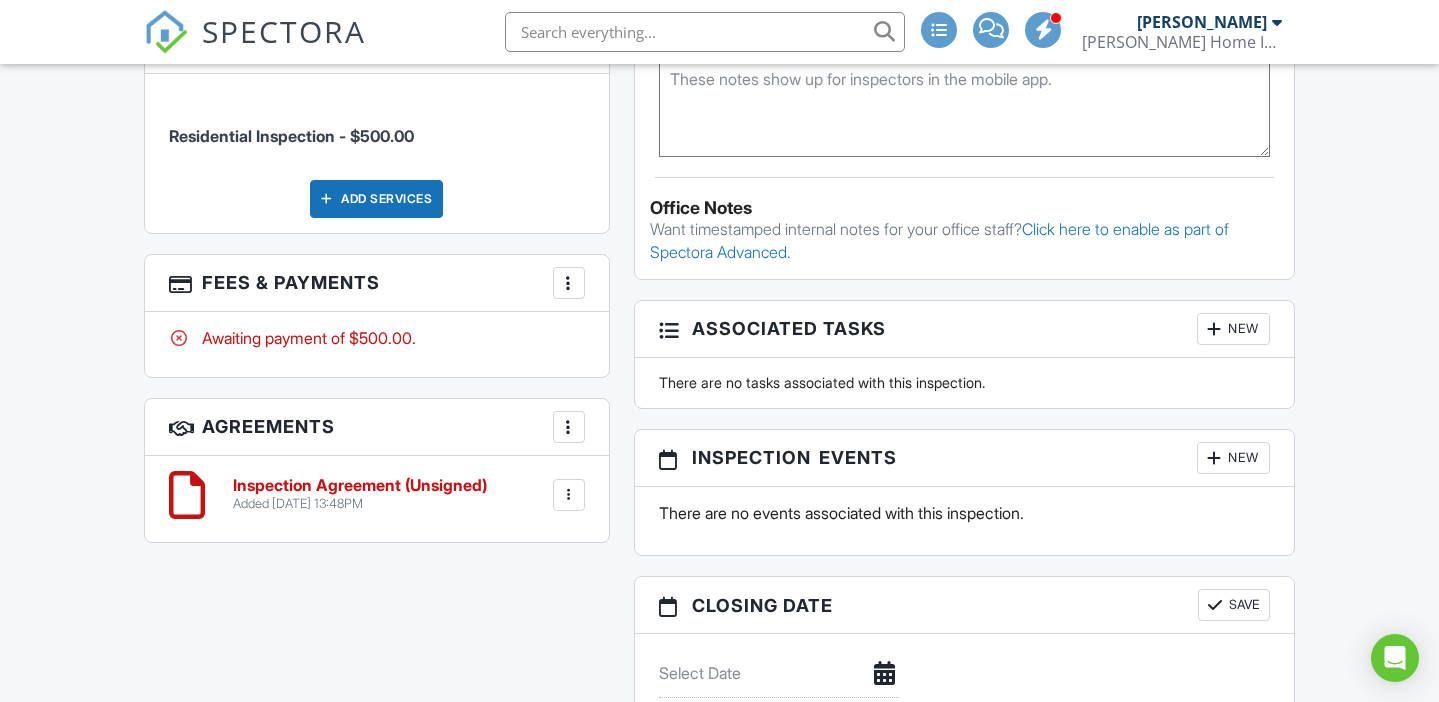 click at bounding box center (569, 283) 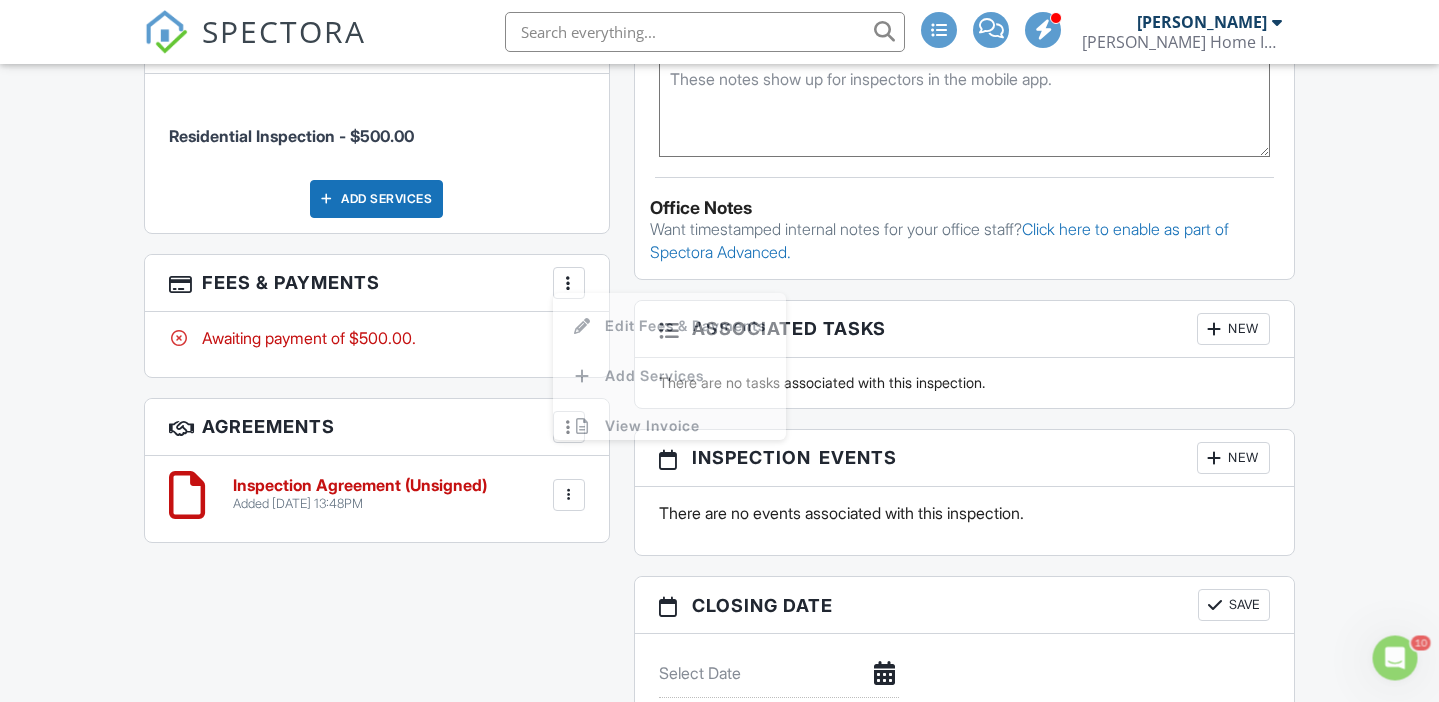scroll, scrollTop: 0, scrollLeft: 0, axis: both 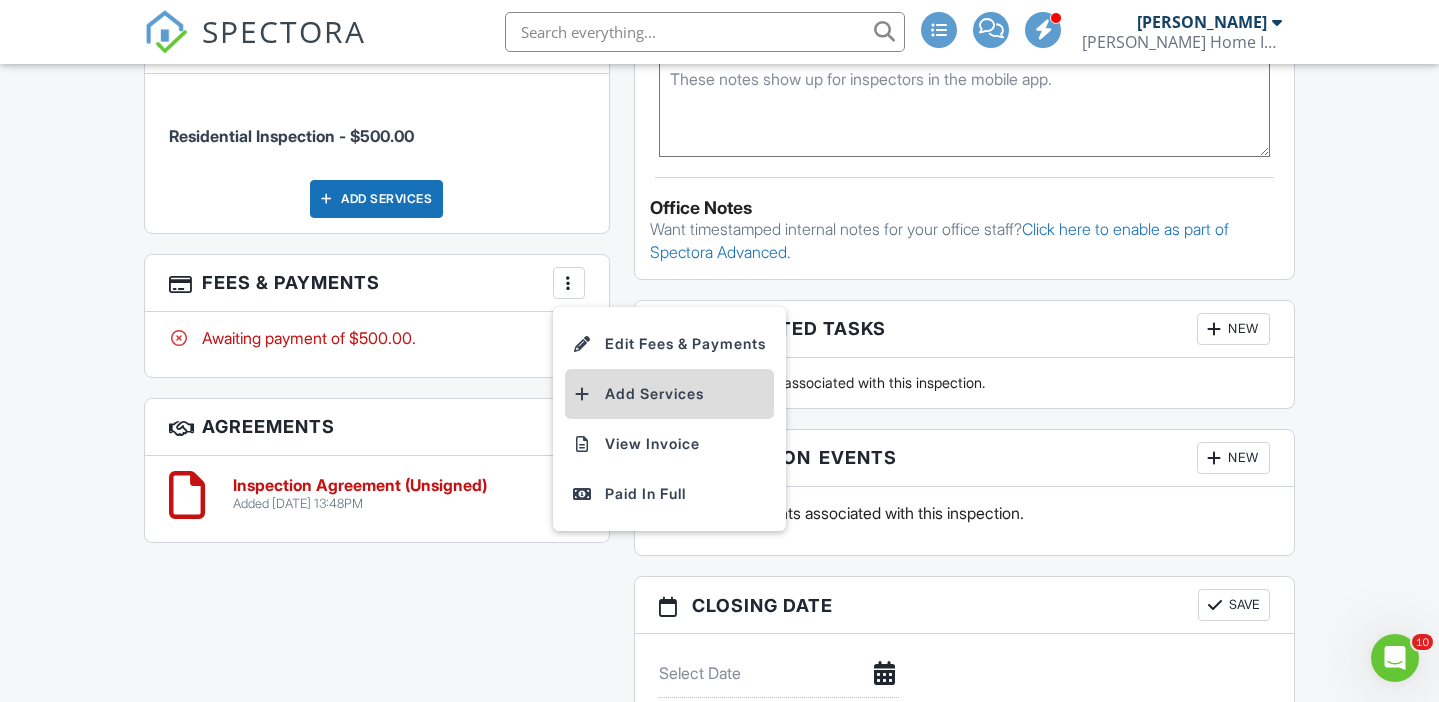 click on "Add Services" at bounding box center [669, 394] 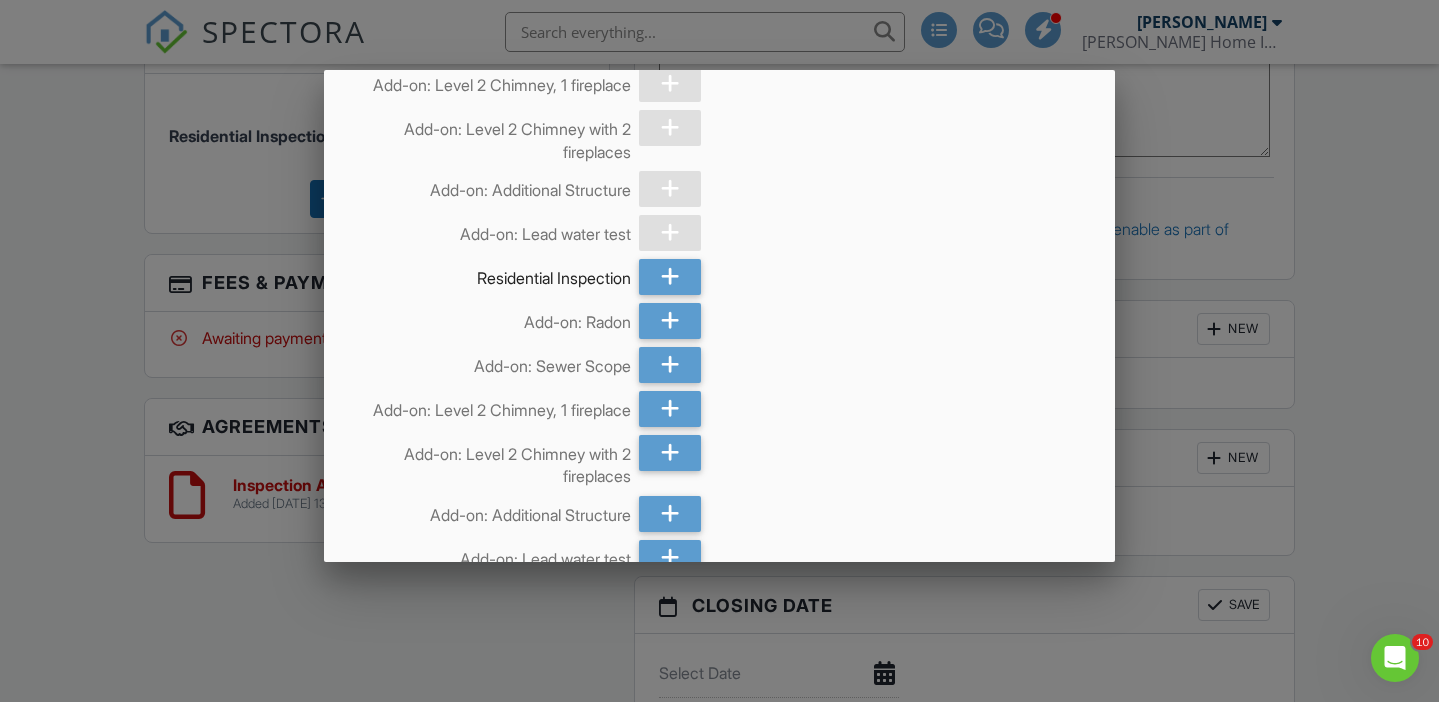 scroll, scrollTop: 206, scrollLeft: 0, axis: vertical 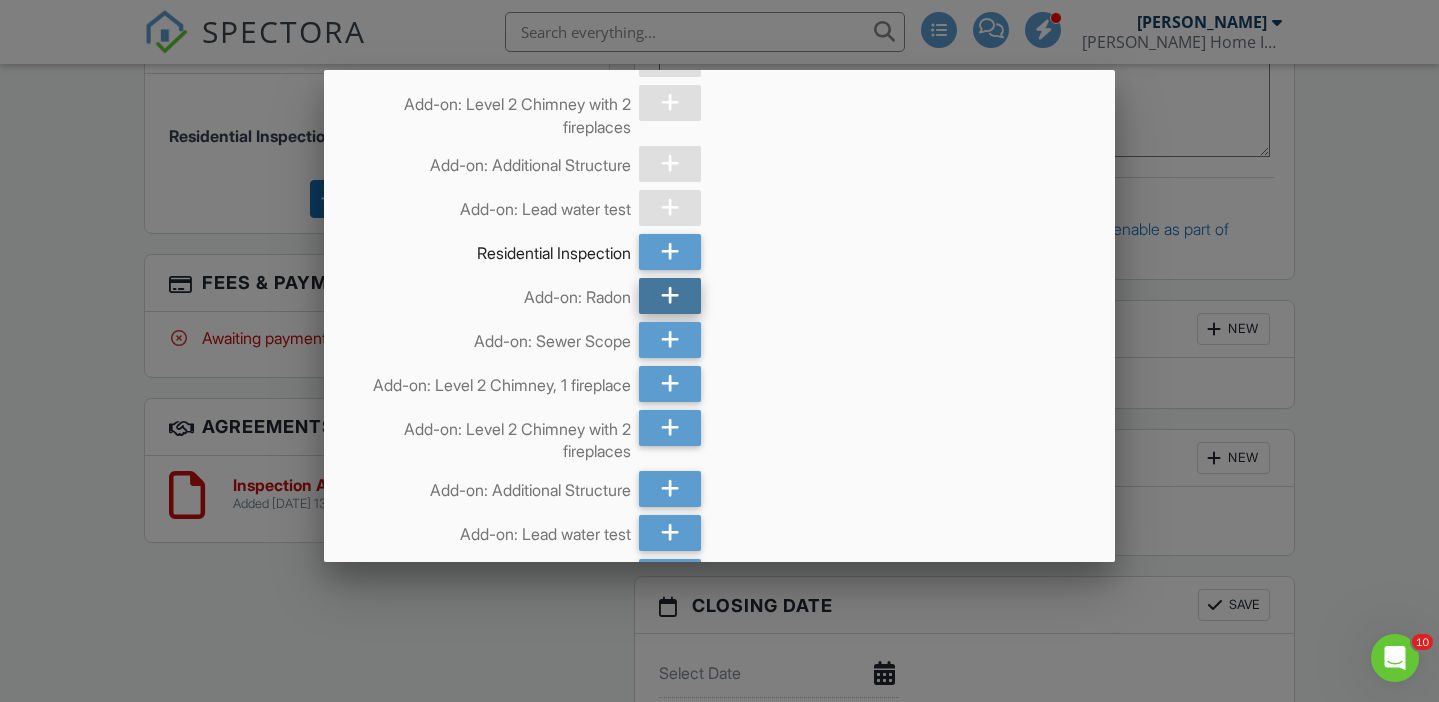 click at bounding box center [670, 296] 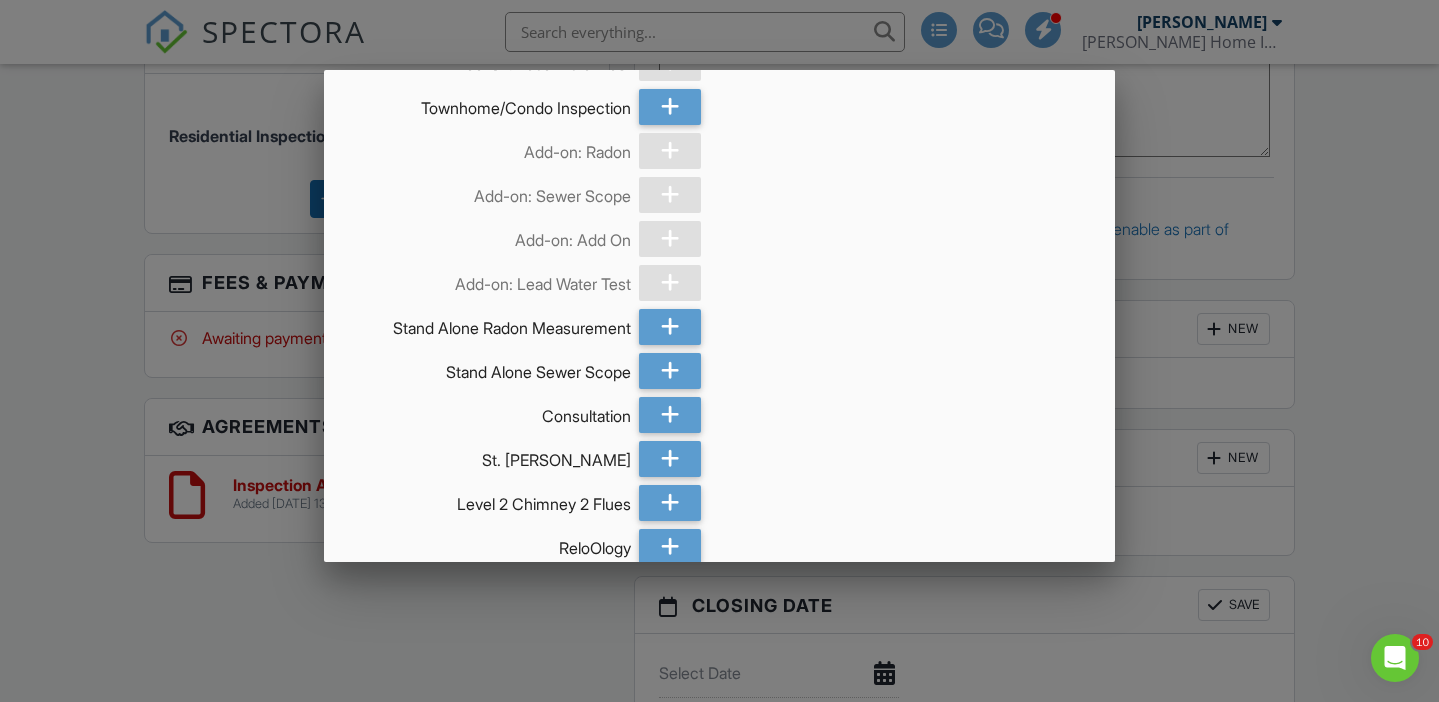 scroll, scrollTop: 1752, scrollLeft: 0, axis: vertical 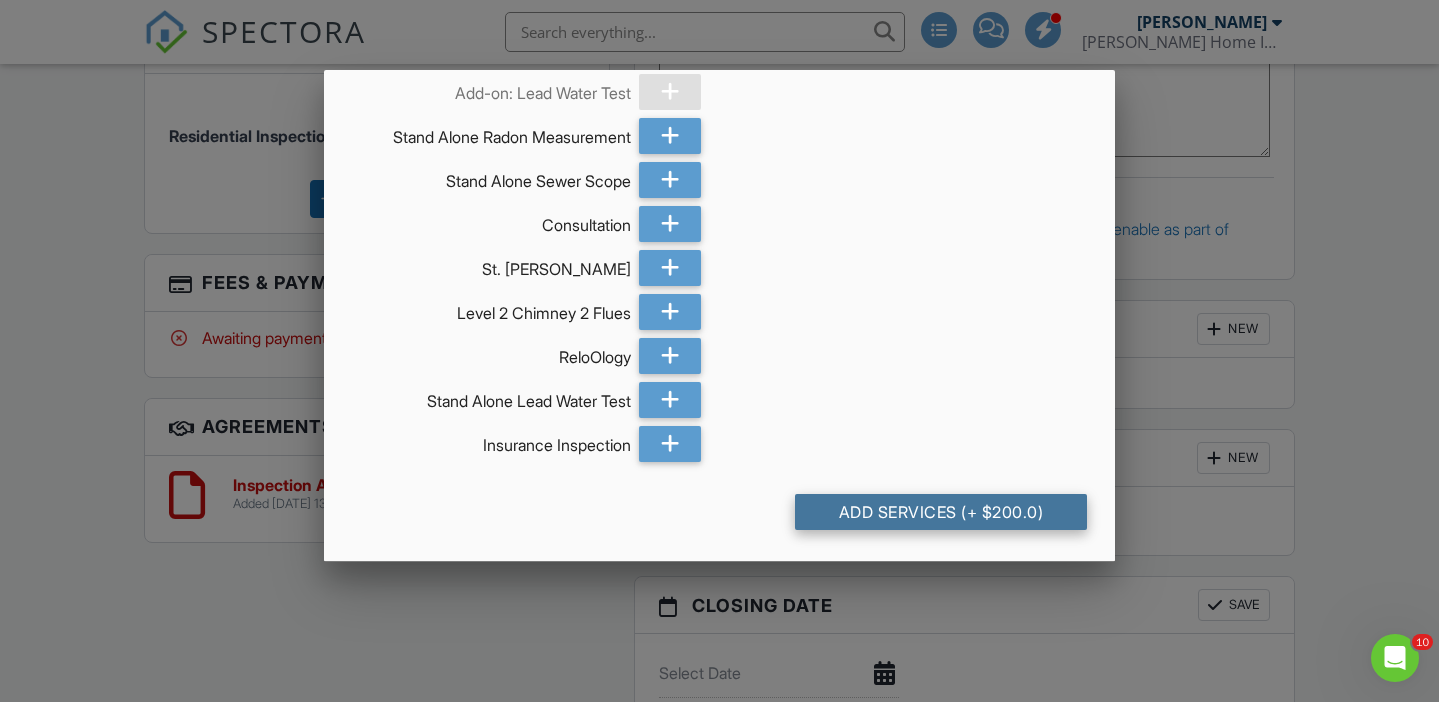 click on "Add Services
(+ $200.0)" at bounding box center (941, 512) 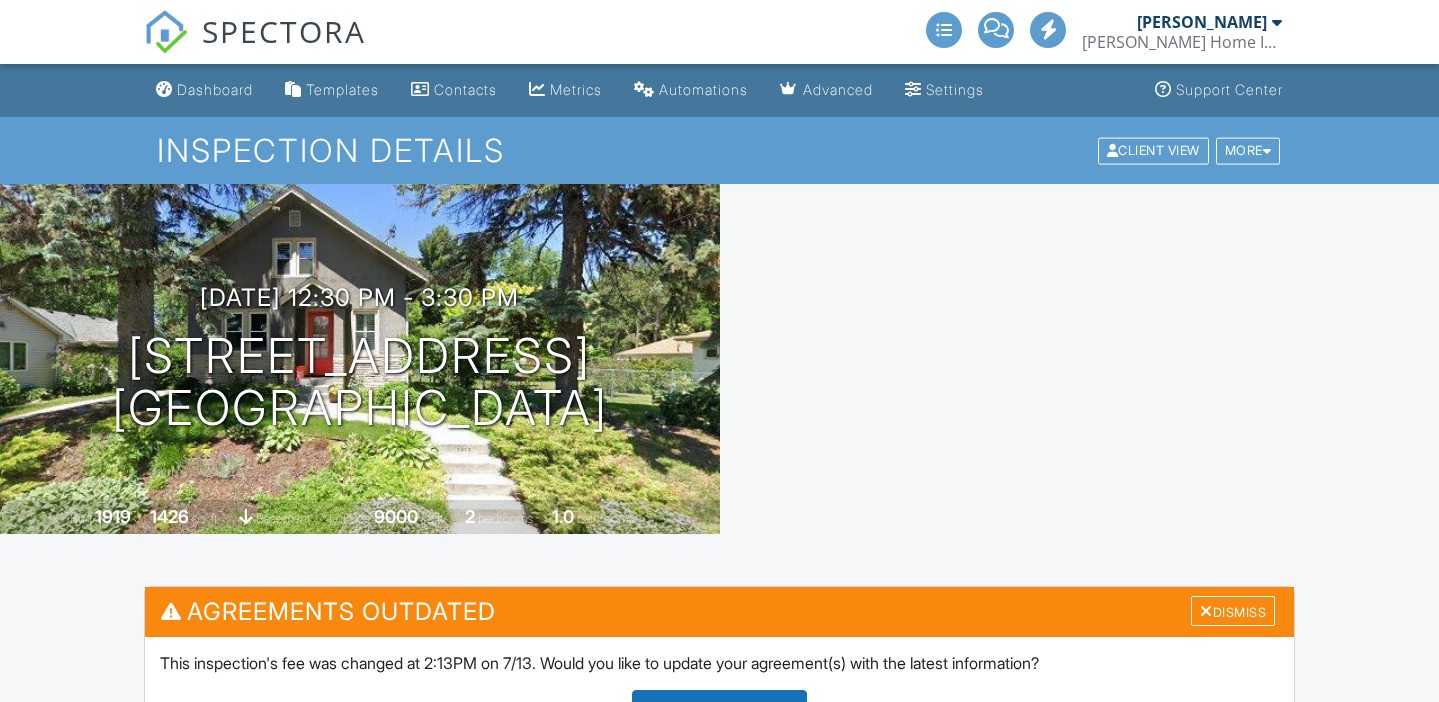 scroll, scrollTop: 739, scrollLeft: 0, axis: vertical 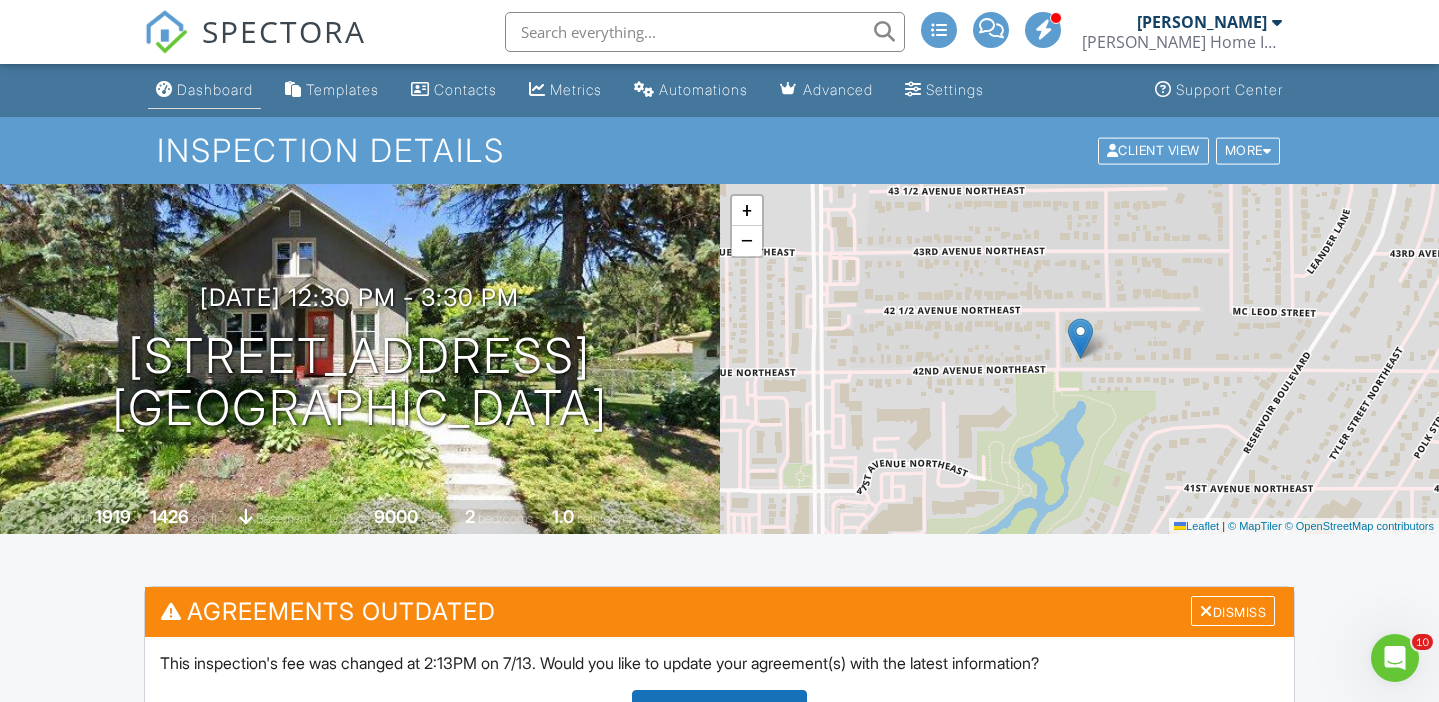 click on "Dashboard" at bounding box center (215, 89) 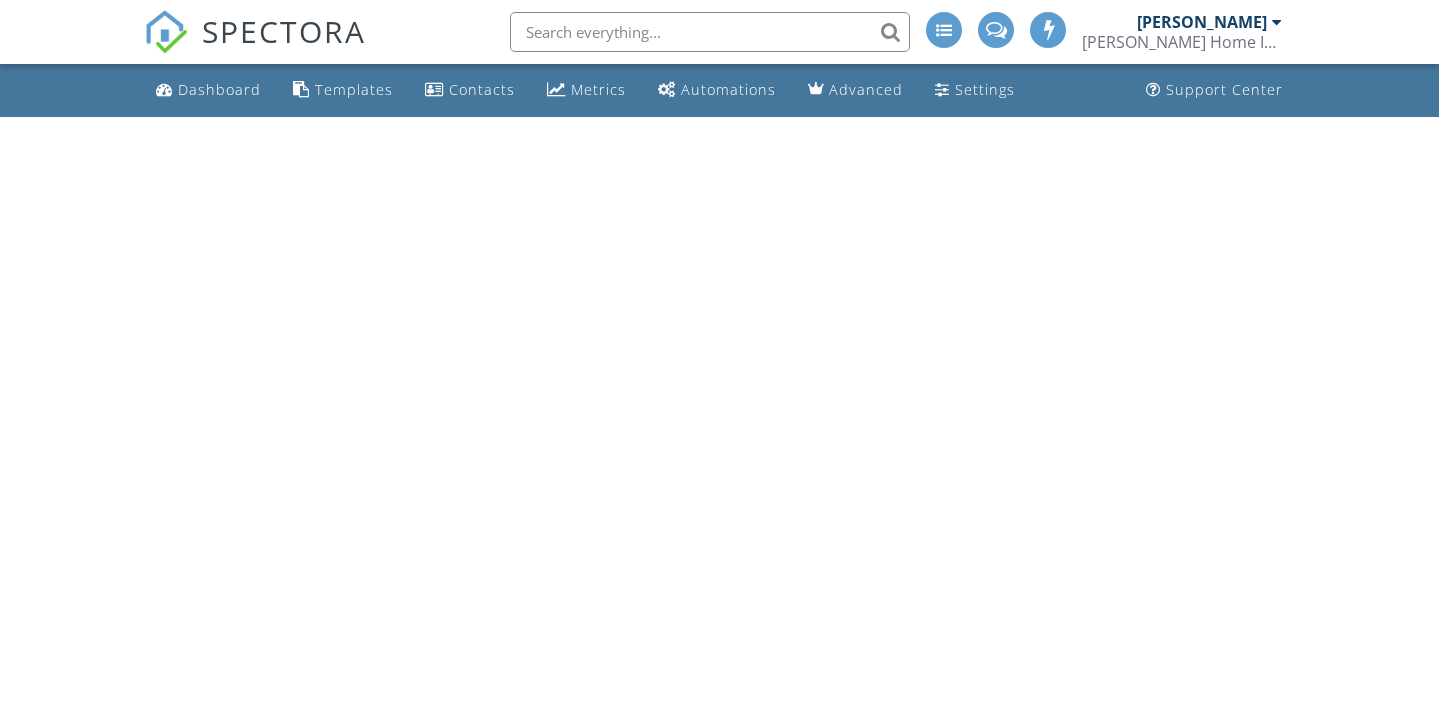 scroll, scrollTop: 0, scrollLeft: 0, axis: both 